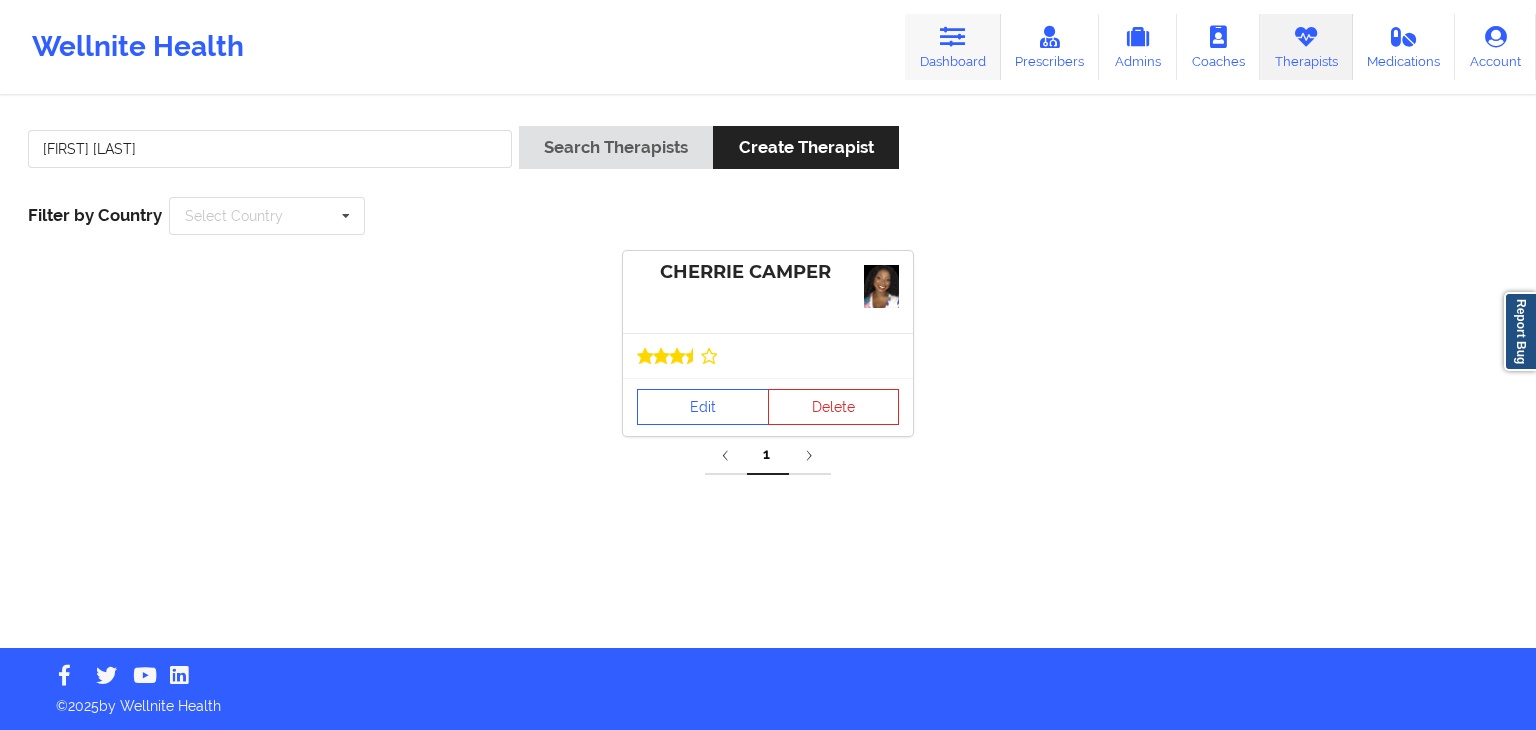 scroll, scrollTop: 0, scrollLeft: 0, axis: both 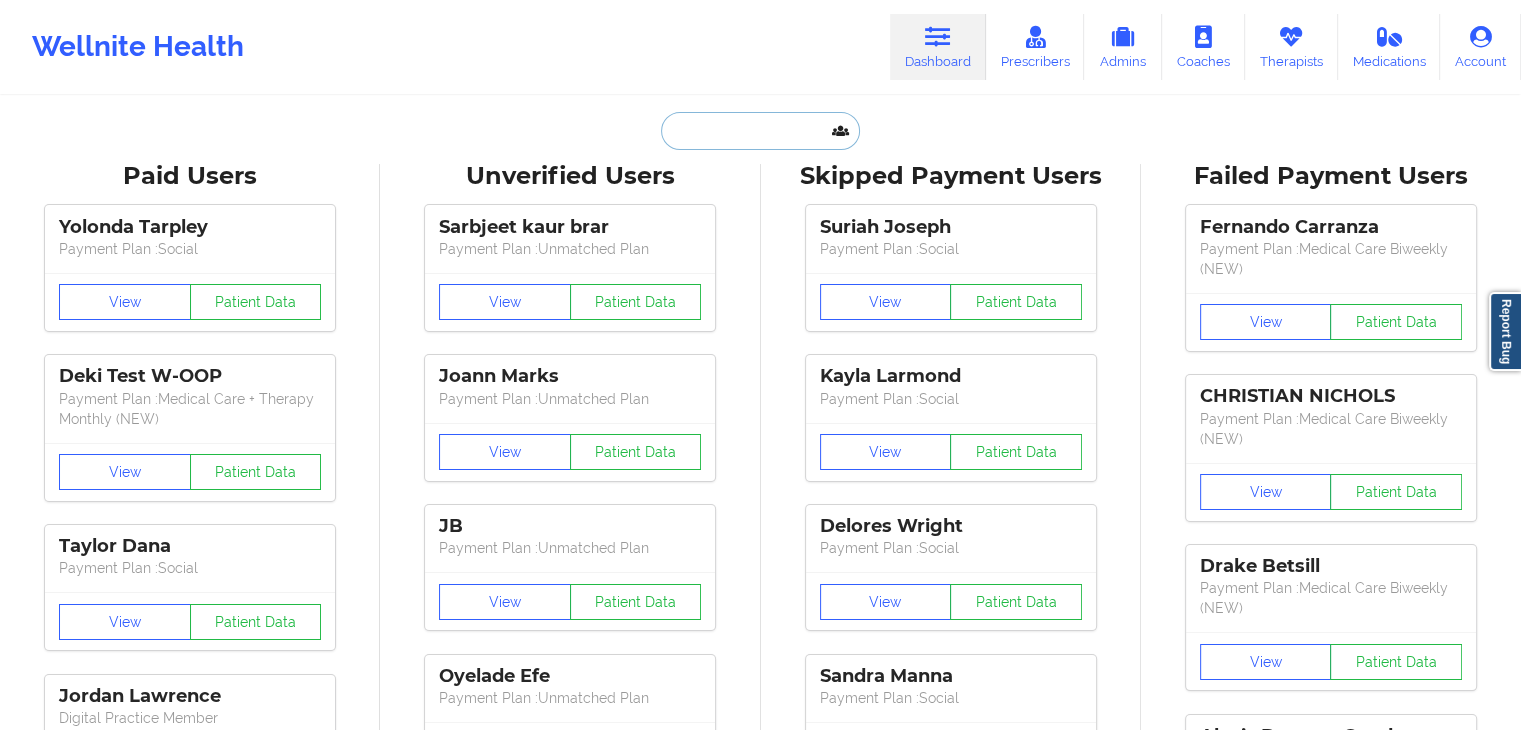 click at bounding box center (760, 131) 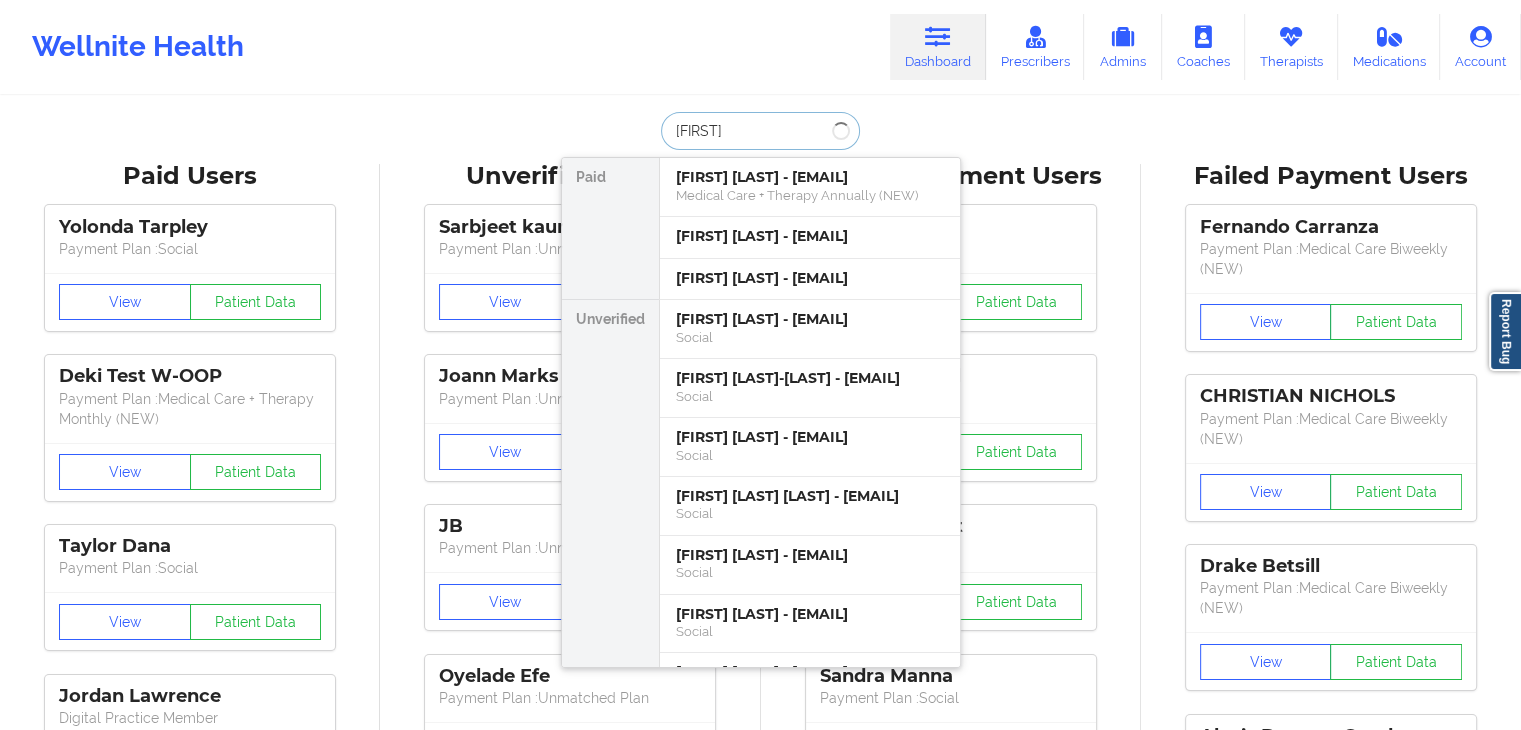 type on "[FIRST]" 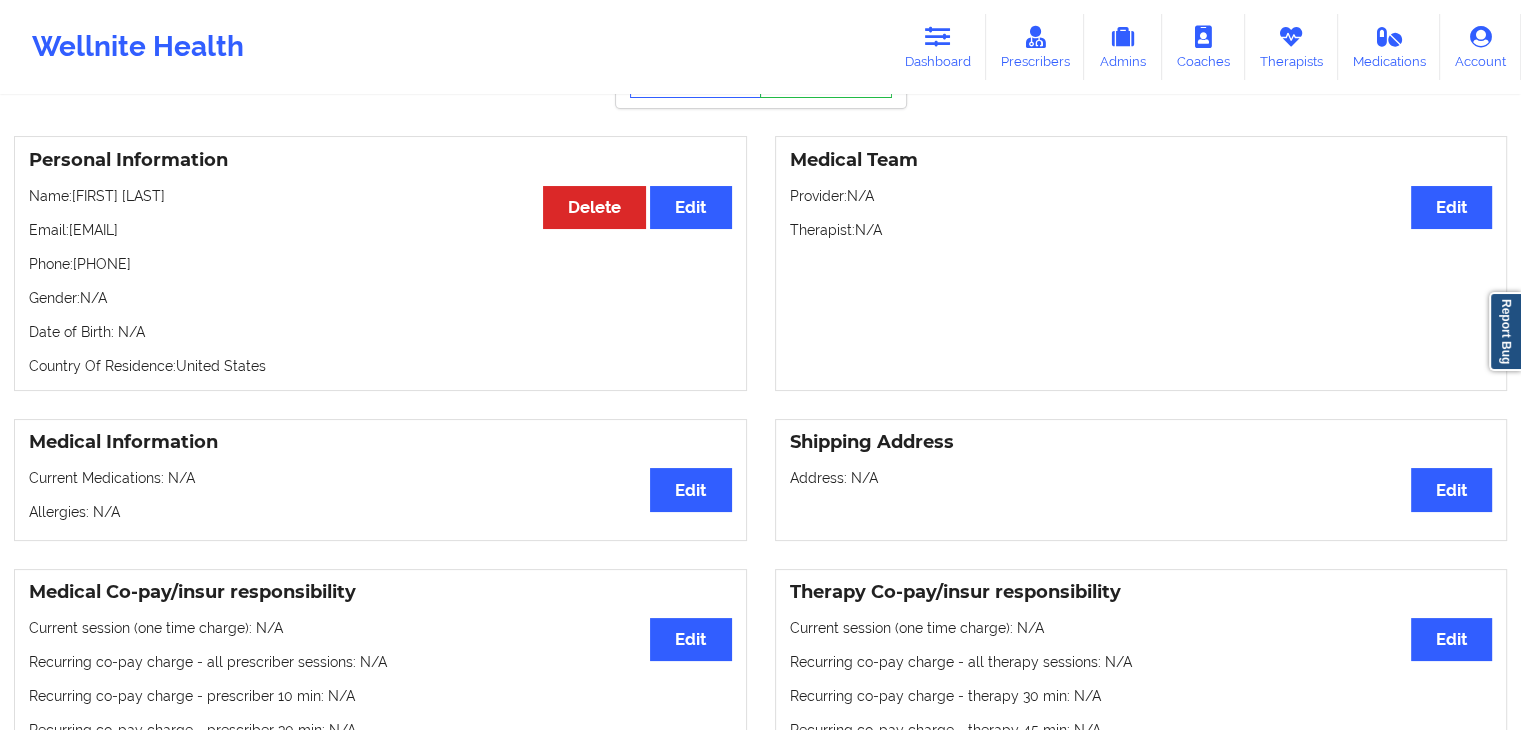 scroll, scrollTop: 146, scrollLeft: 0, axis: vertical 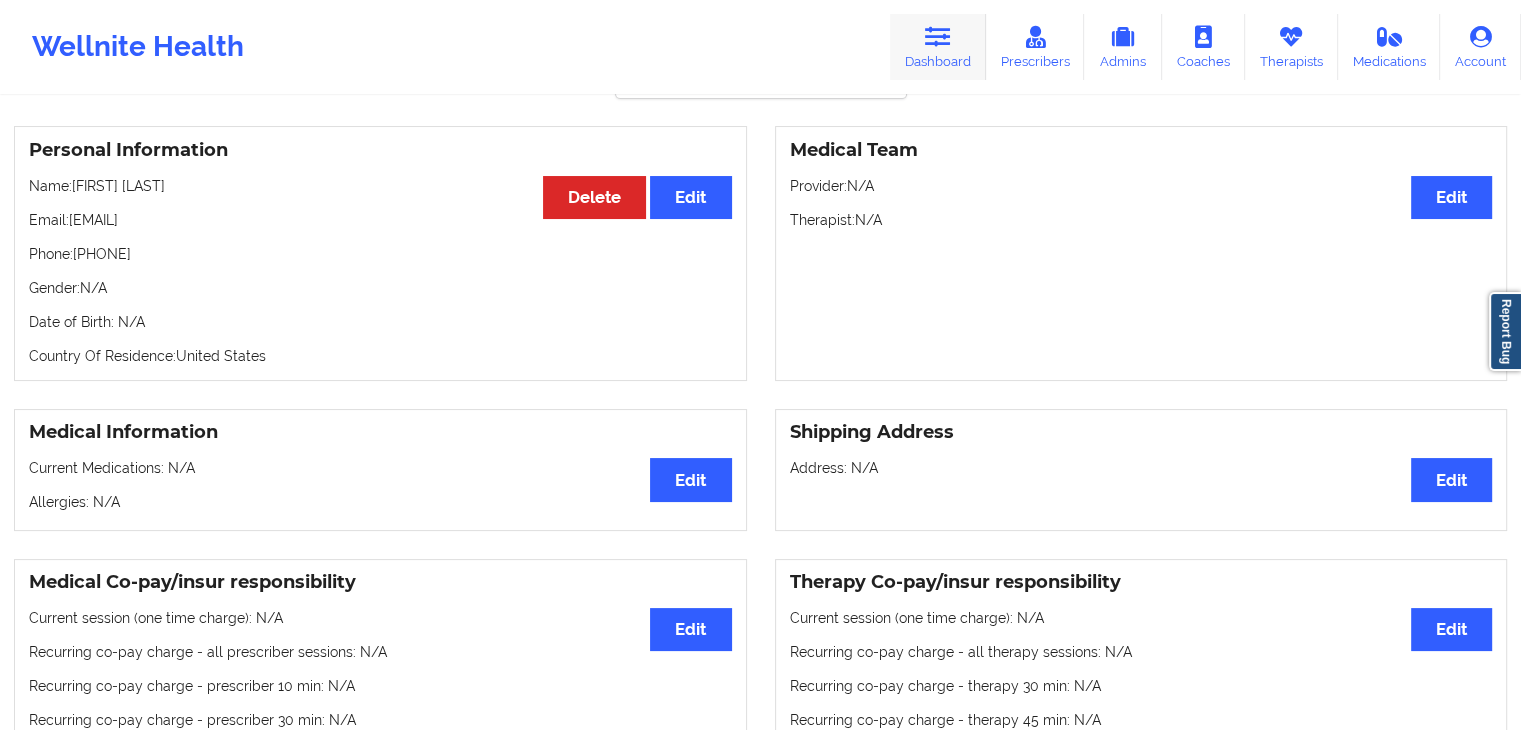 click at bounding box center [938, 37] 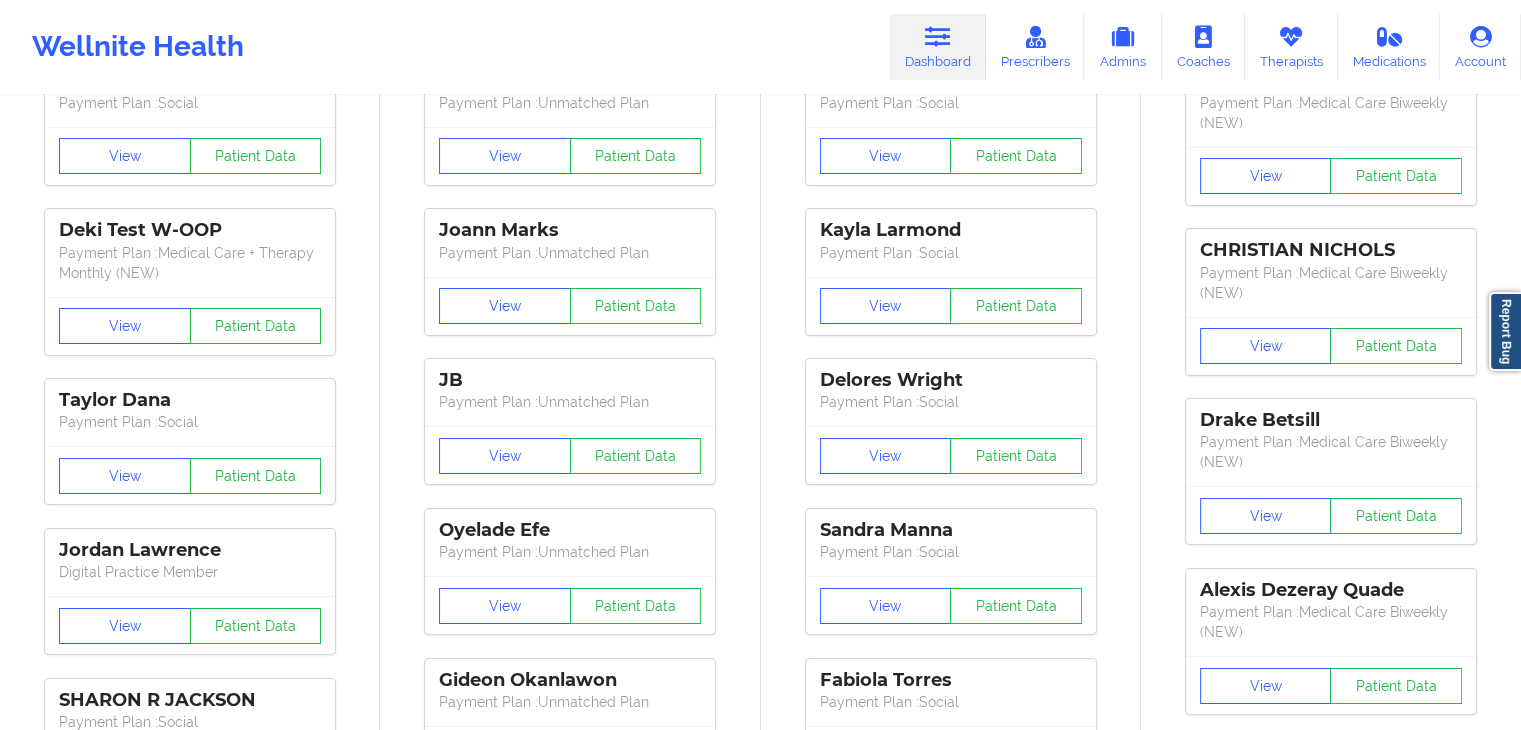 click on "Dashboard" at bounding box center [938, 47] 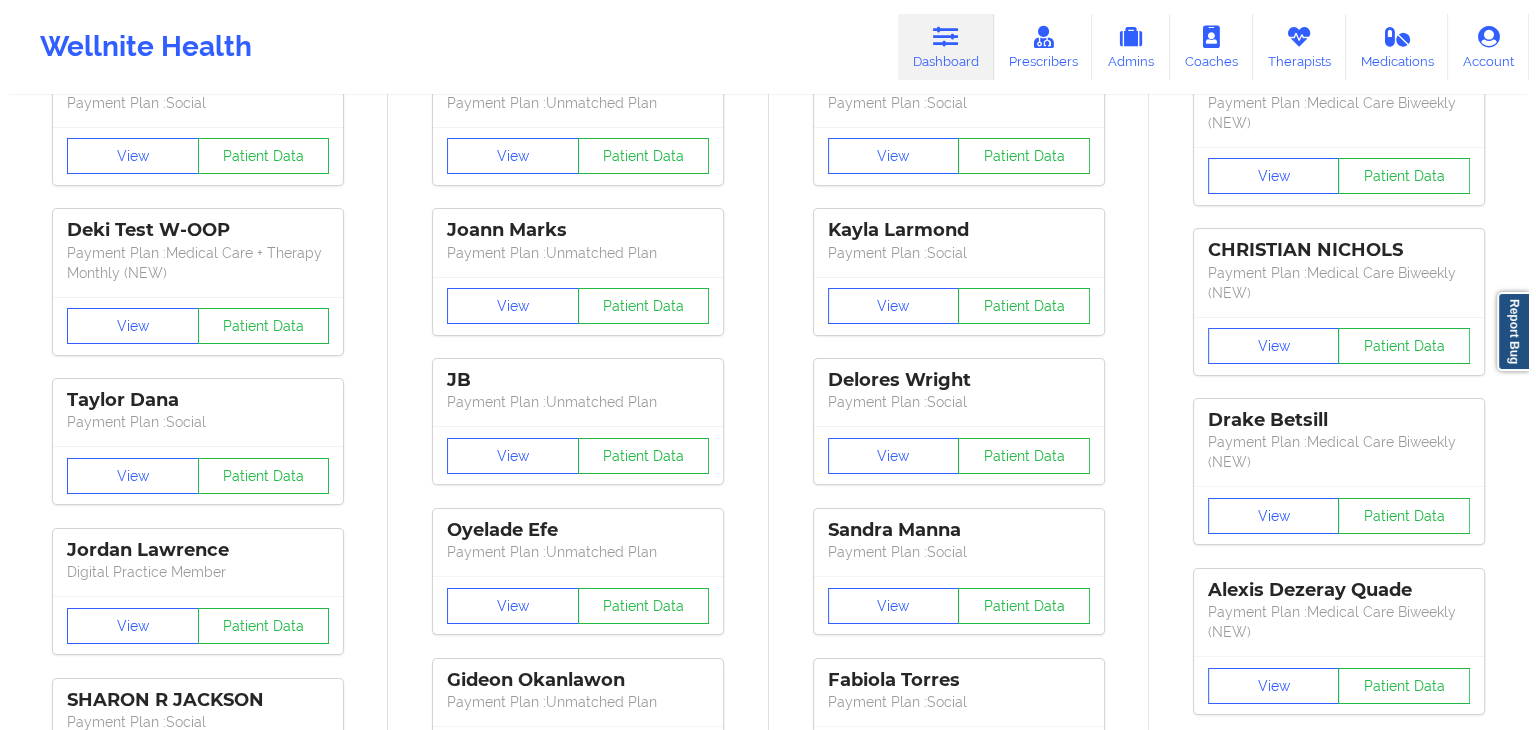 scroll, scrollTop: 0, scrollLeft: 0, axis: both 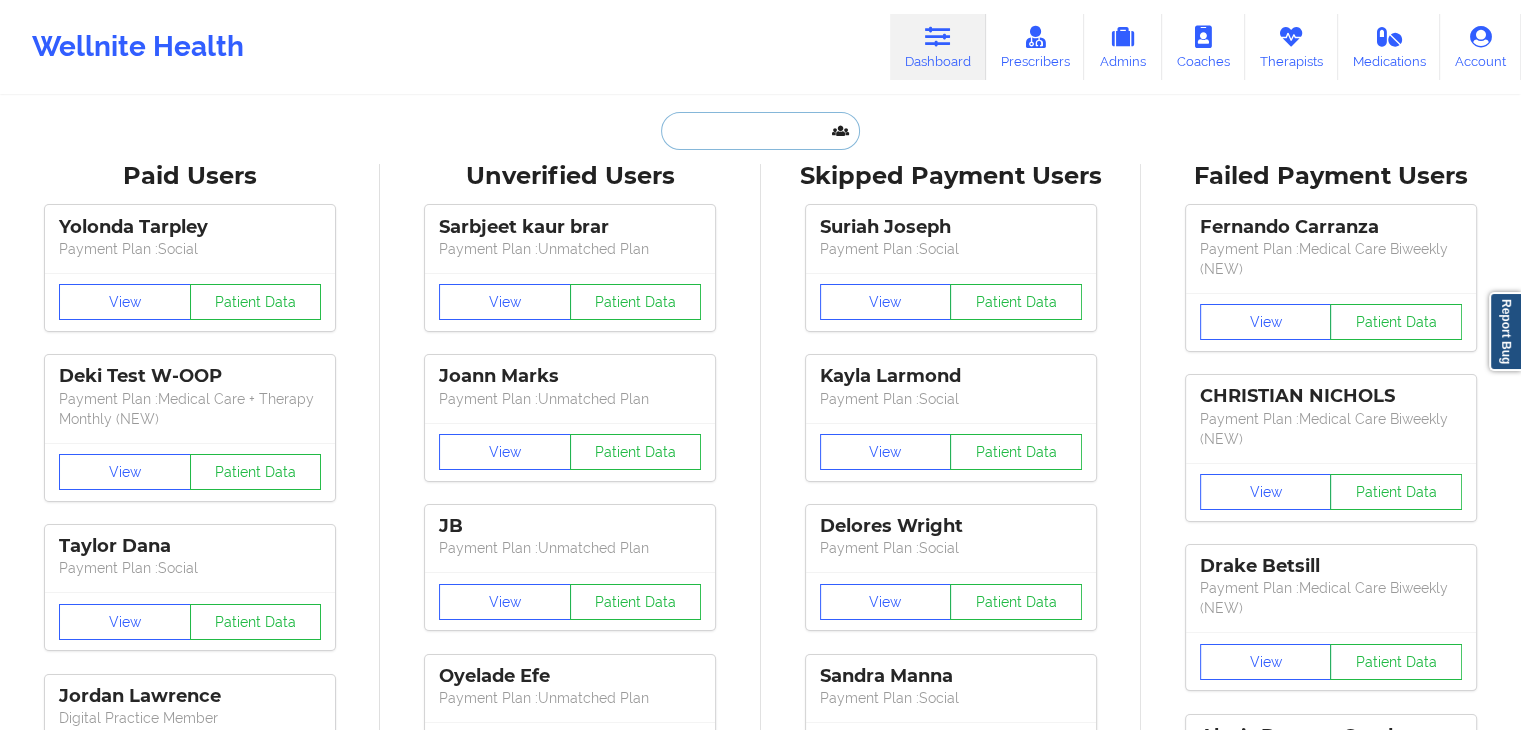 click at bounding box center (760, 131) 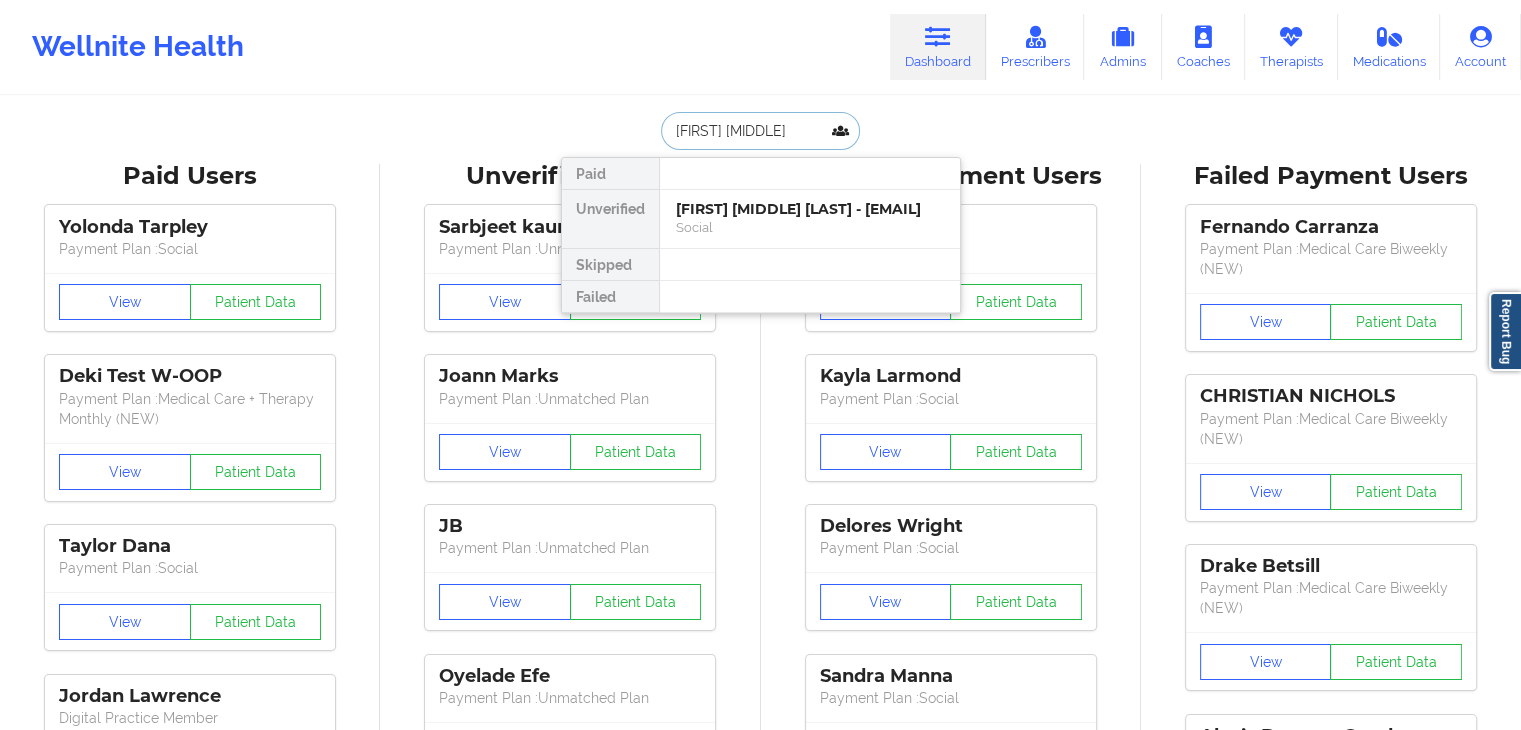 type on "[FIRST] [LAST]" 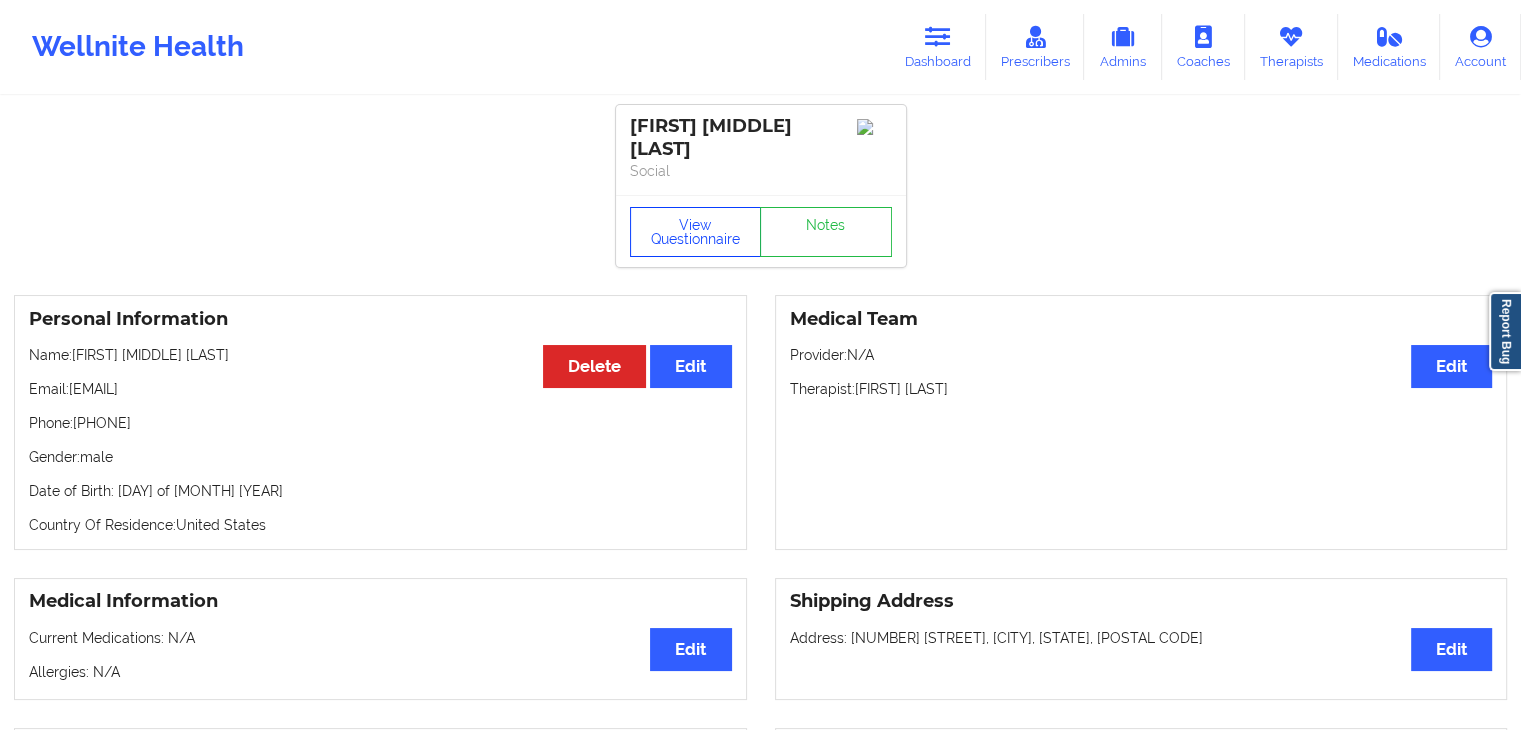 click on "View Questionnaire" at bounding box center (696, 232) 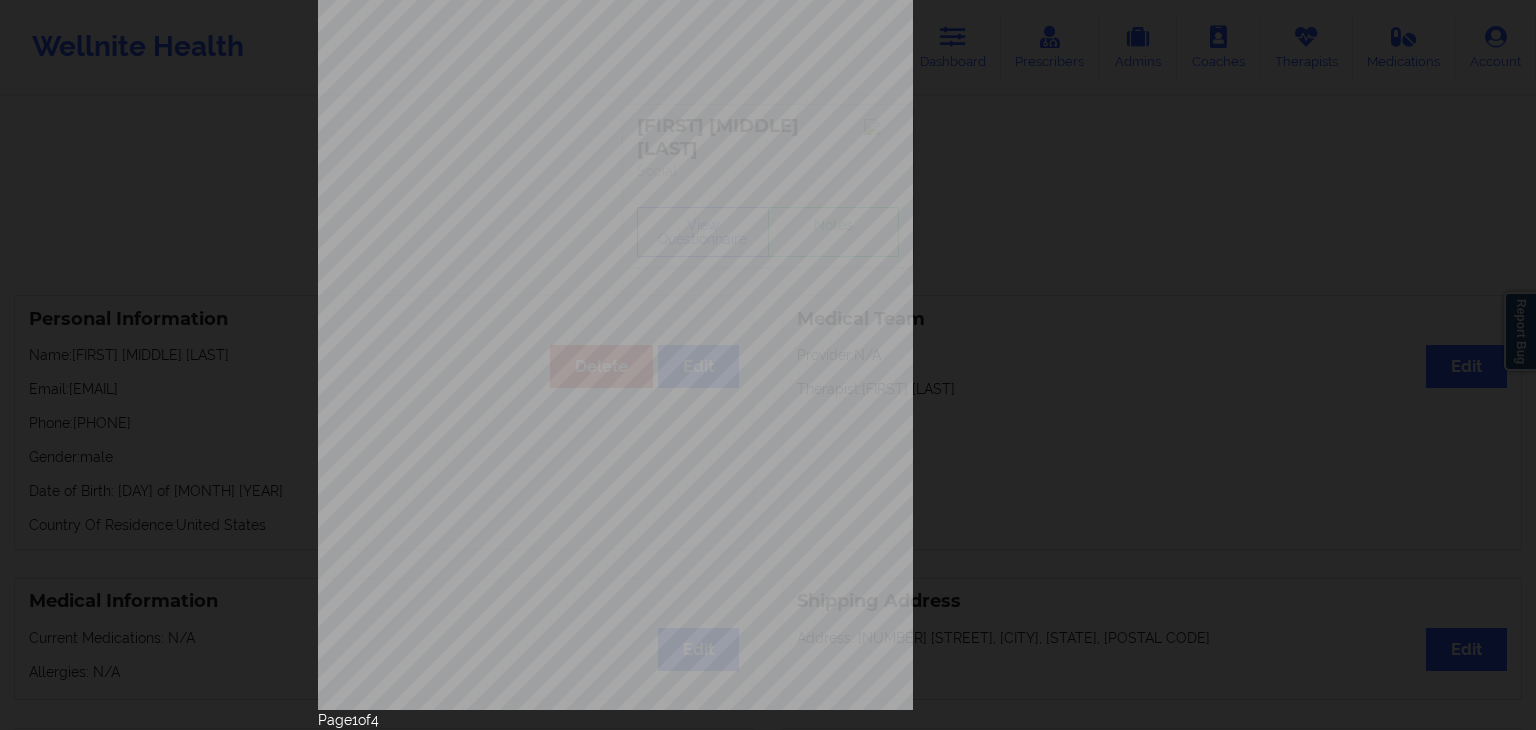 scroll, scrollTop: 224, scrollLeft: 0, axis: vertical 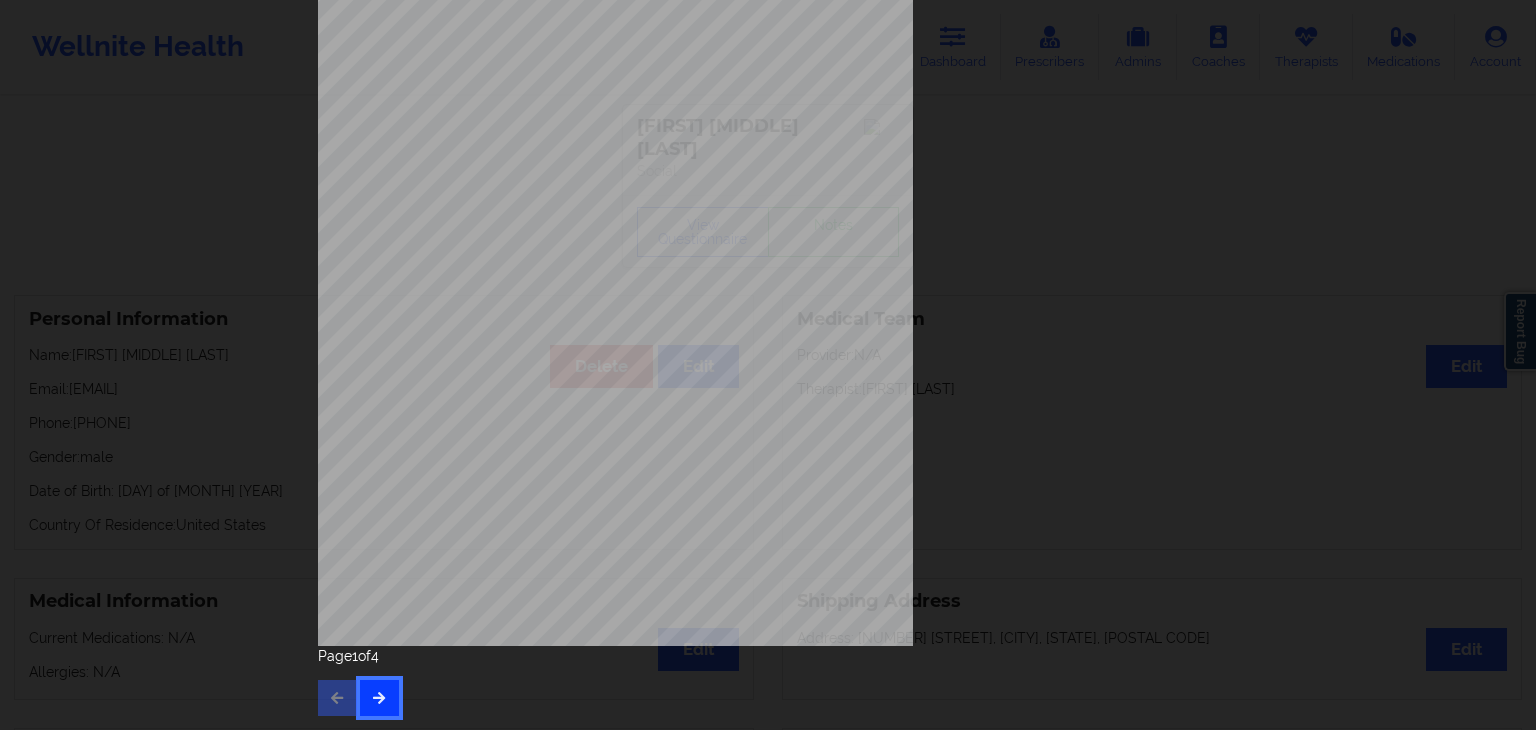 click at bounding box center [379, 698] 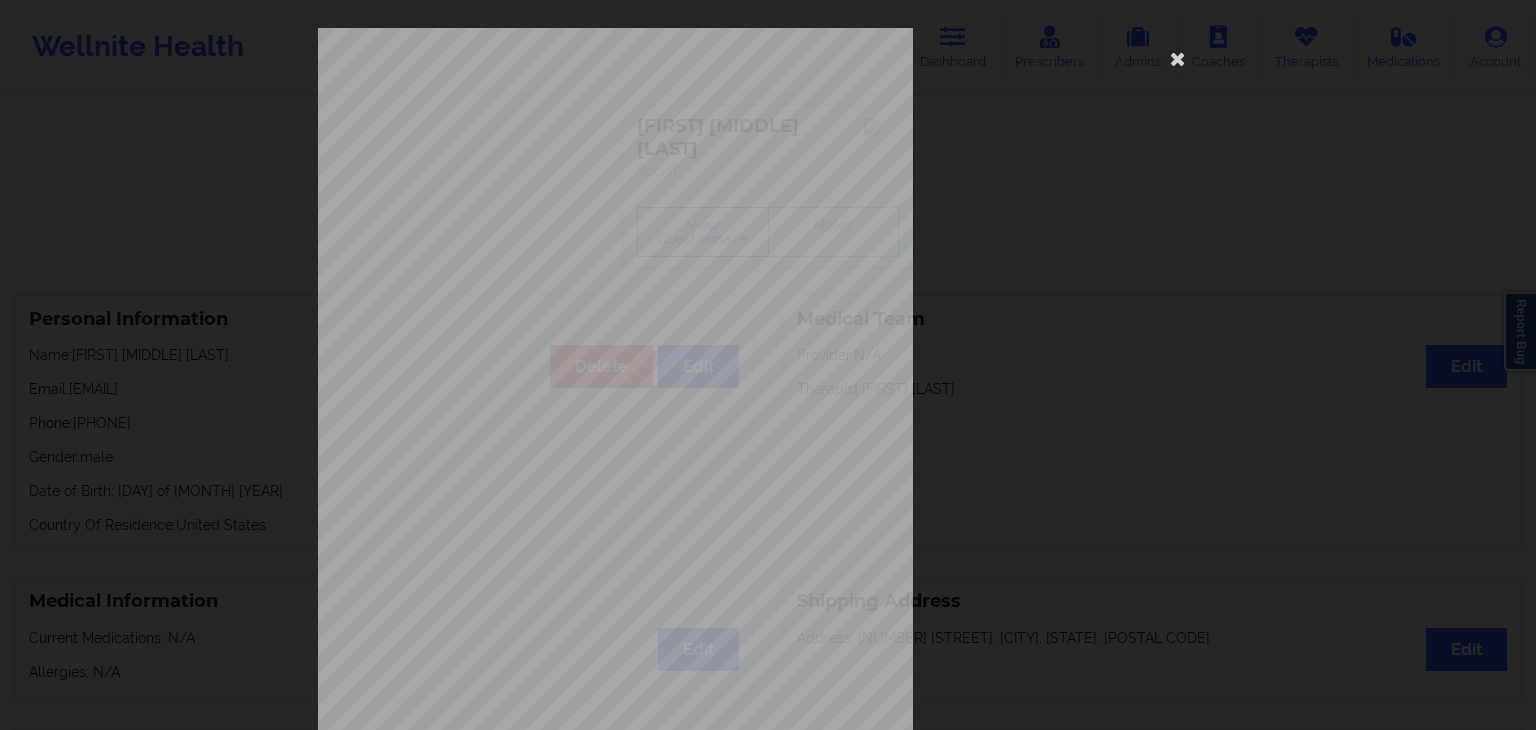 click on "Moving or speaking so slowly that other people could have noticed? Or so fidgety or restless that you" at bounding box center (766, 547) 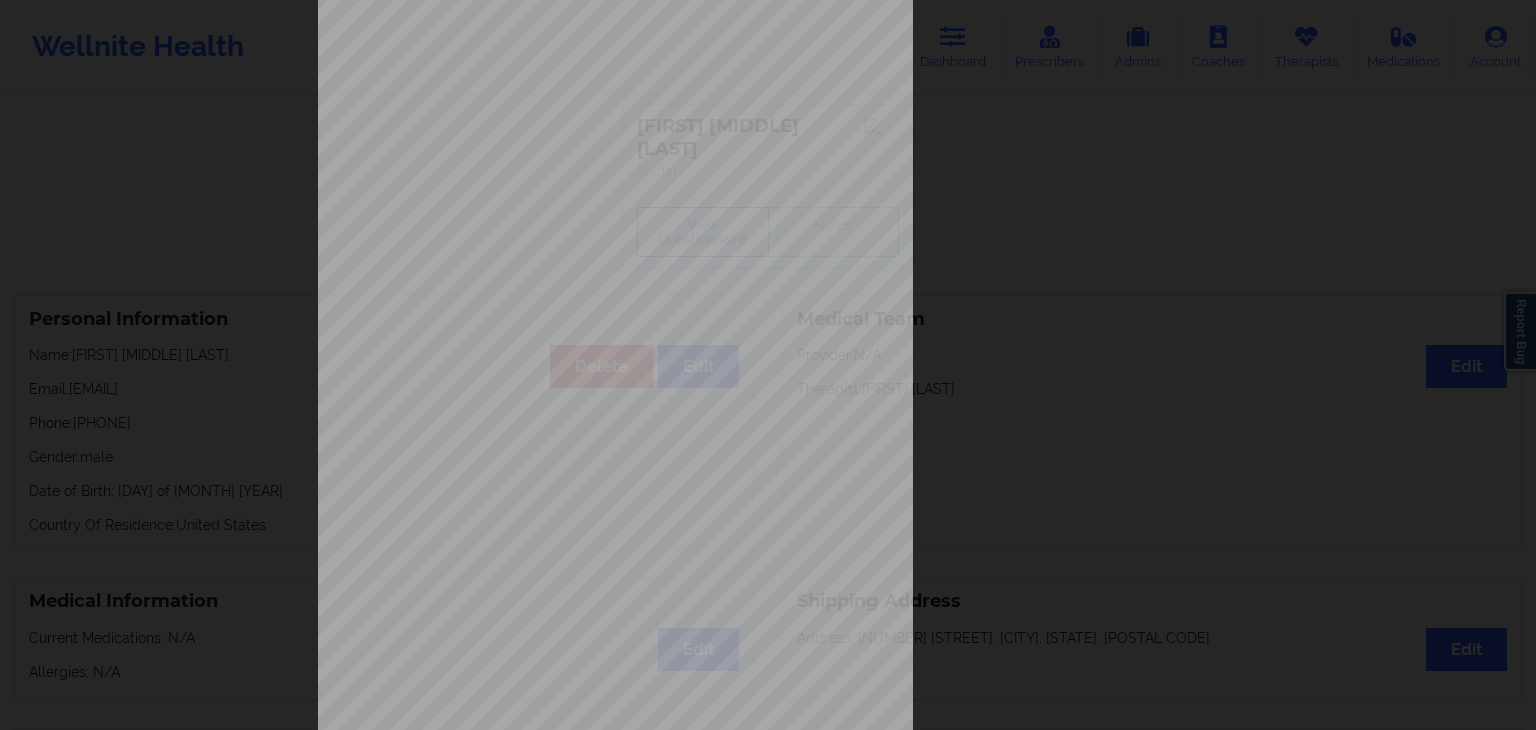 scroll, scrollTop: 224, scrollLeft: 0, axis: vertical 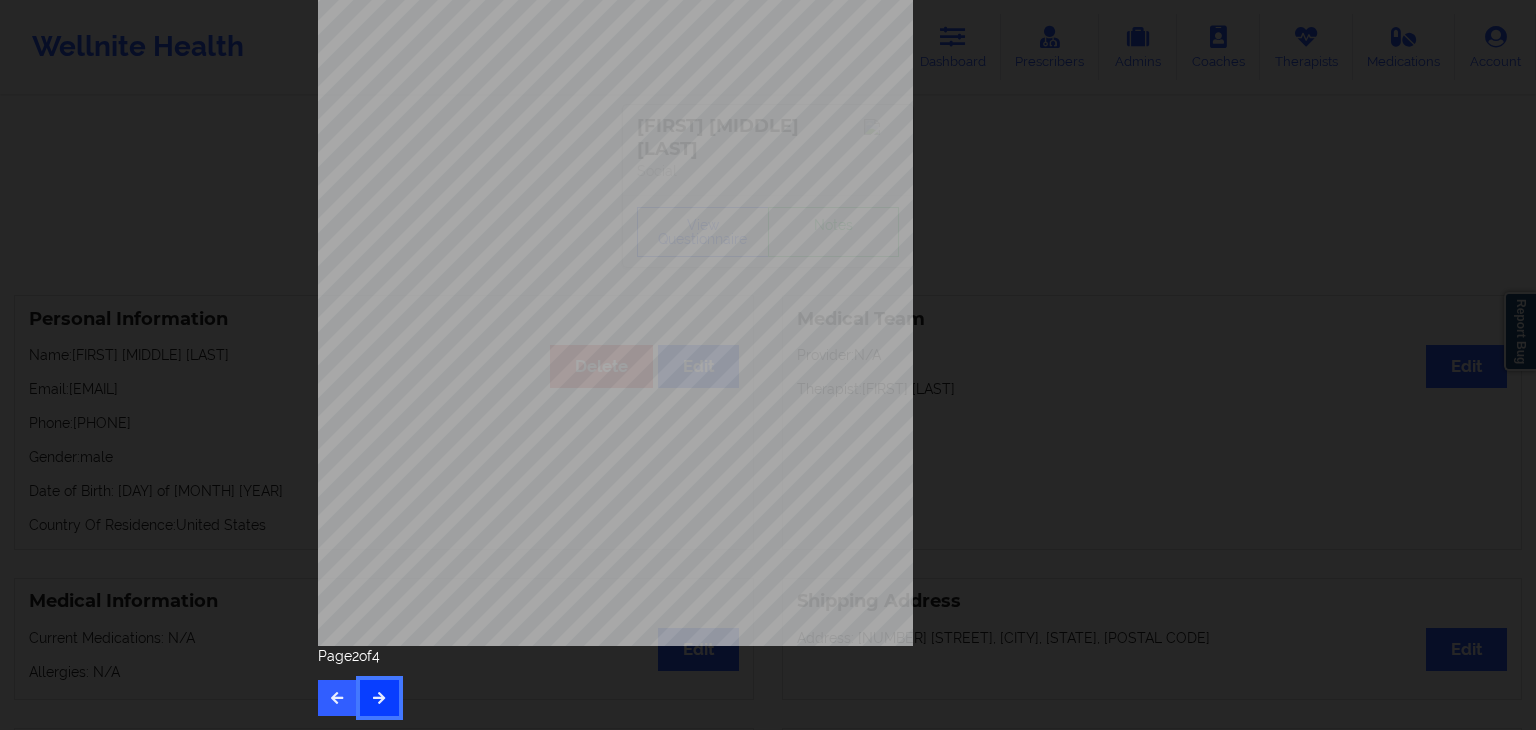 click at bounding box center (379, 697) 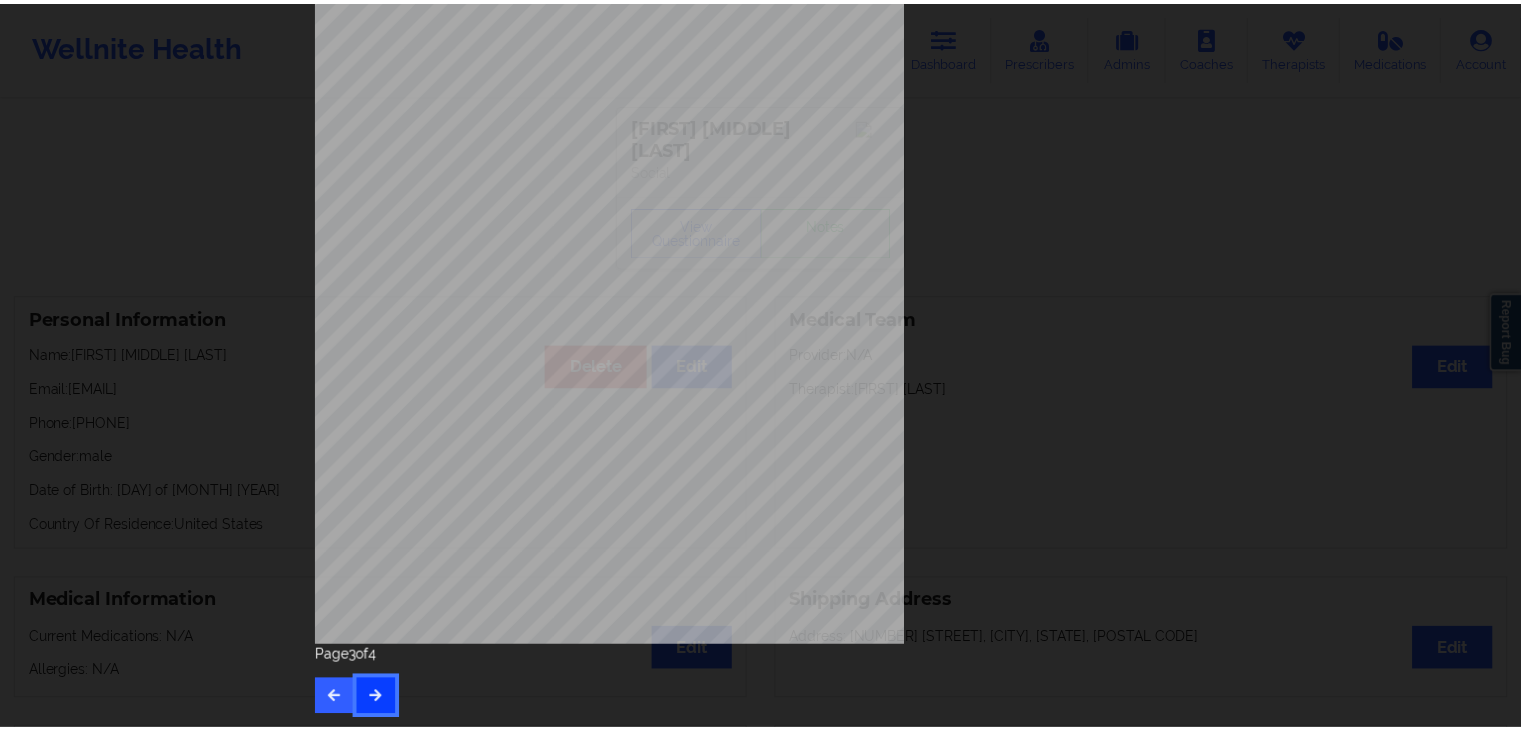 scroll, scrollTop: 0, scrollLeft: 0, axis: both 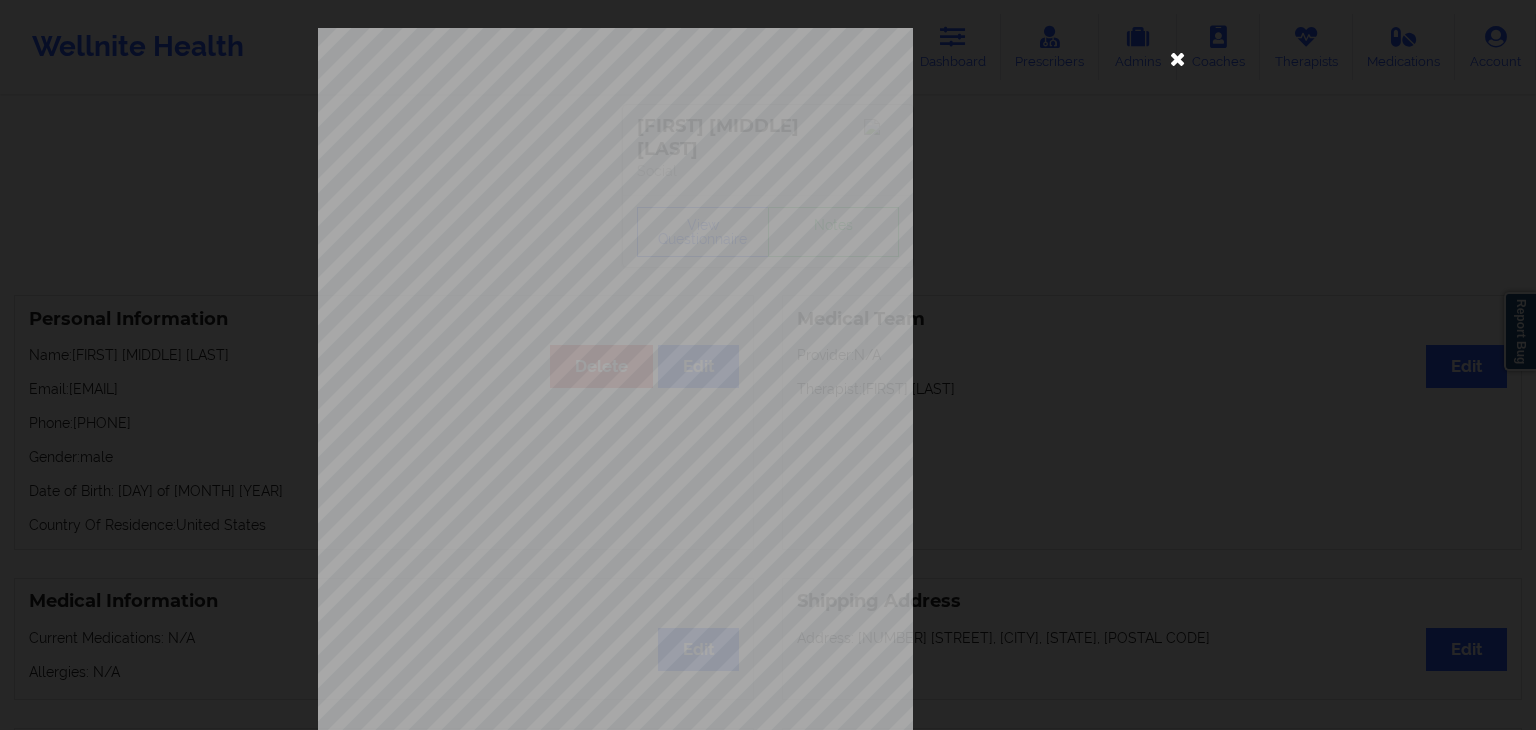 click at bounding box center (1178, 58) 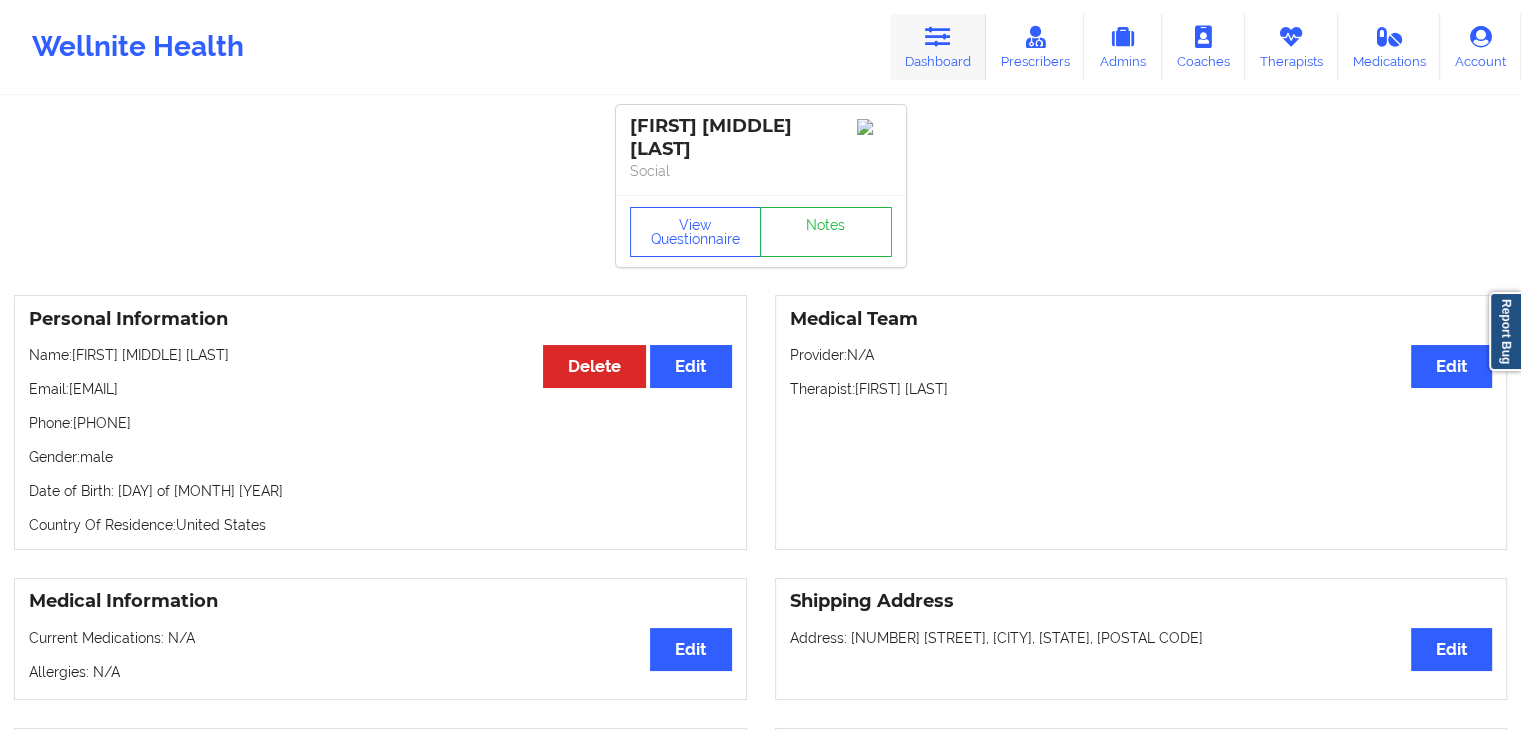 click on "Dashboard" at bounding box center [938, 47] 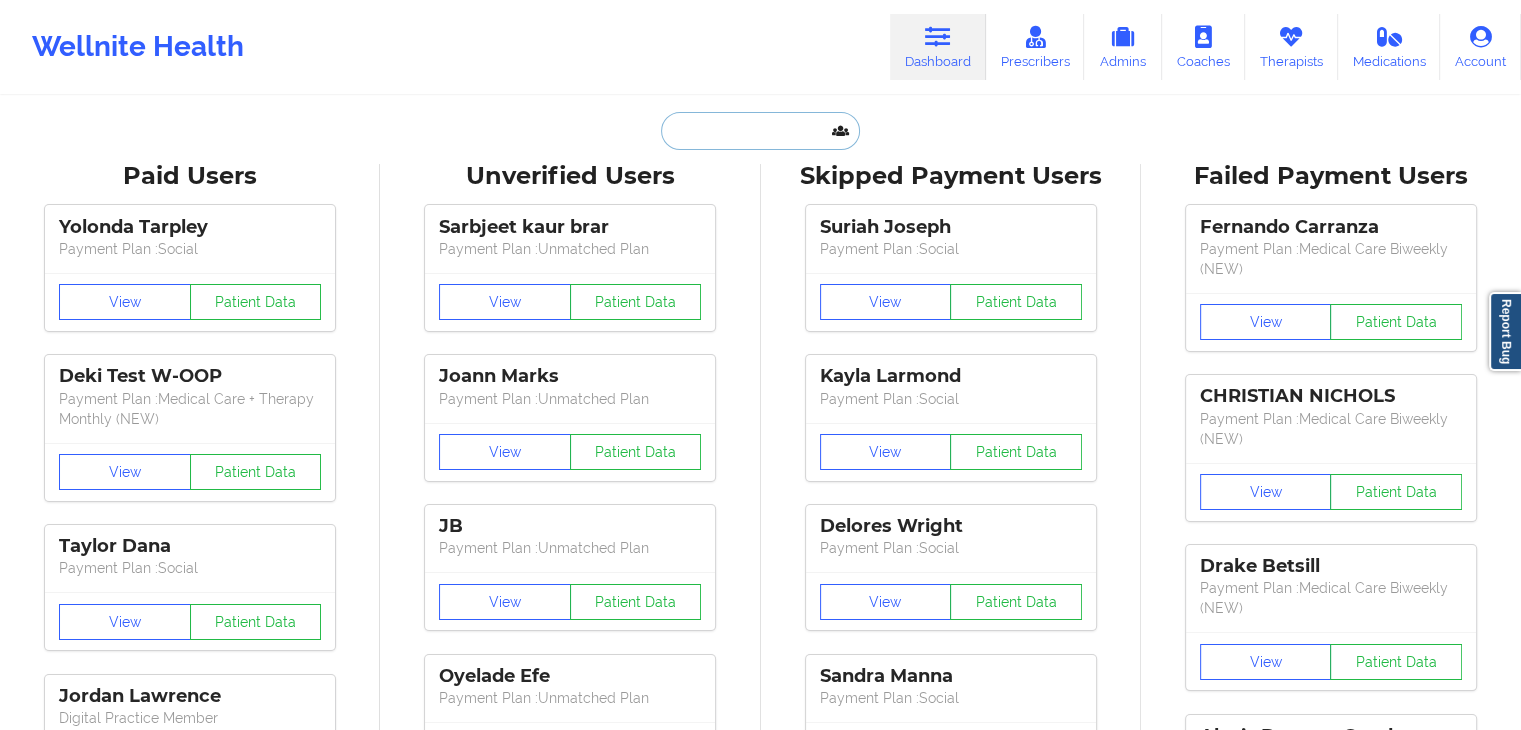 click at bounding box center (760, 131) 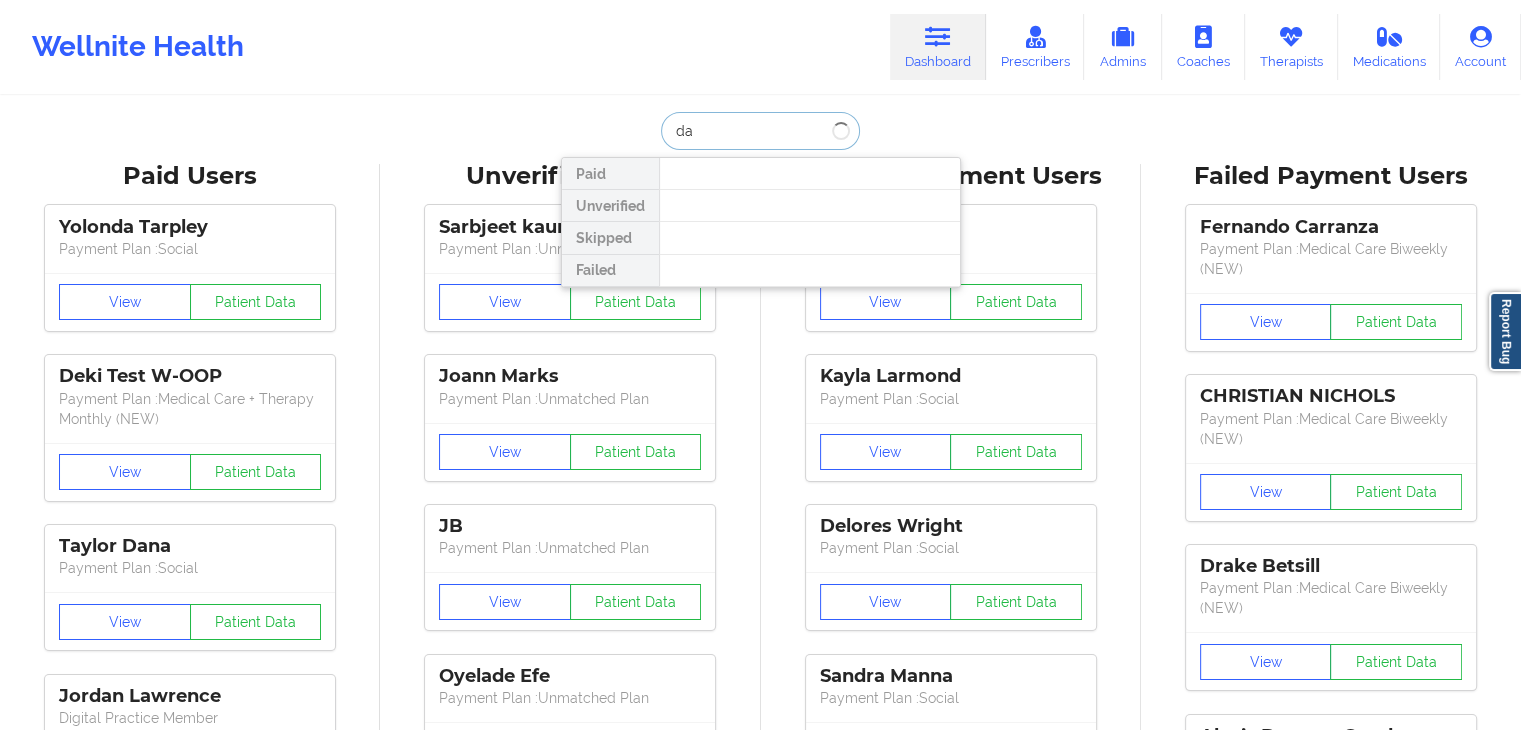 type on "d" 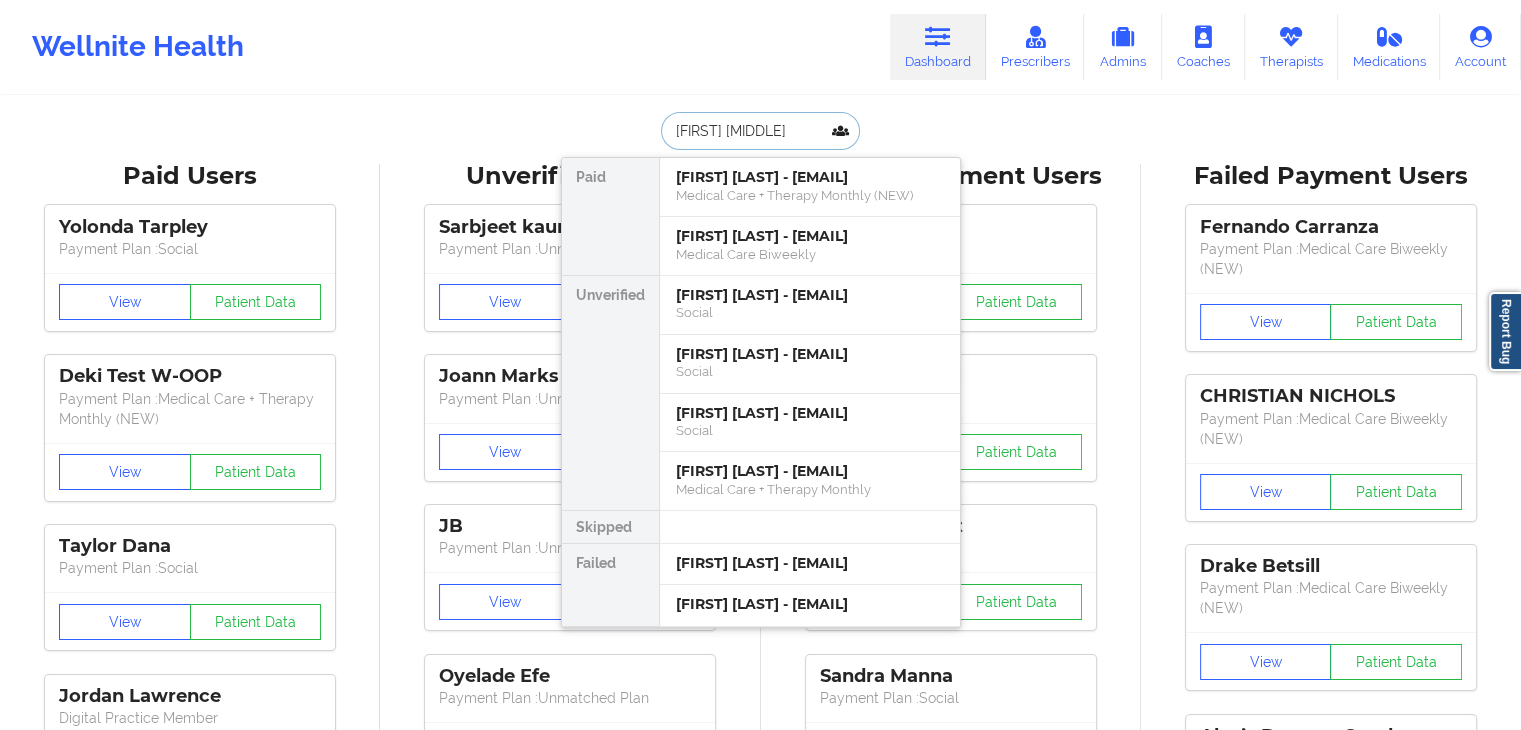 type on "[FIRST] [LAST]" 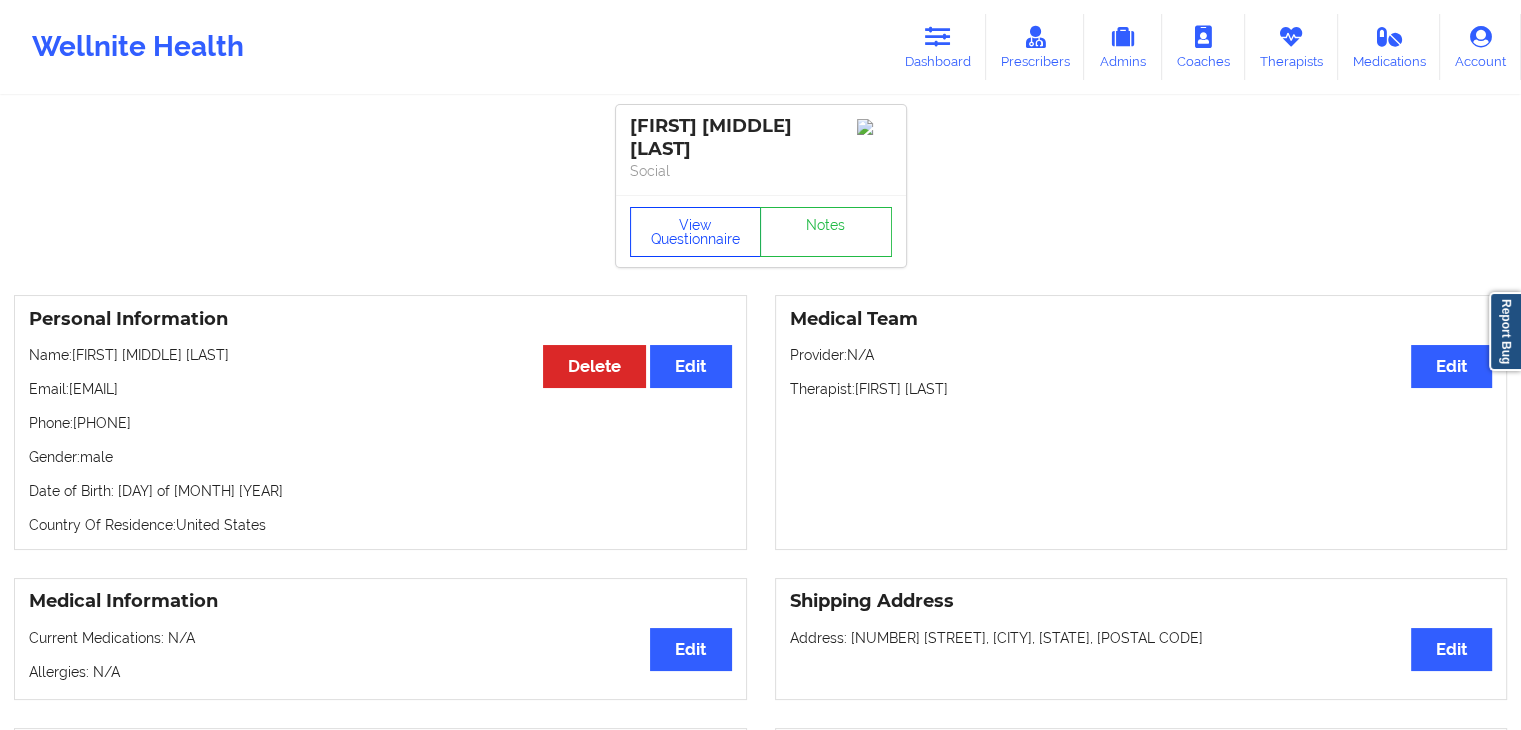 click on "View Questionnaire" at bounding box center [696, 232] 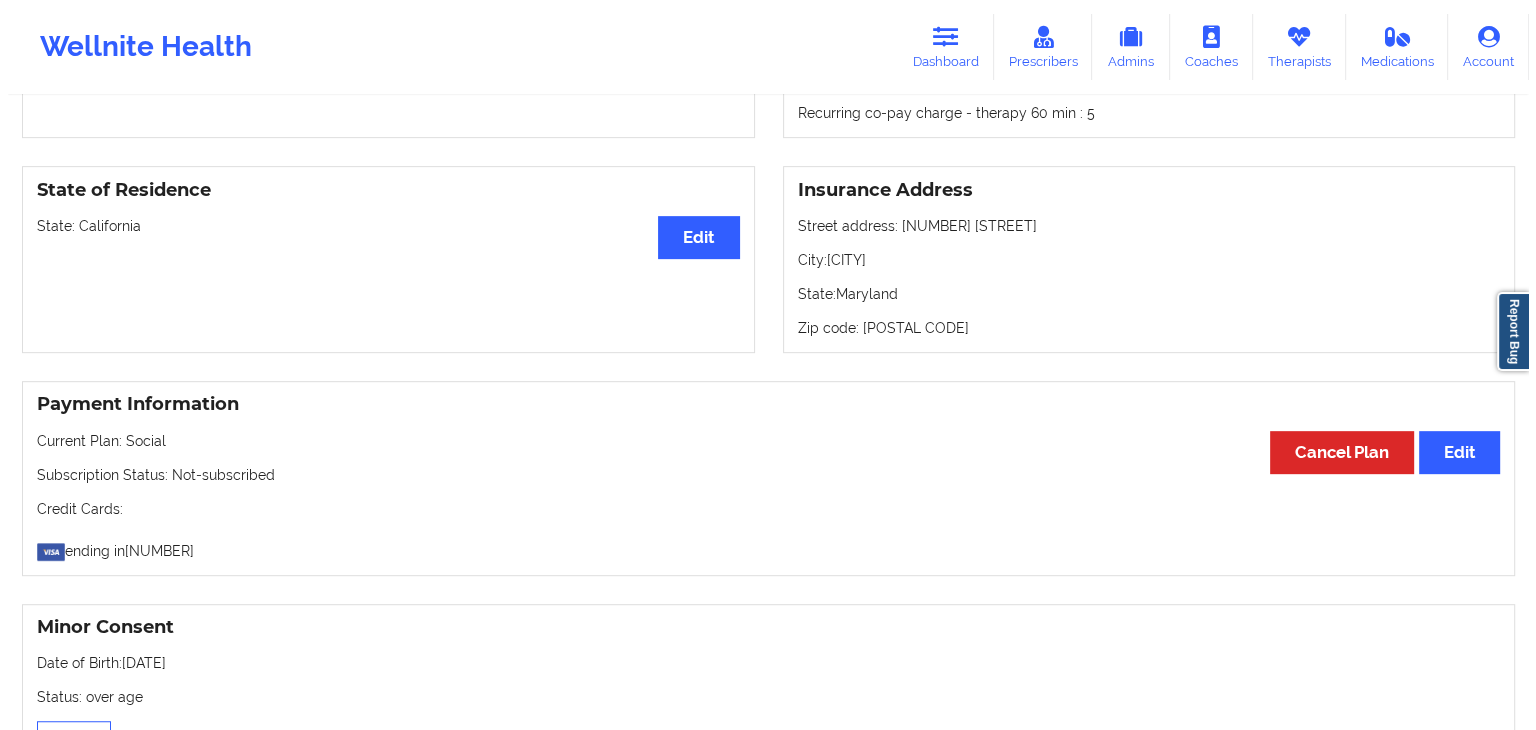 scroll, scrollTop: 817, scrollLeft: 0, axis: vertical 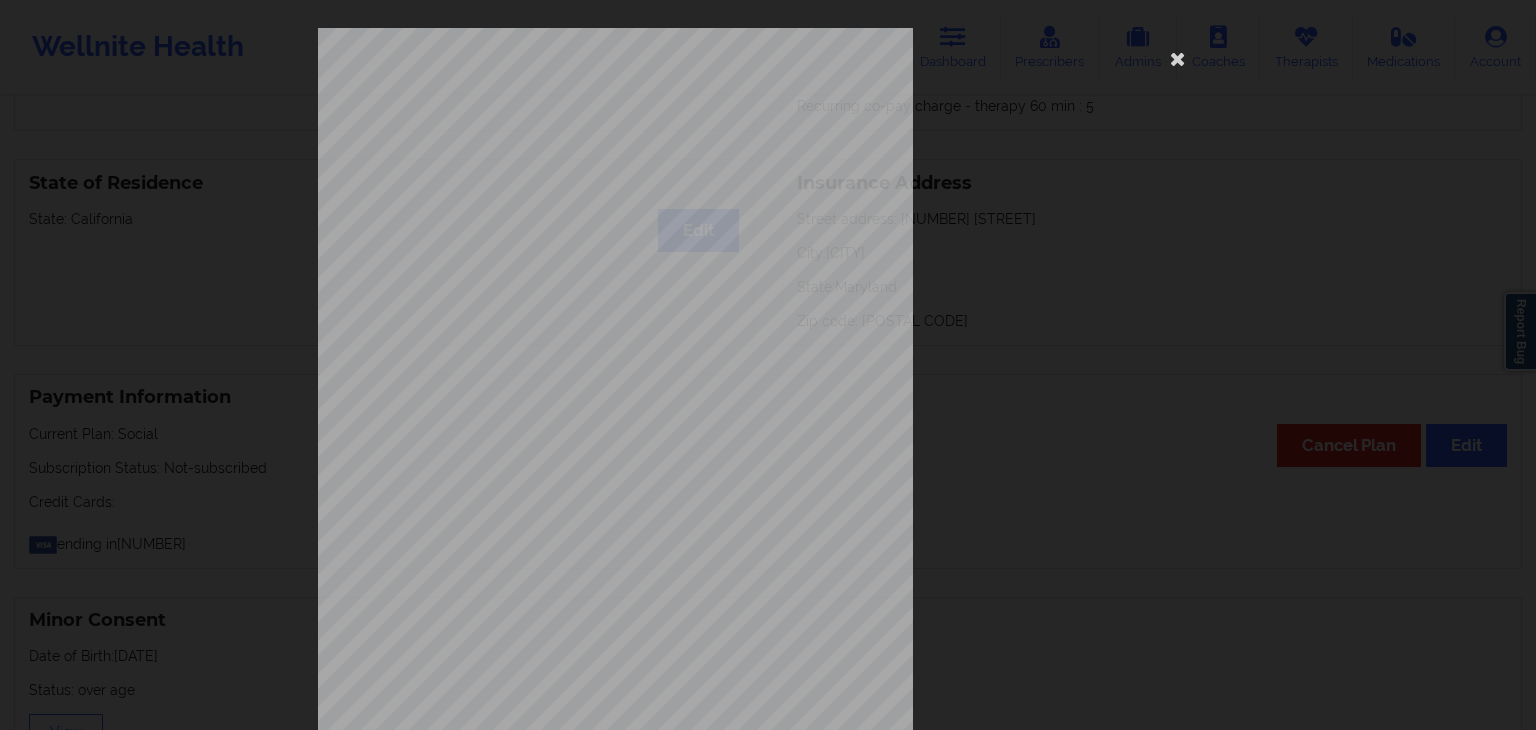drag, startPoint x: 1529, startPoint y: 171, endPoint x: 1535, endPoint y: 443, distance: 272.06616 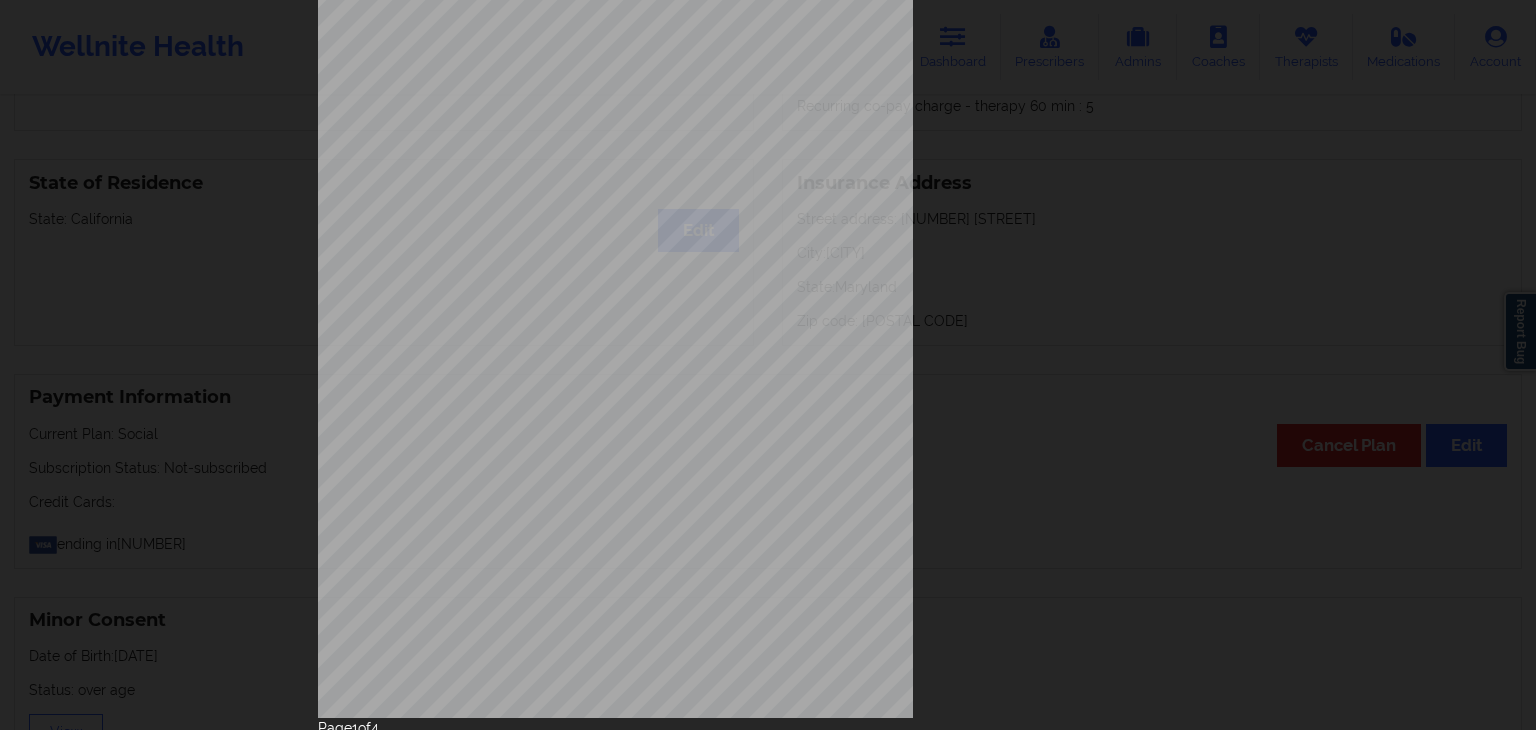 scroll, scrollTop: 224, scrollLeft: 0, axis: vertical 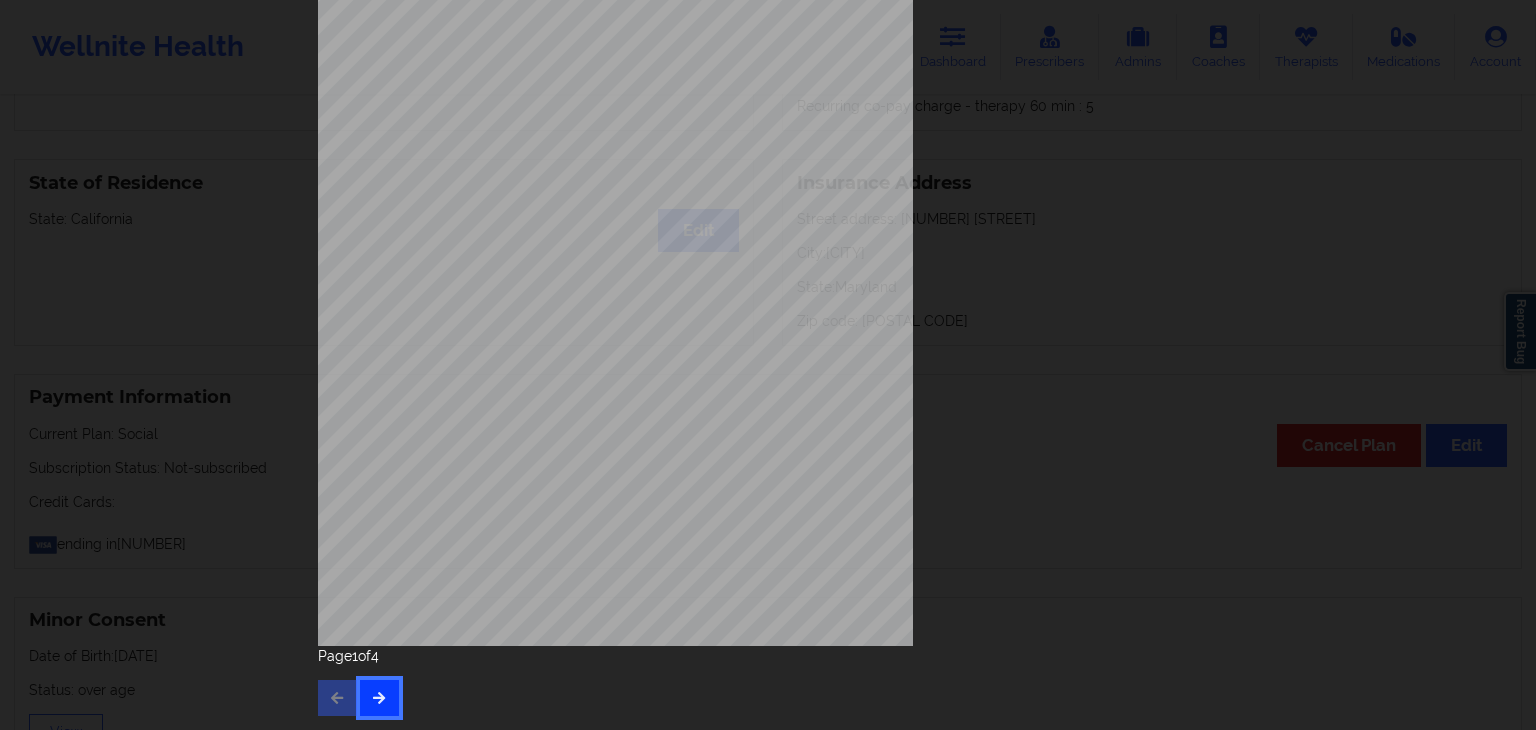 click at bounding box center (379, 697) 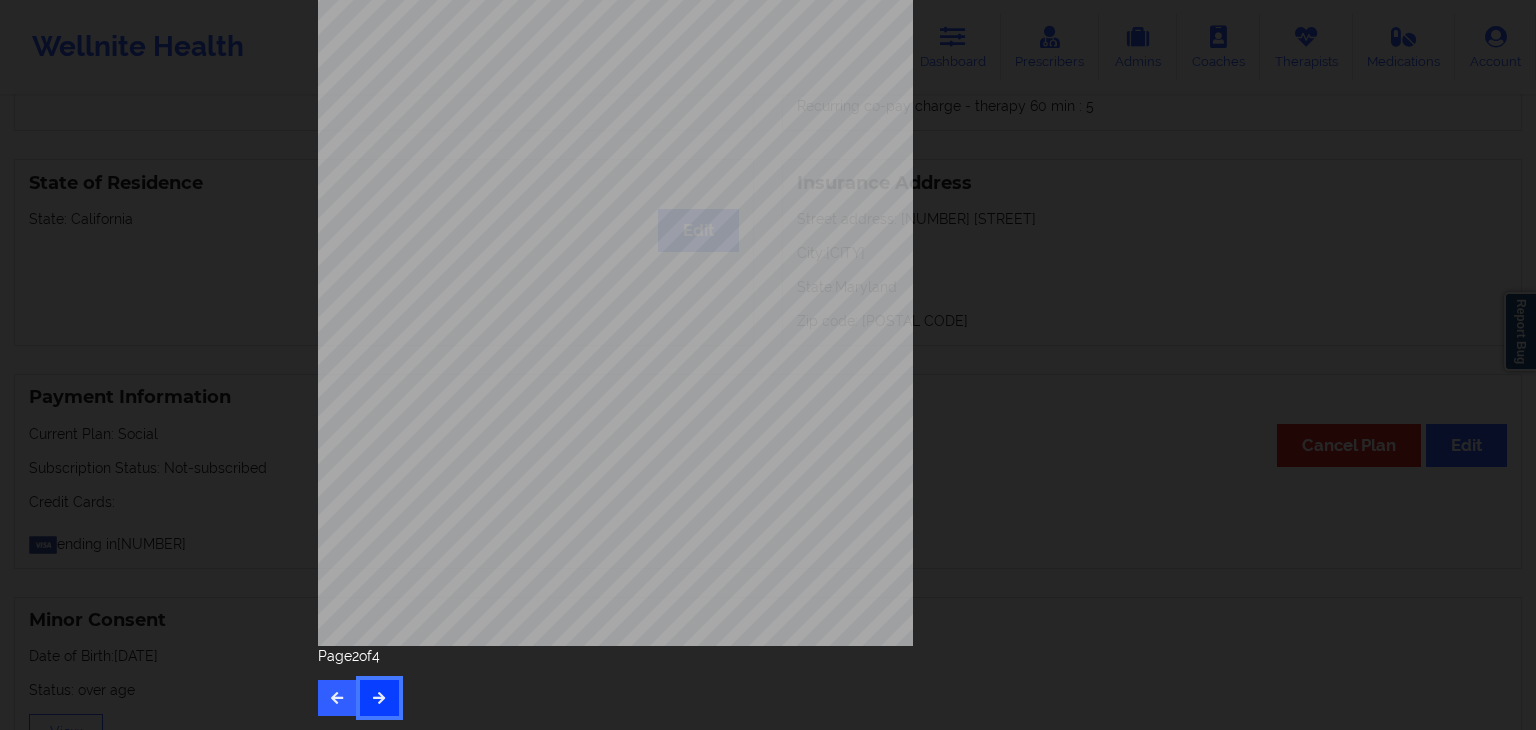 scroll, scrollTop: 0, scrollLeft: 0, axis: both 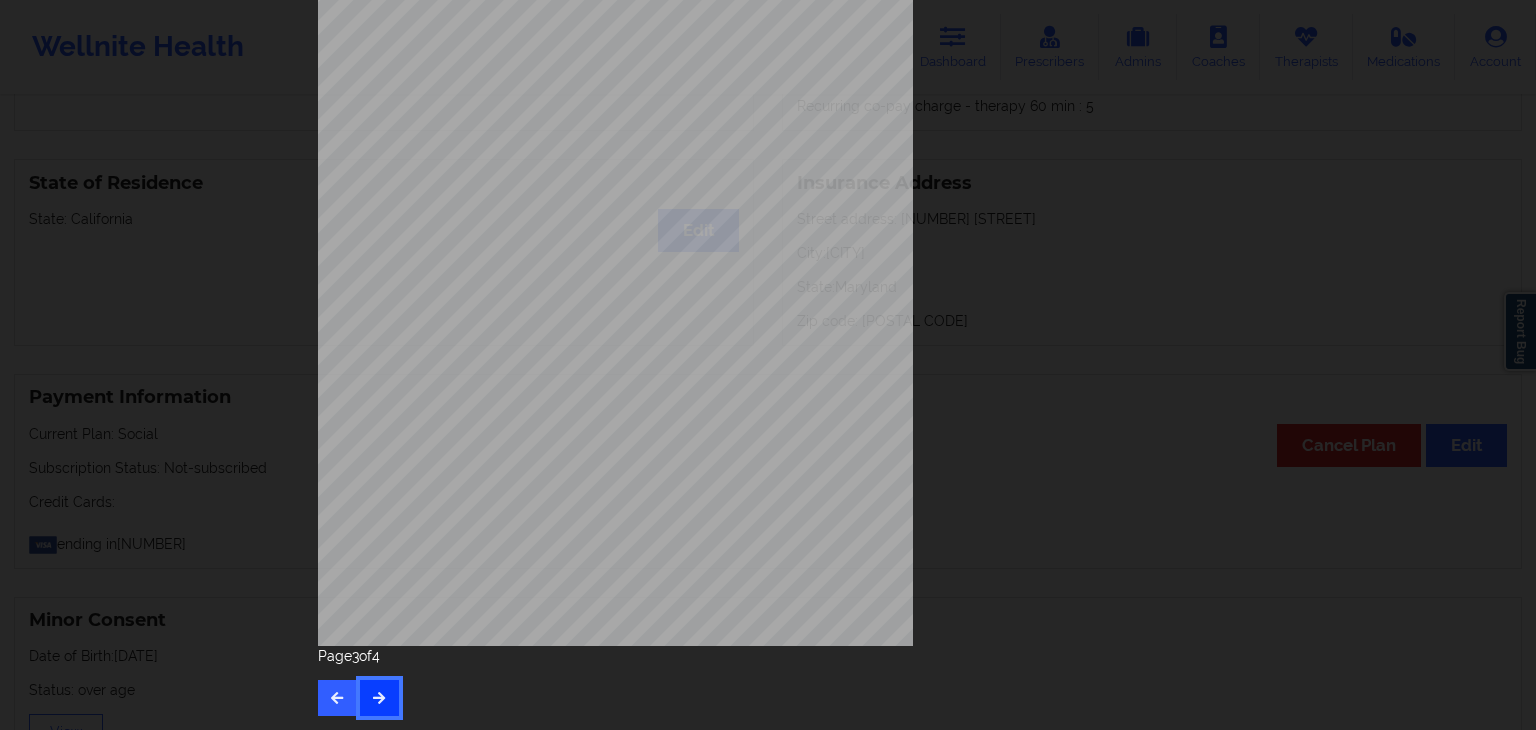 click at bounding box center [379, 698] 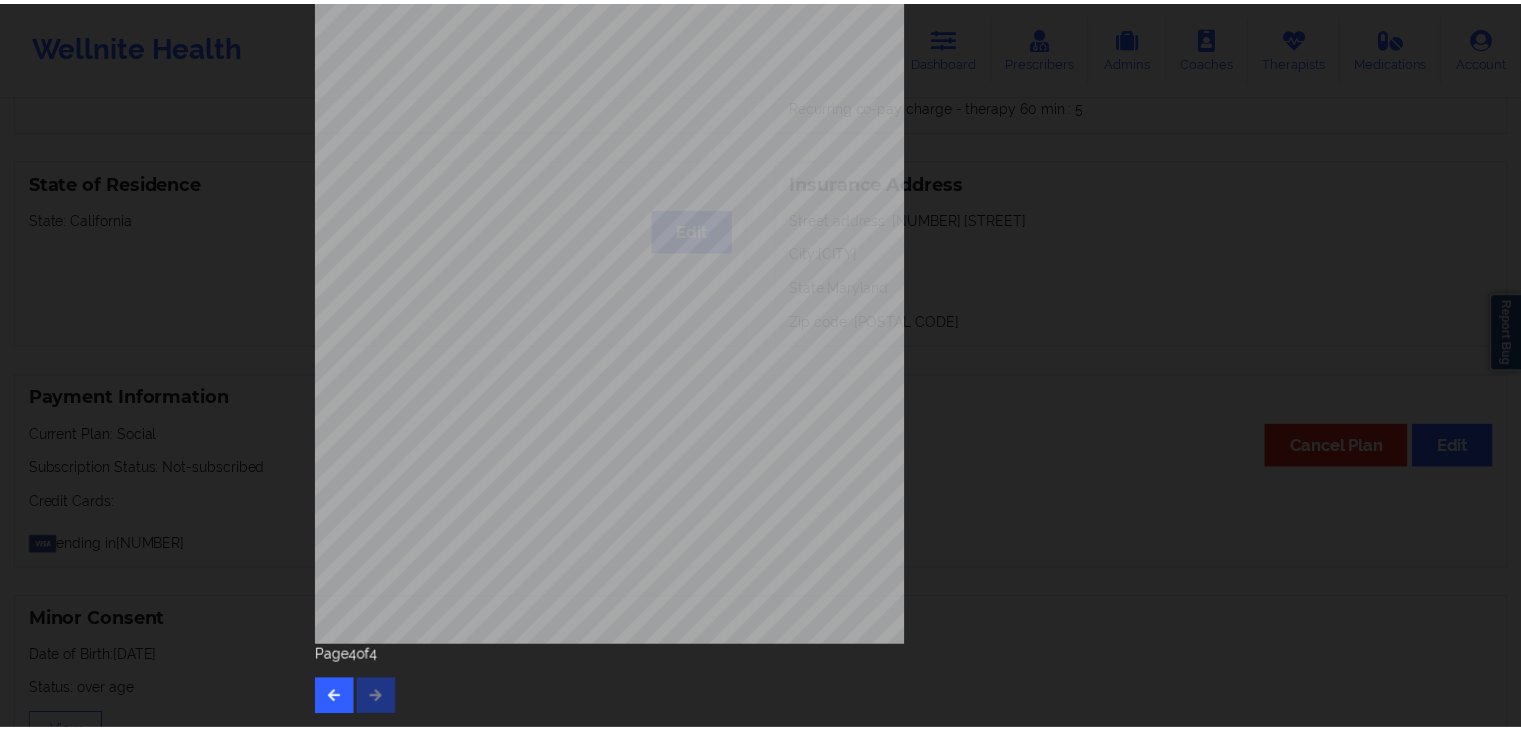 scroll, scrollTop: 0, scrollLeft: 0, axis: both 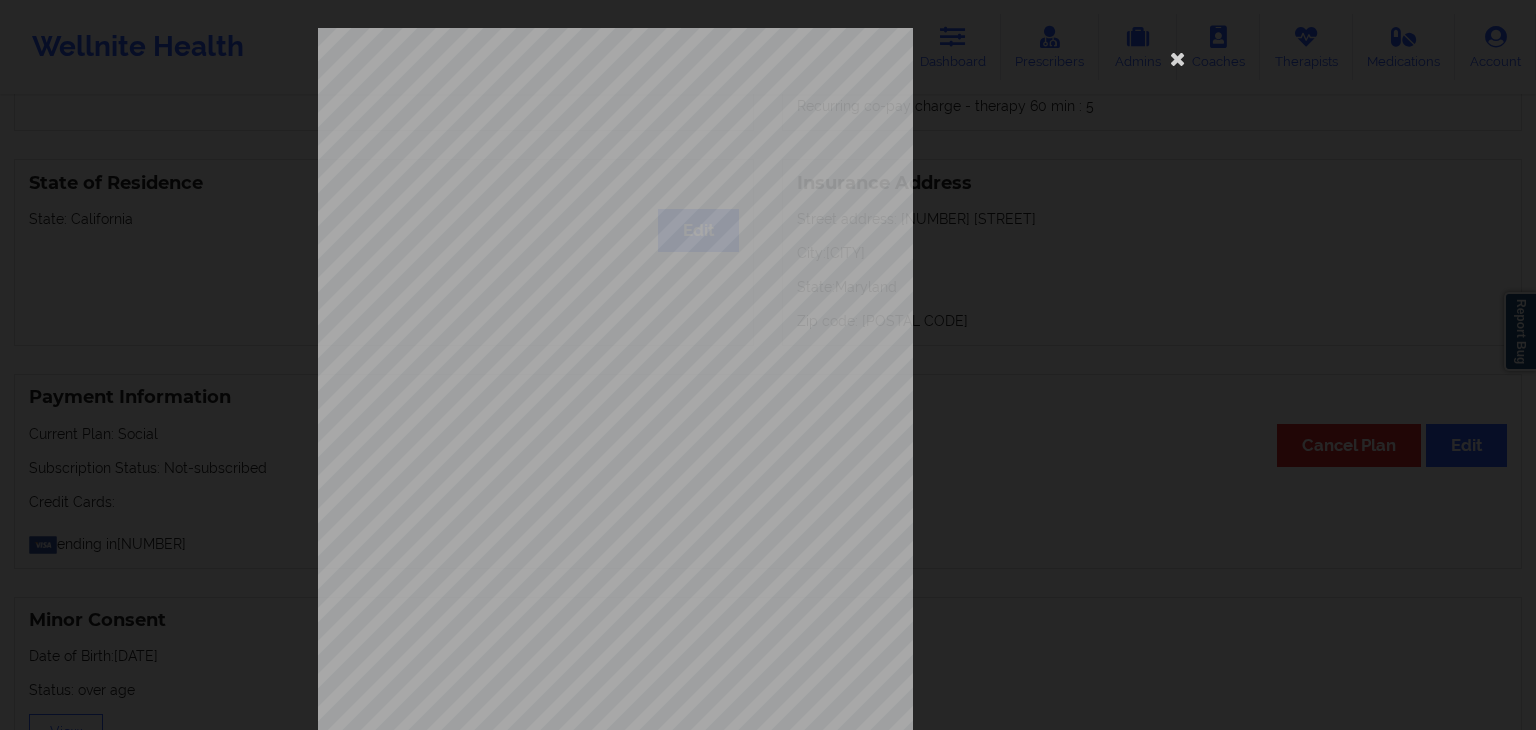 click on "Please feel free to provide us with any other additional details that have led you to cancel your membership with us. Wellnite, Inc 2025 {{page}}/{{pages}} Need Help? Email us: hello@wellnite.com" at bounding box center [768, 449] 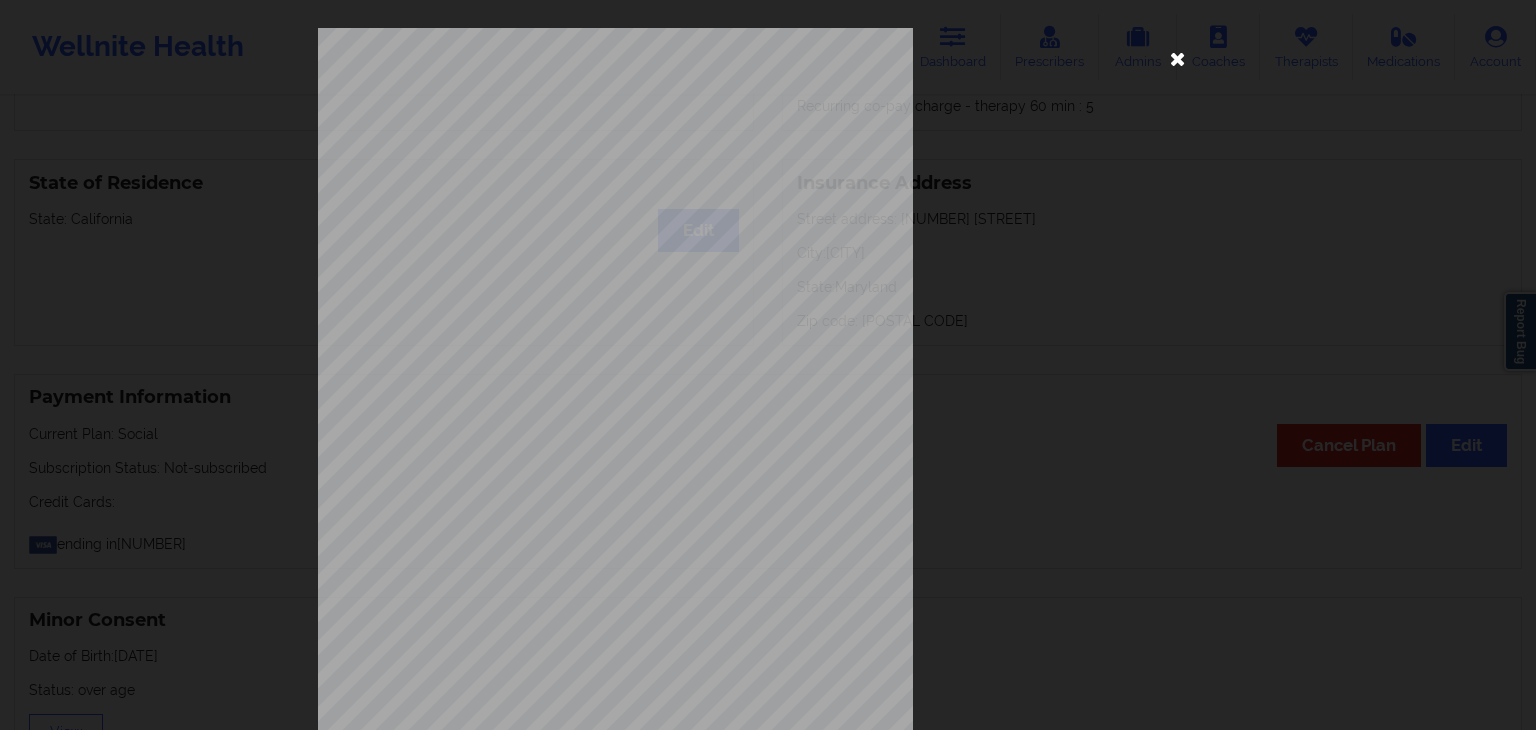 click at bounding box center (1178, 58) 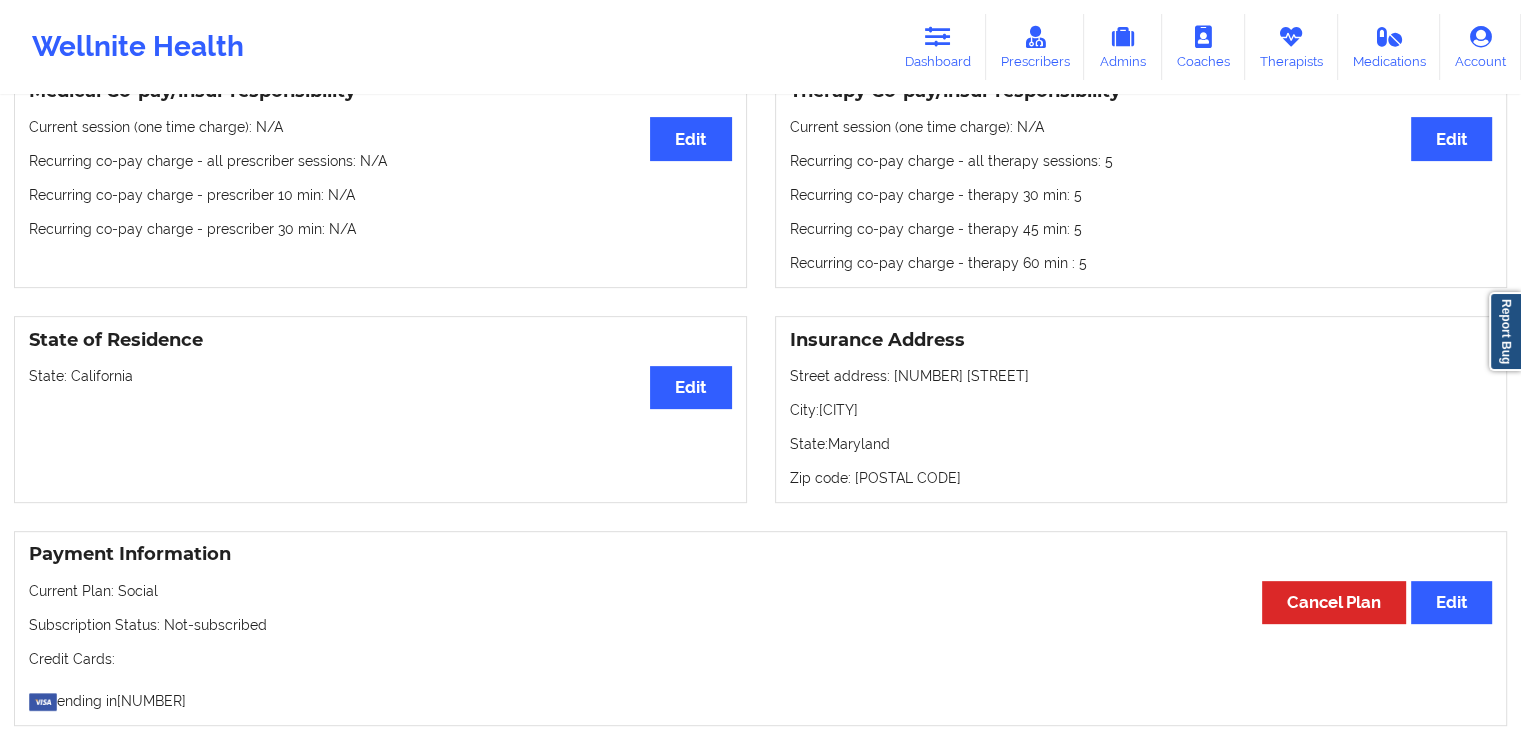 scroll, scrollTop: 564, scrollLeft: 0, axis: vertical 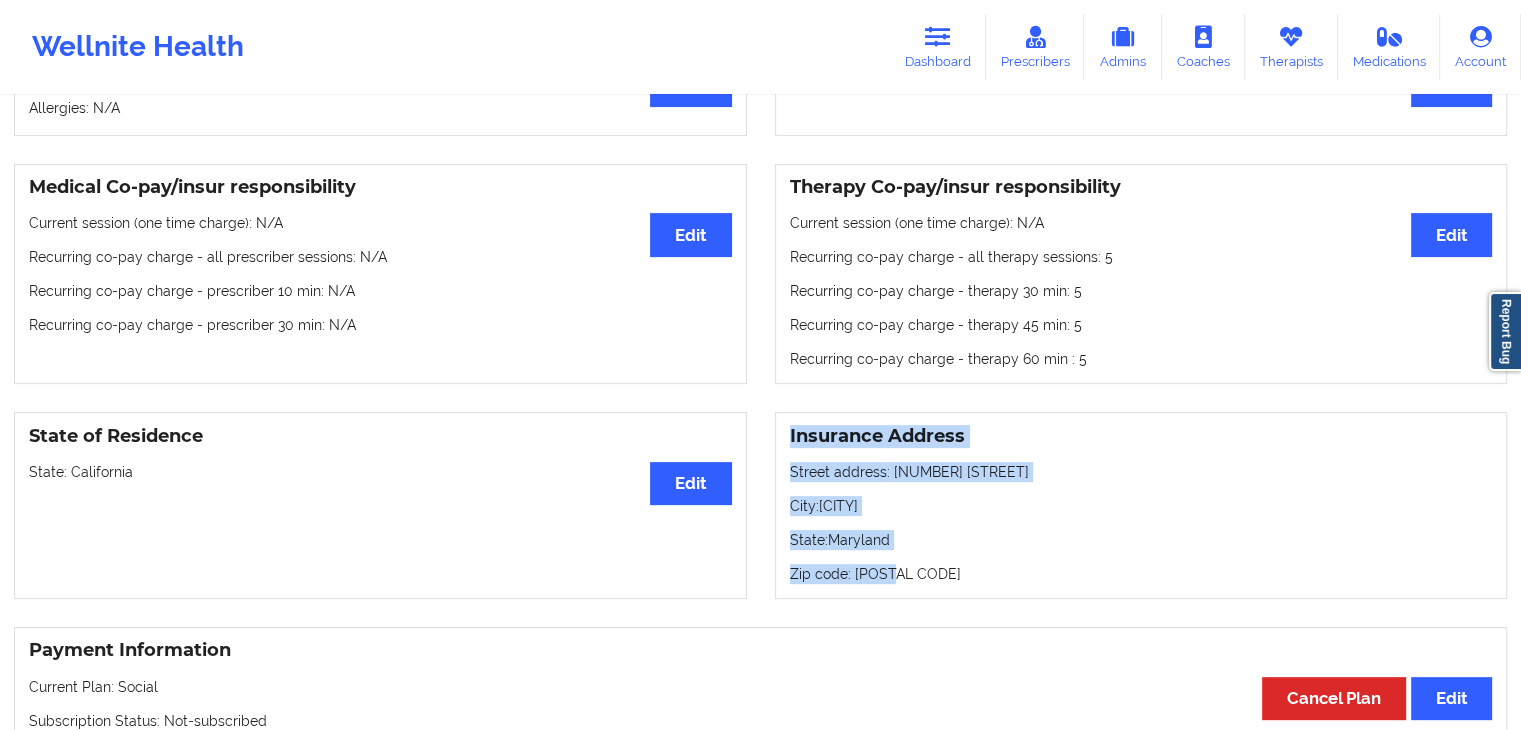 drag, startPoint x: 791, startPoint y: 419, endPoint x: 914, endPoint y: 561, distance: 187.86432 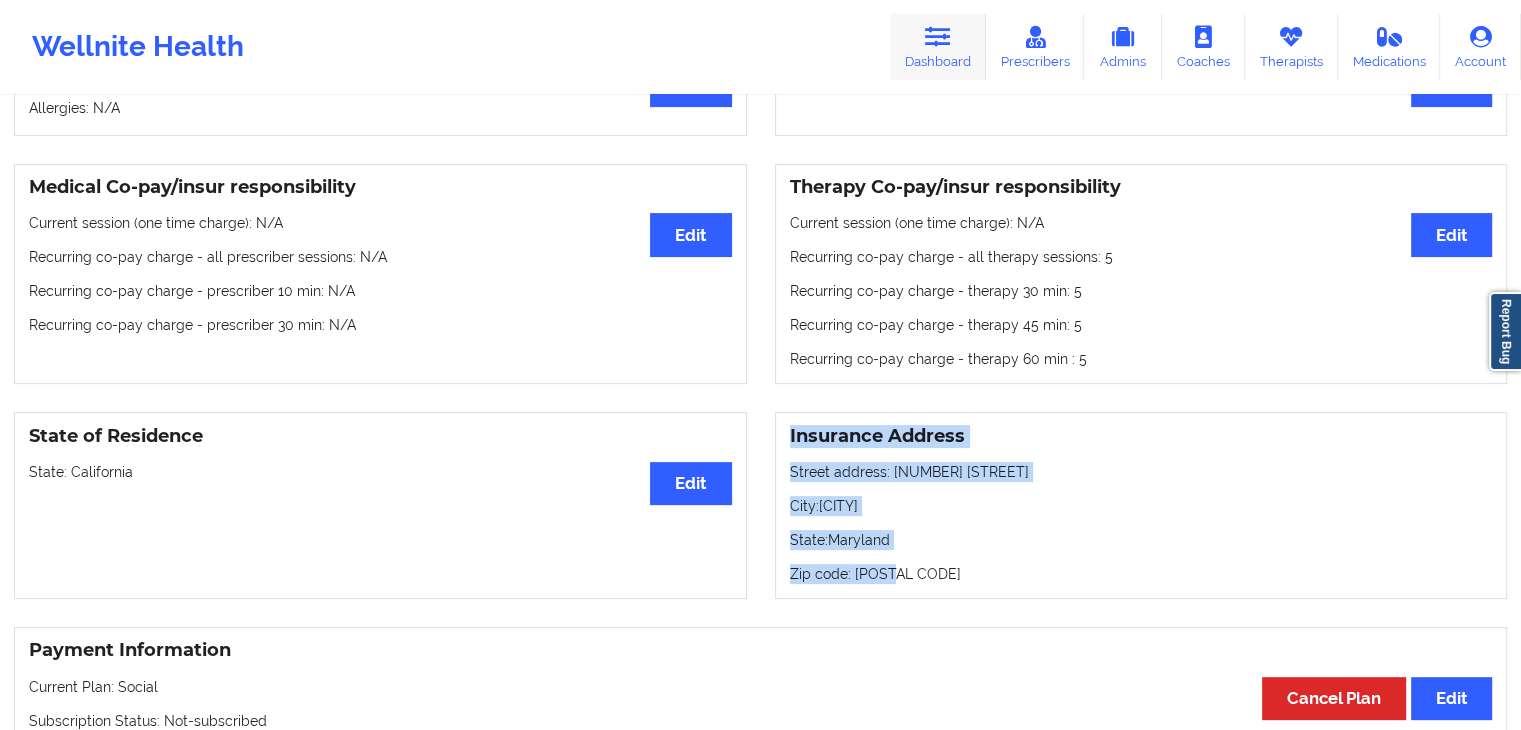 click on "Dashboard" at bounding box center (938, 47) 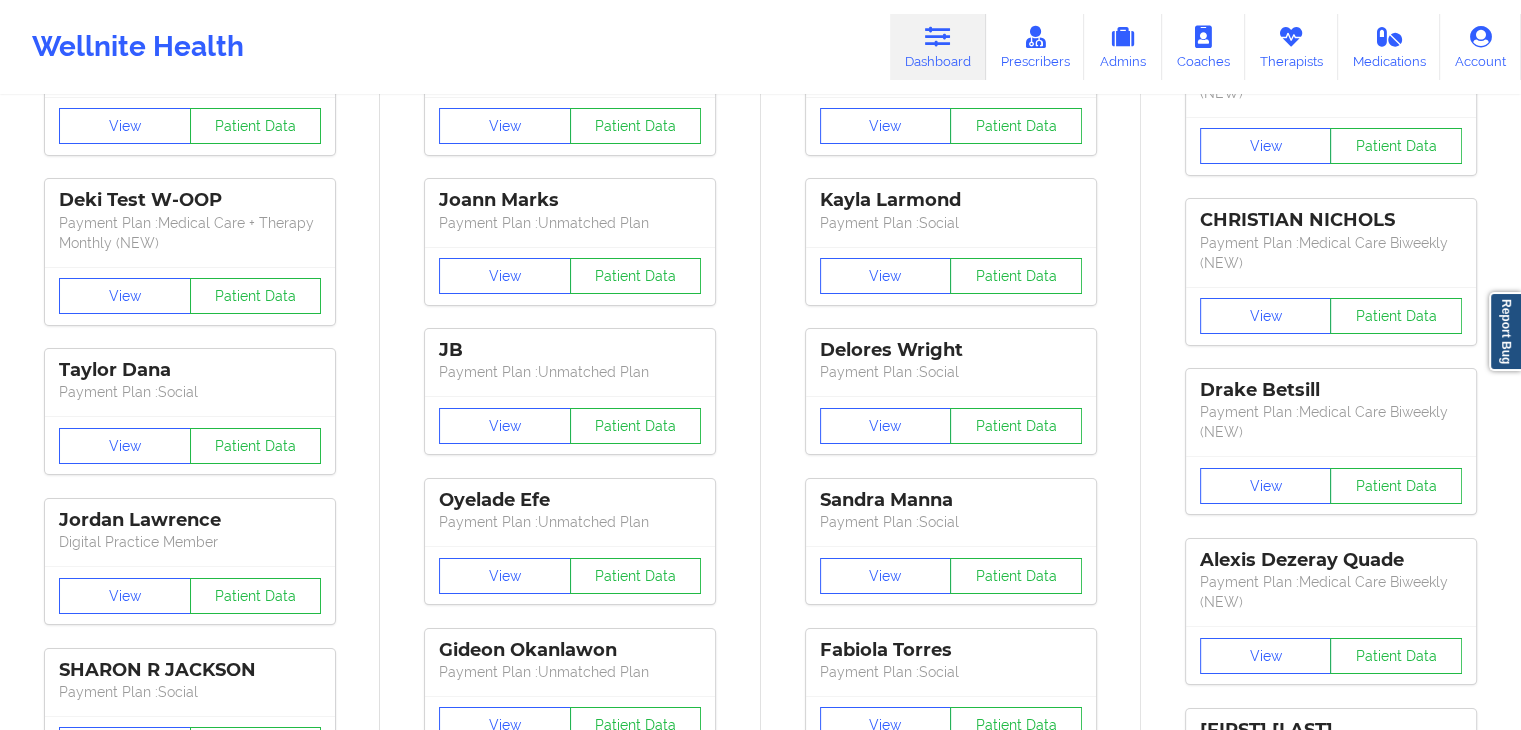 scroll, scrollTop: 0, scrollLeft: 0, axis: both 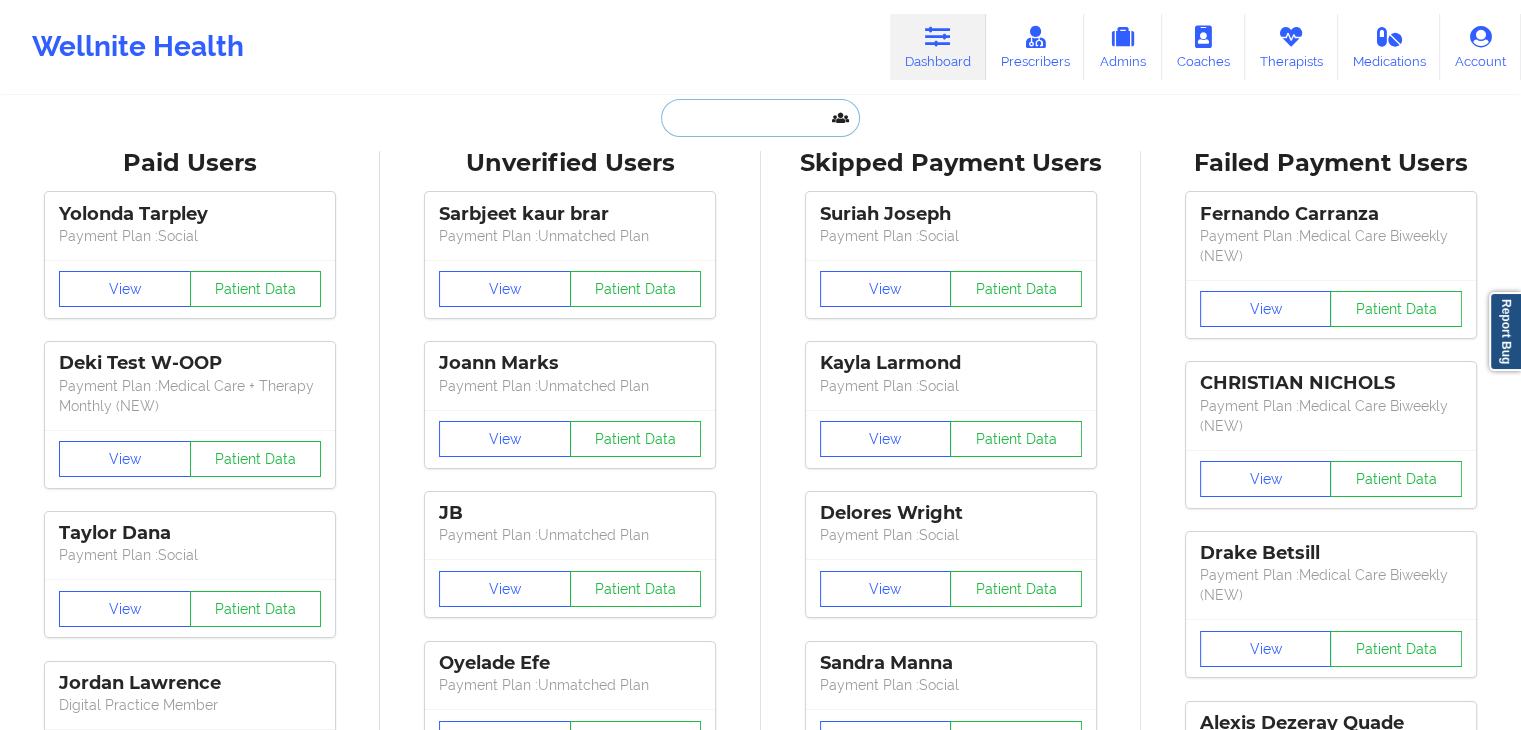 click at bounding box center (760, 118) 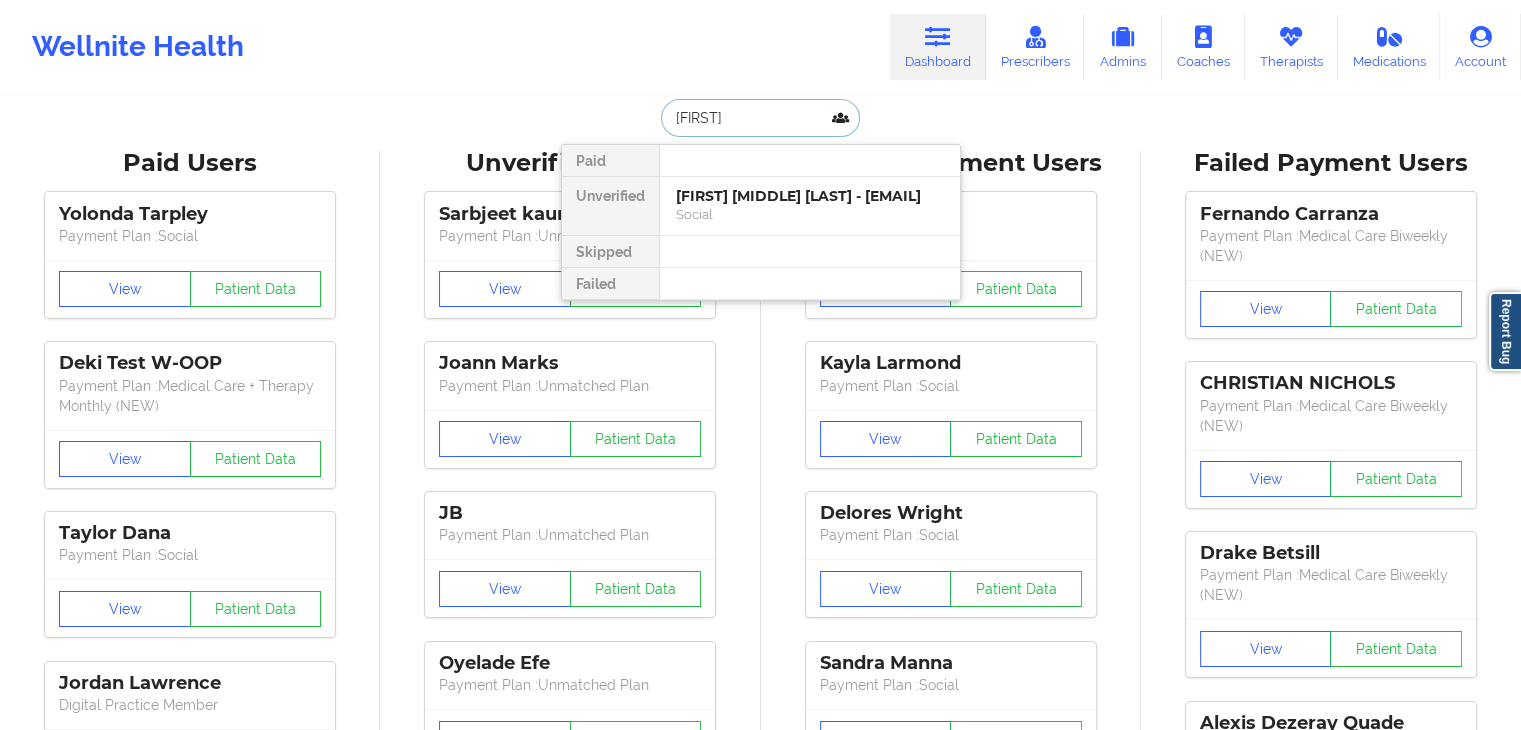 type on "[FIRST]" 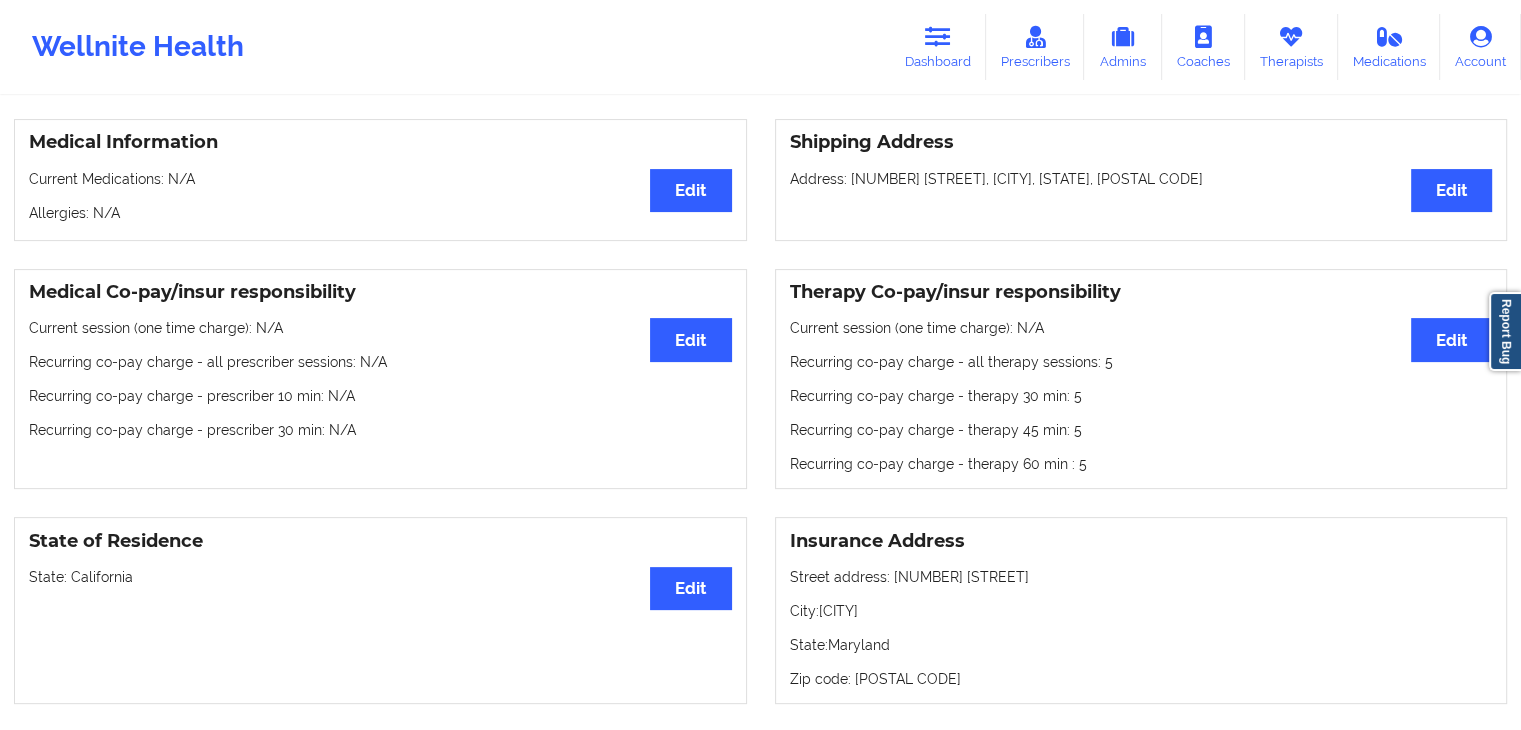 scroll, scrollTop: 546, scrollLeft: 0, axis: vertical 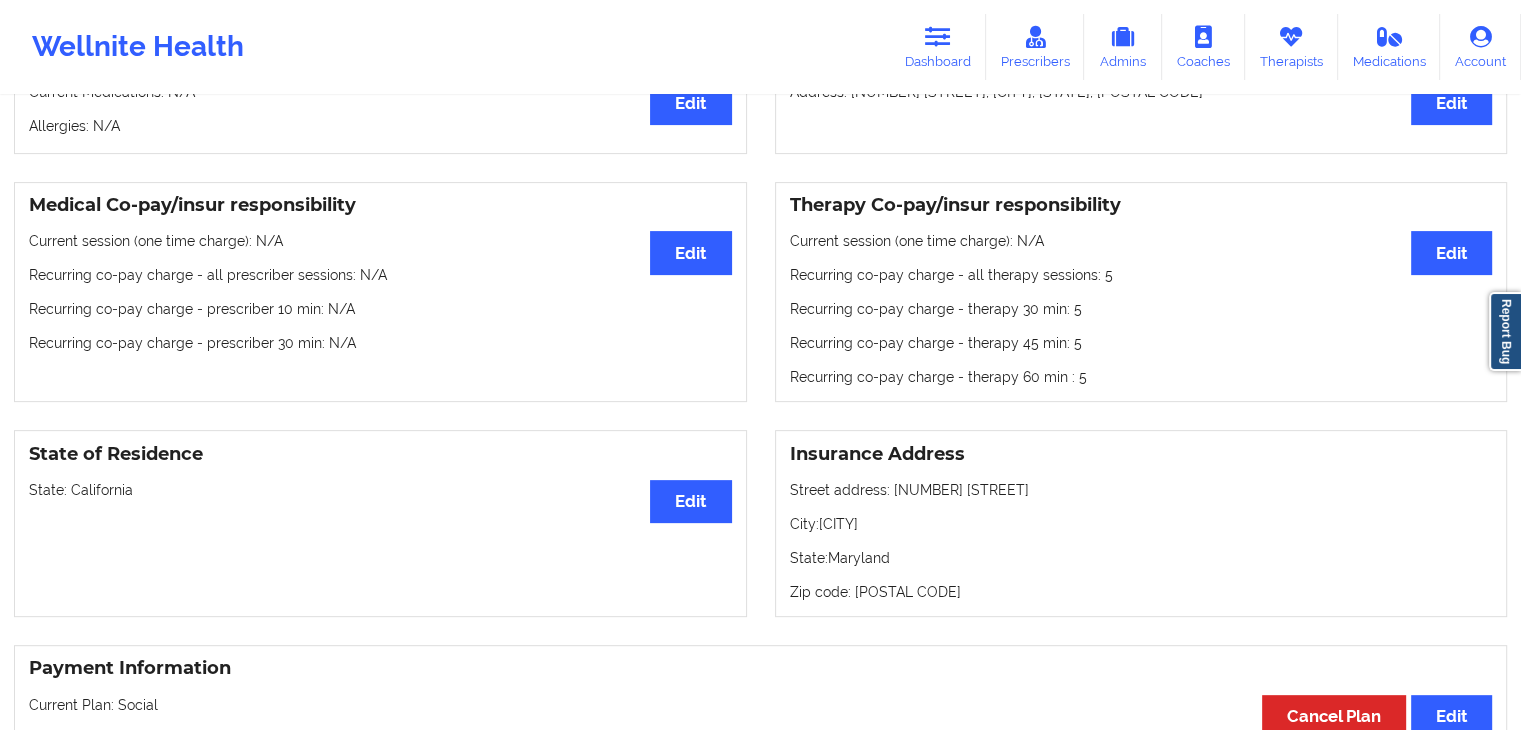 drag, startPoint x: 792, startPoint y: 187, endPoint x: 954, endPoint y: 505, distance: 356.88654 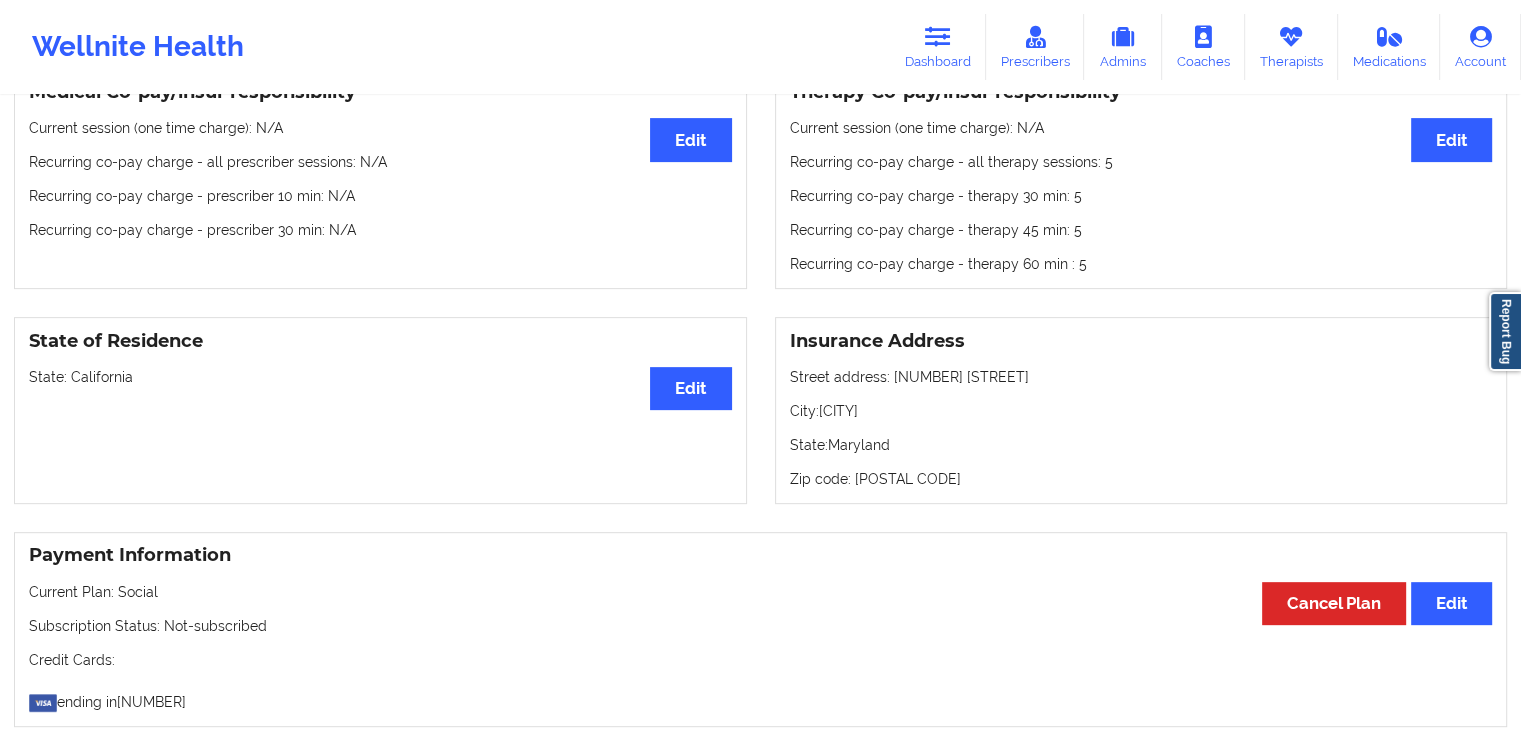 scroll, scrollTop: 654, scrollLeft: 0, axis: vertical 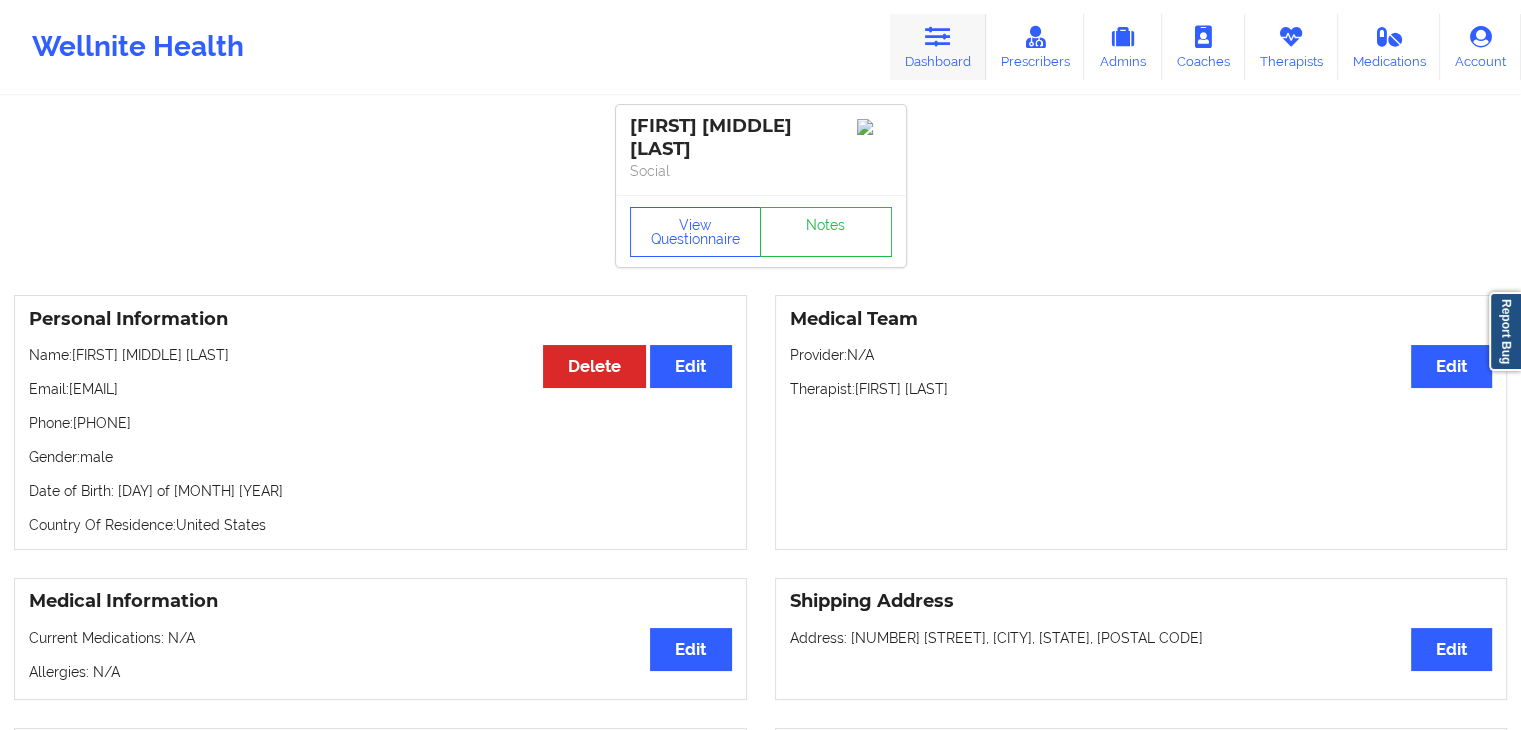 click at bounding box center [938, 37] 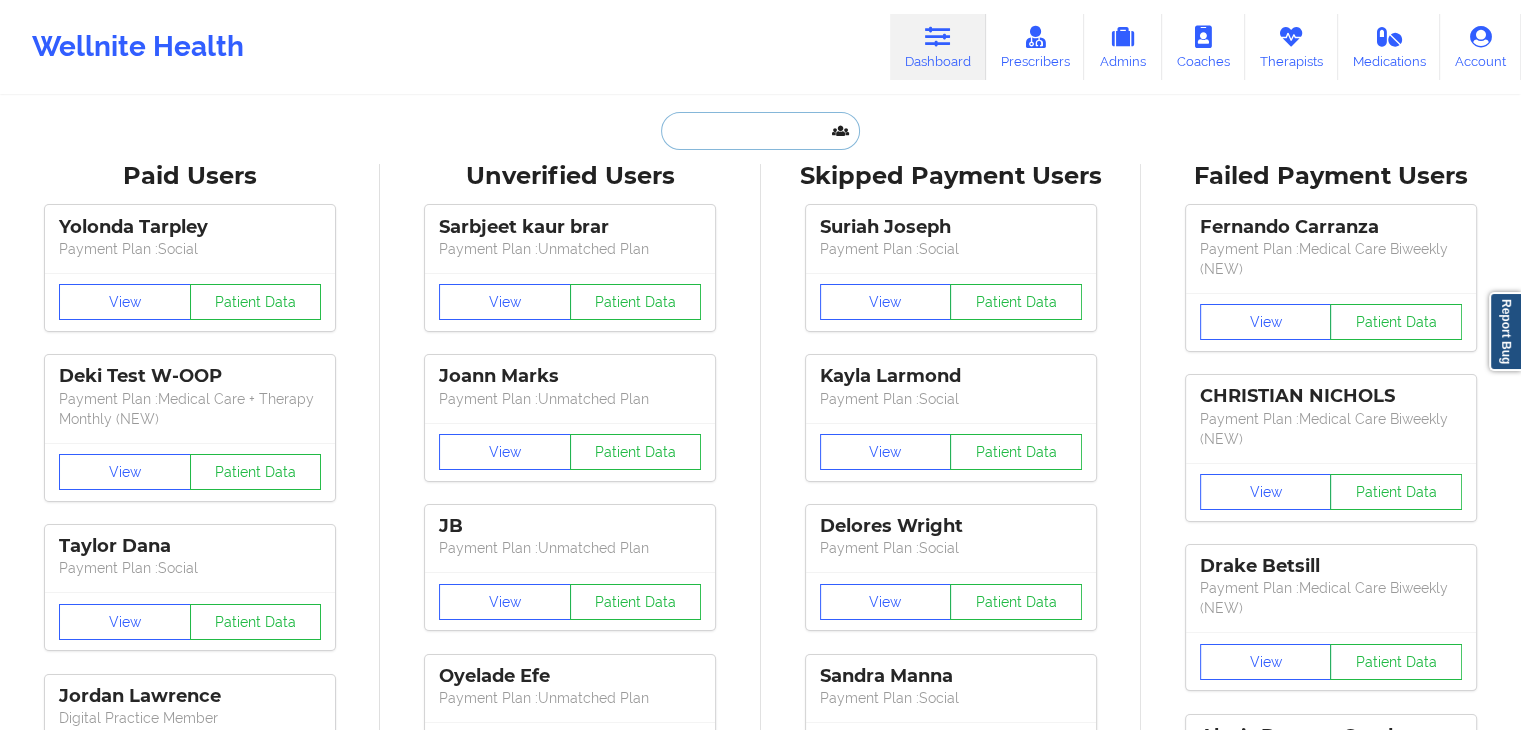 click at bounding box center (760, 131) 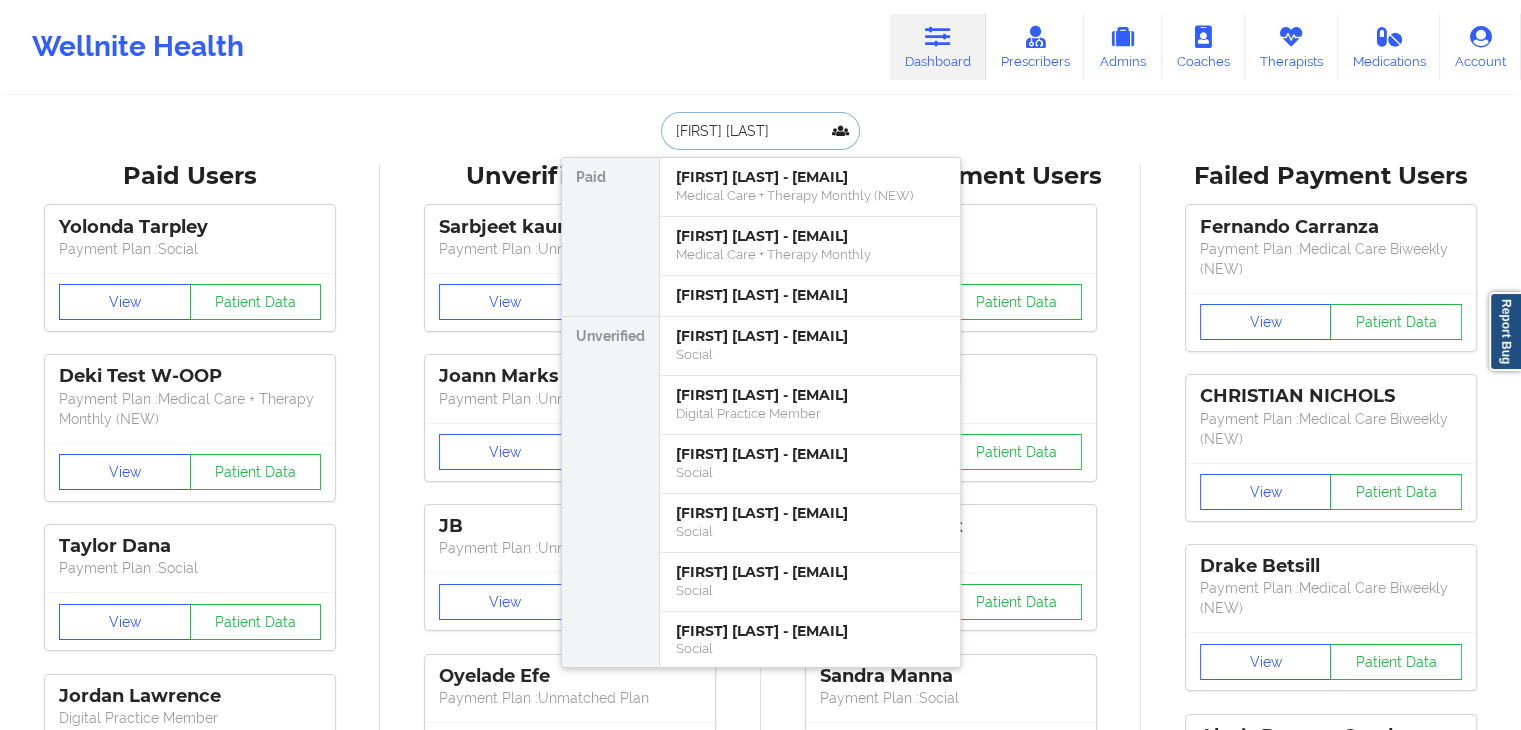 type on "[FIRST] [LAST]" 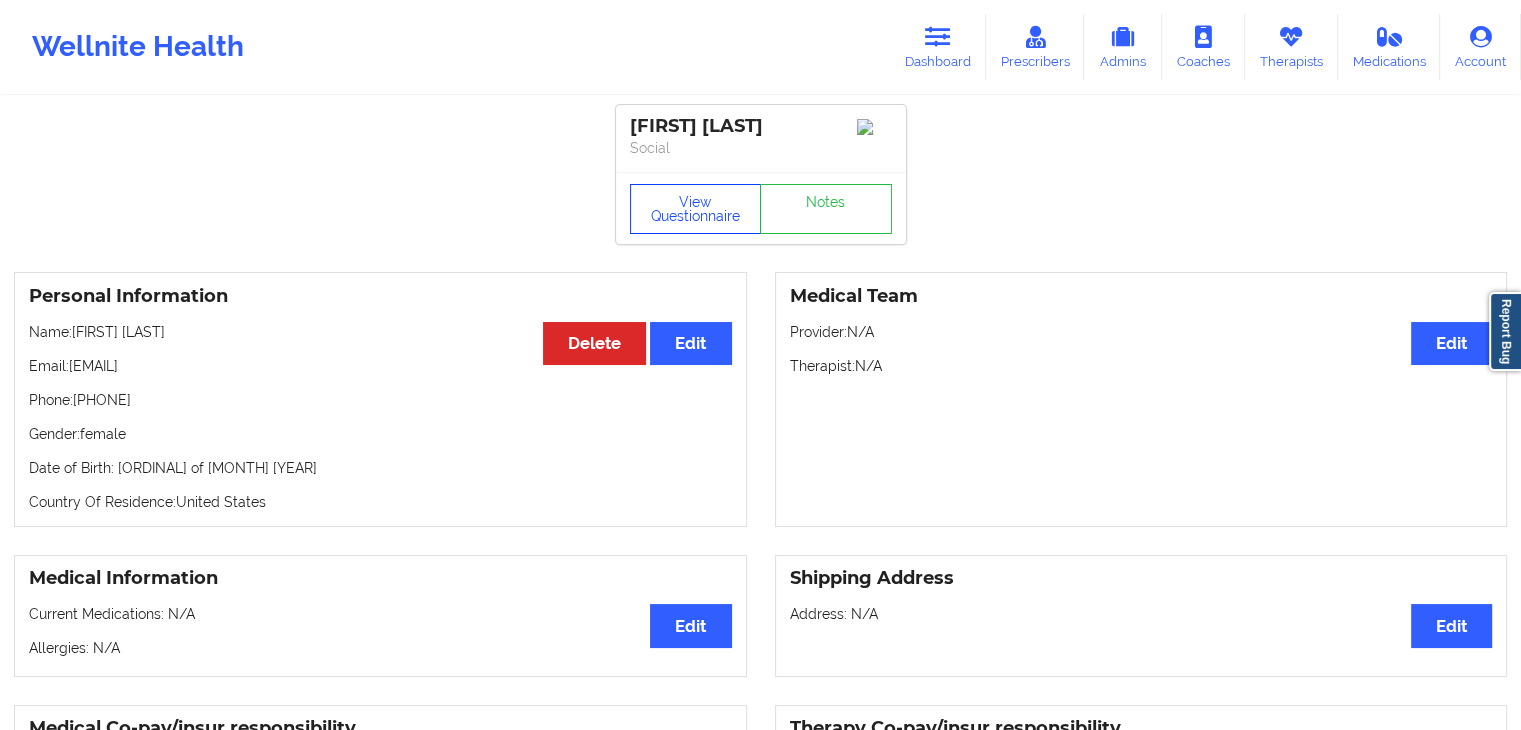 click on "View Questionnaire" at bounding box center (696, 209) 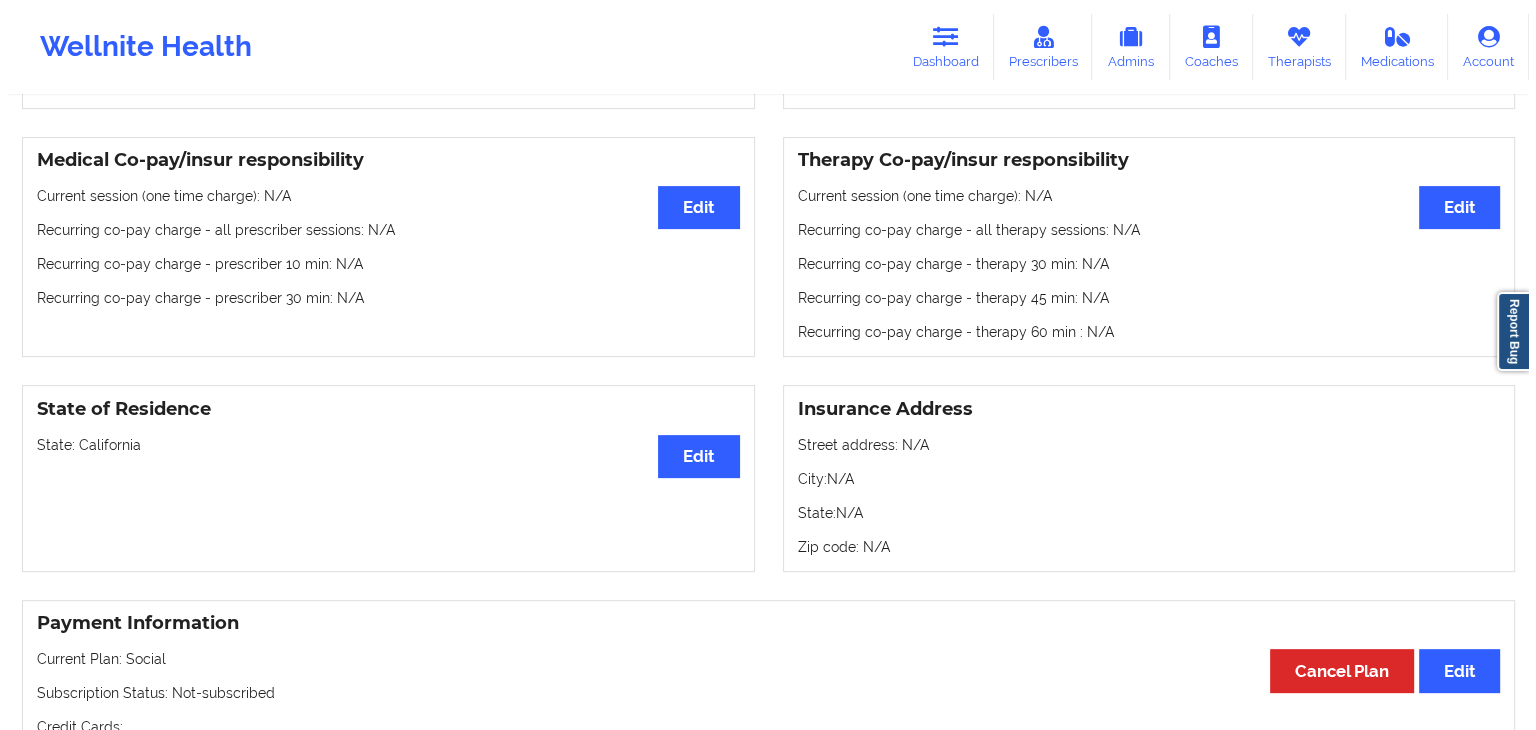 scroll, scrollTop: 540, scrollLeft: 0, axis: vertical 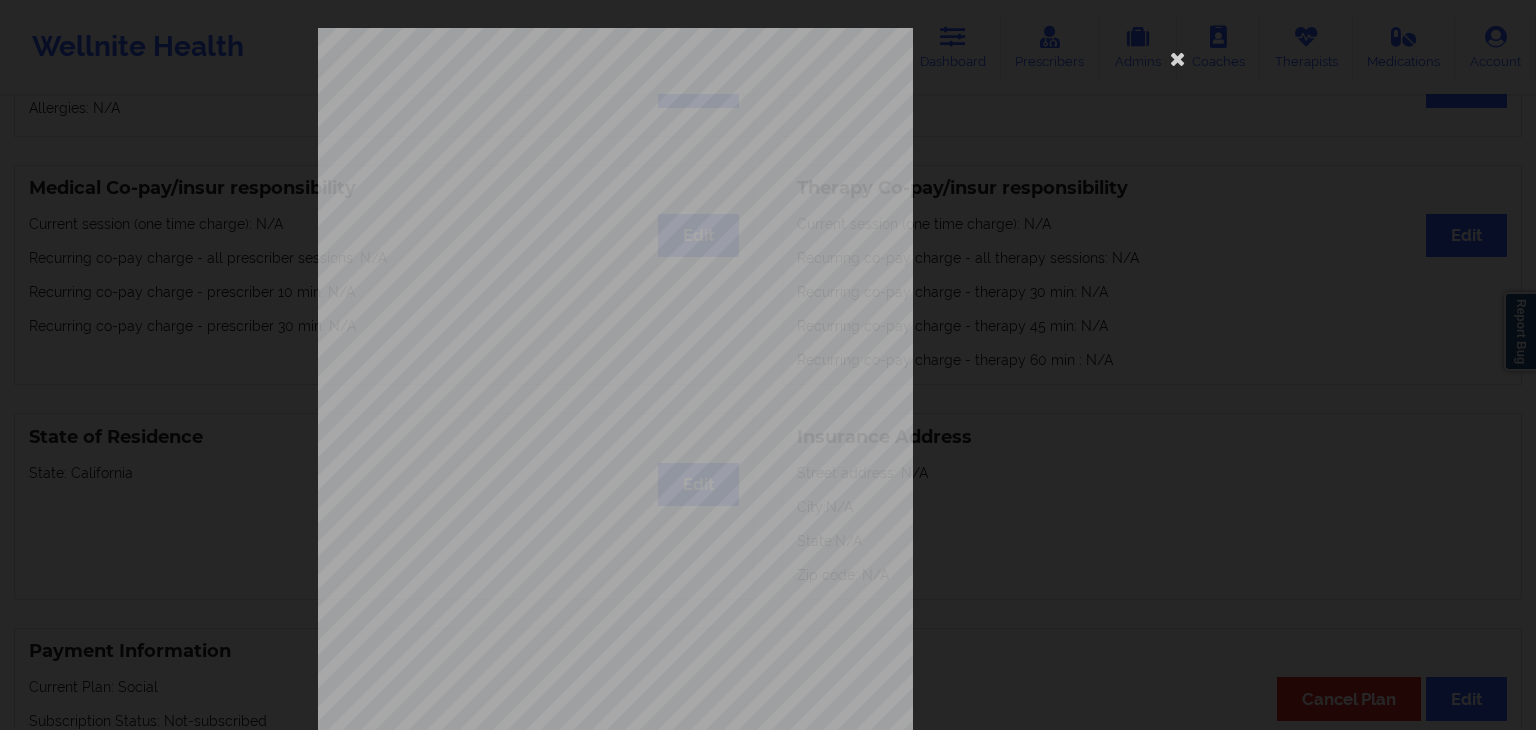 drag, startPoint x: 1526, startPoint y: 246, endPoint x: 1500, endPoint y: 405, distance: 161.11176 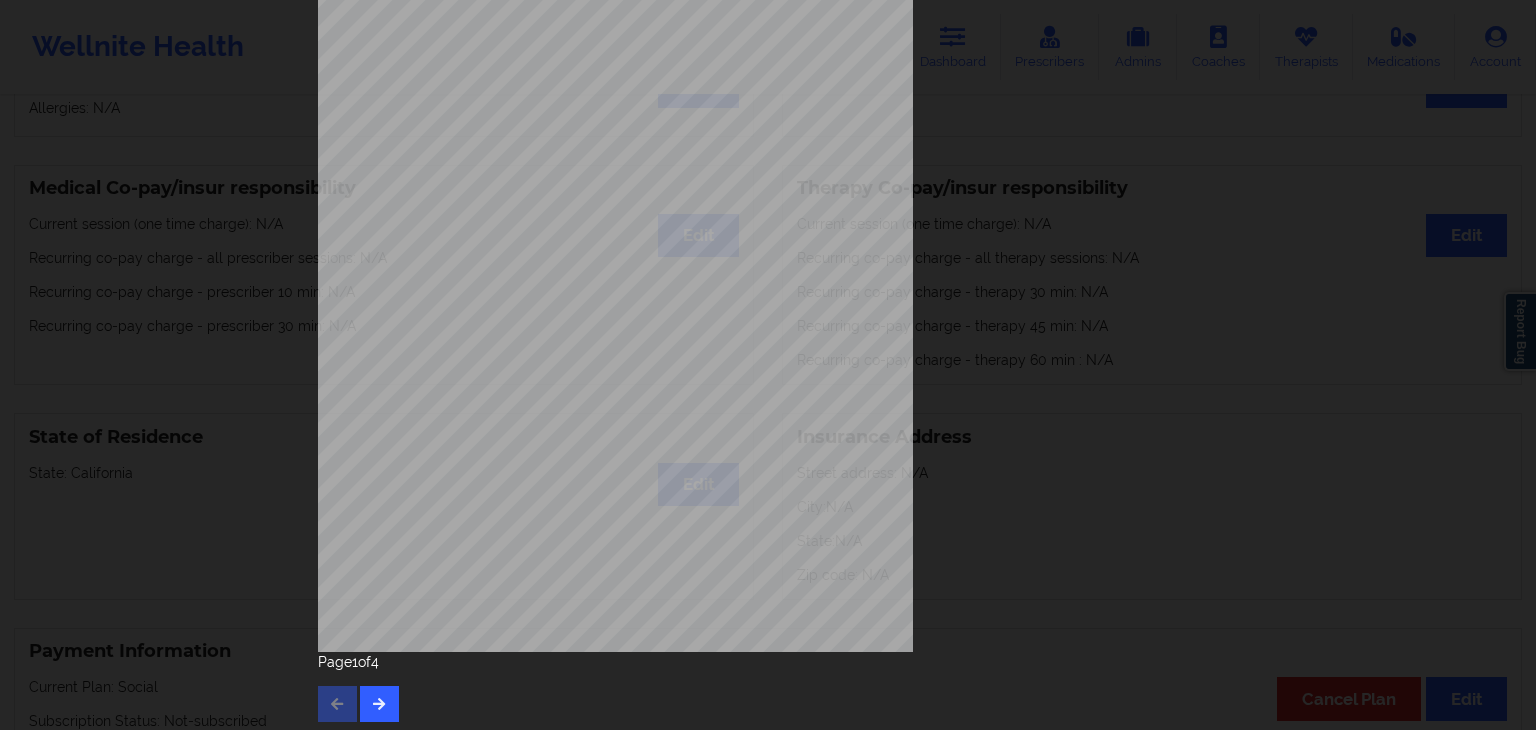 scroll, scrollTop: 224, scrollLeft: 0, axis: vertical 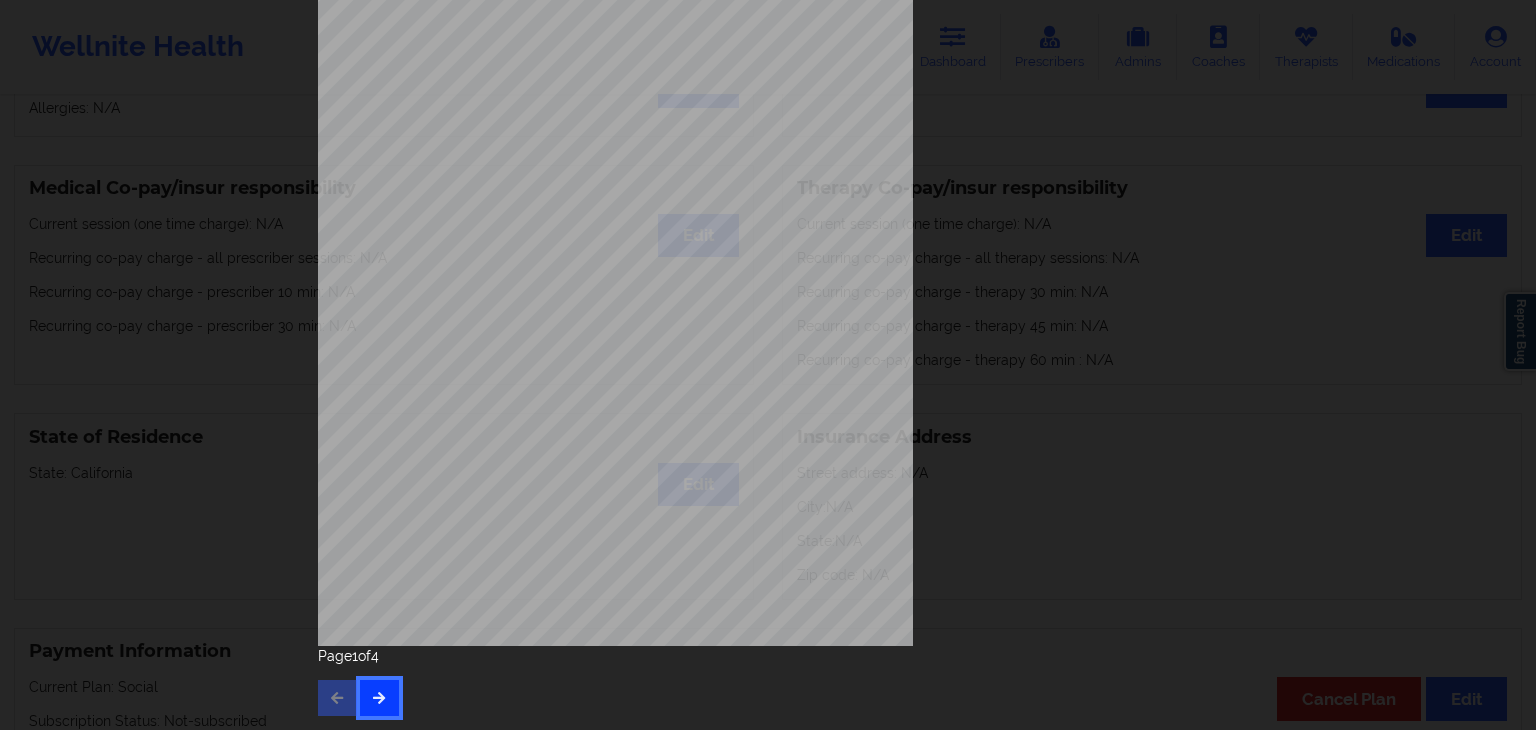 click at bounding box center (379, 697) 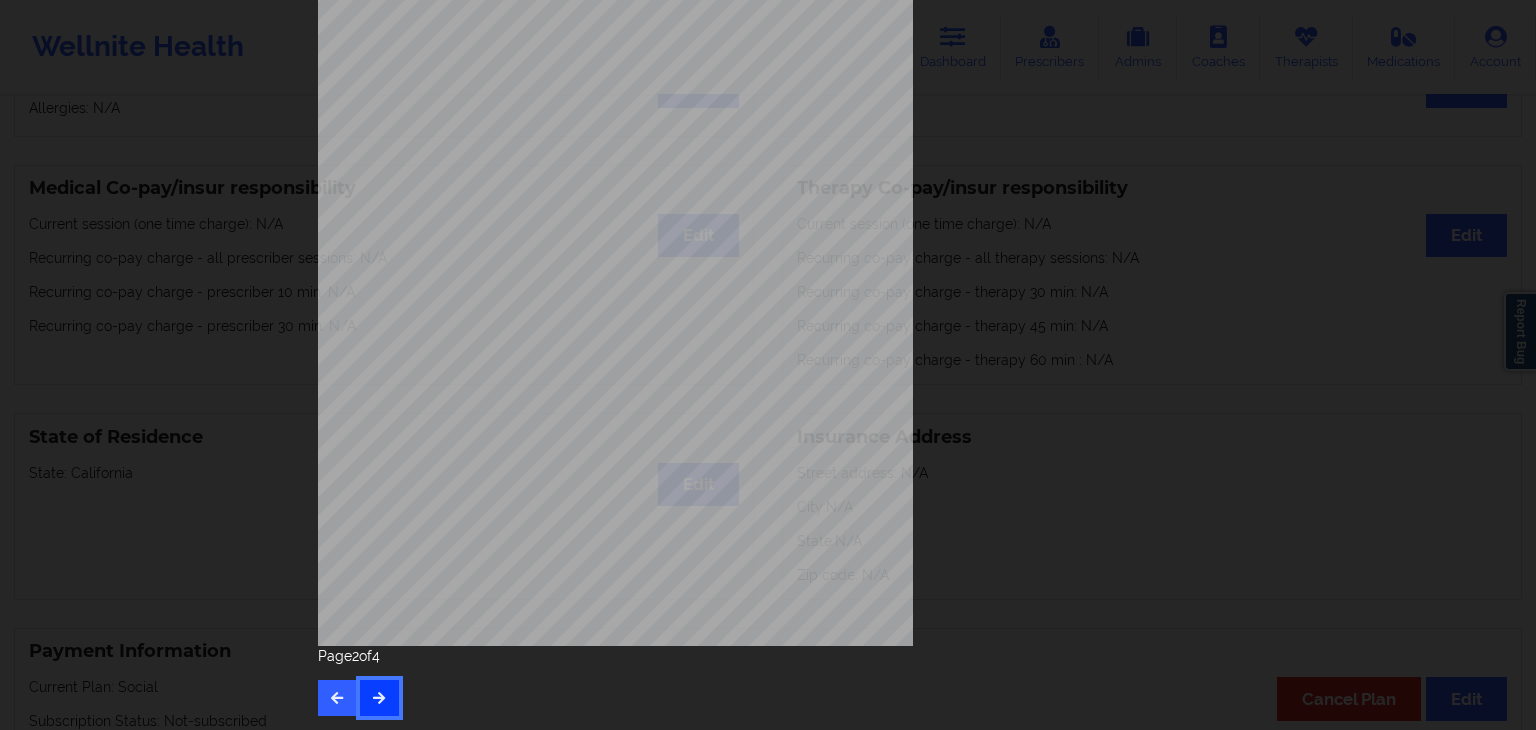 scroll, scrollTop: 0, scrollLeft: 0, axis: both 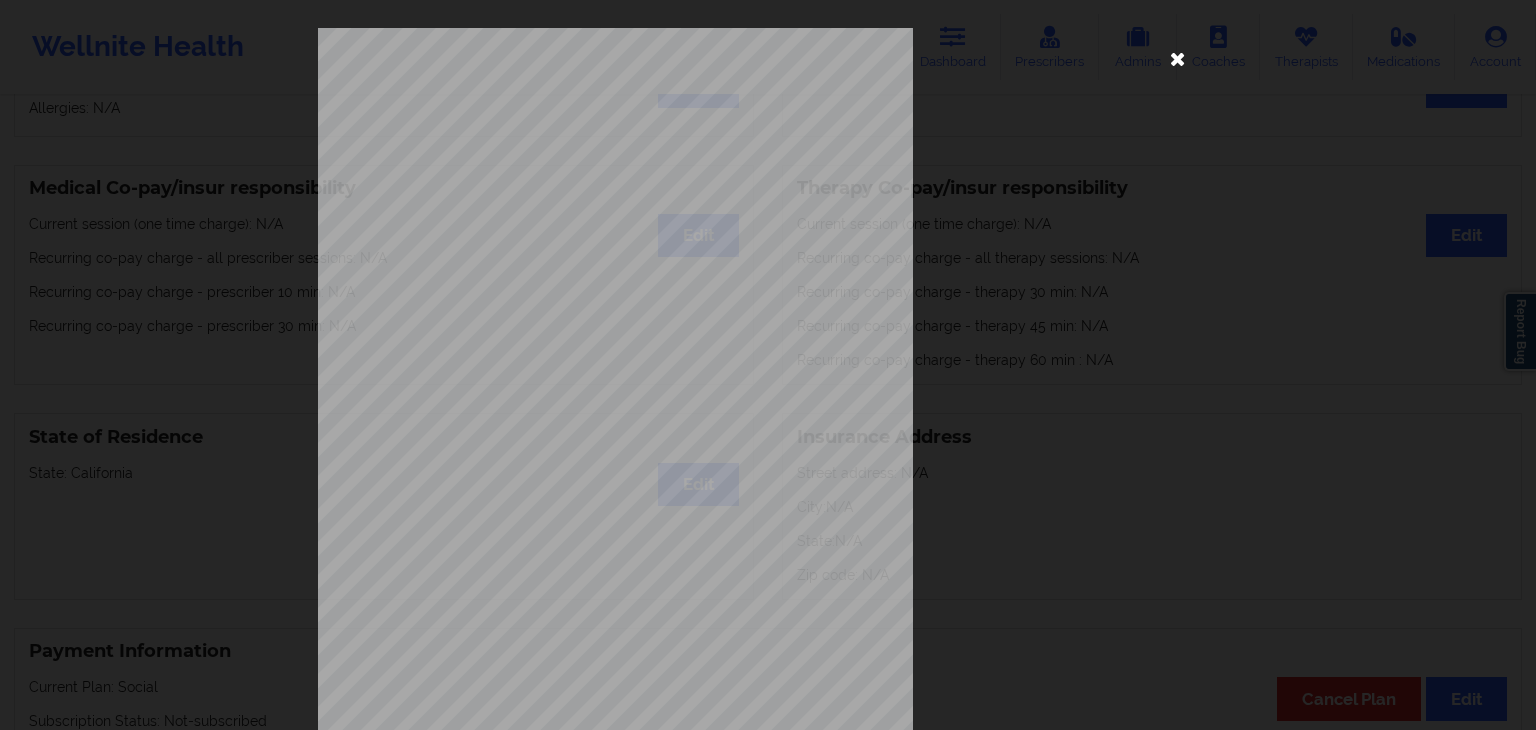 click at bounding box center (1178, 58) 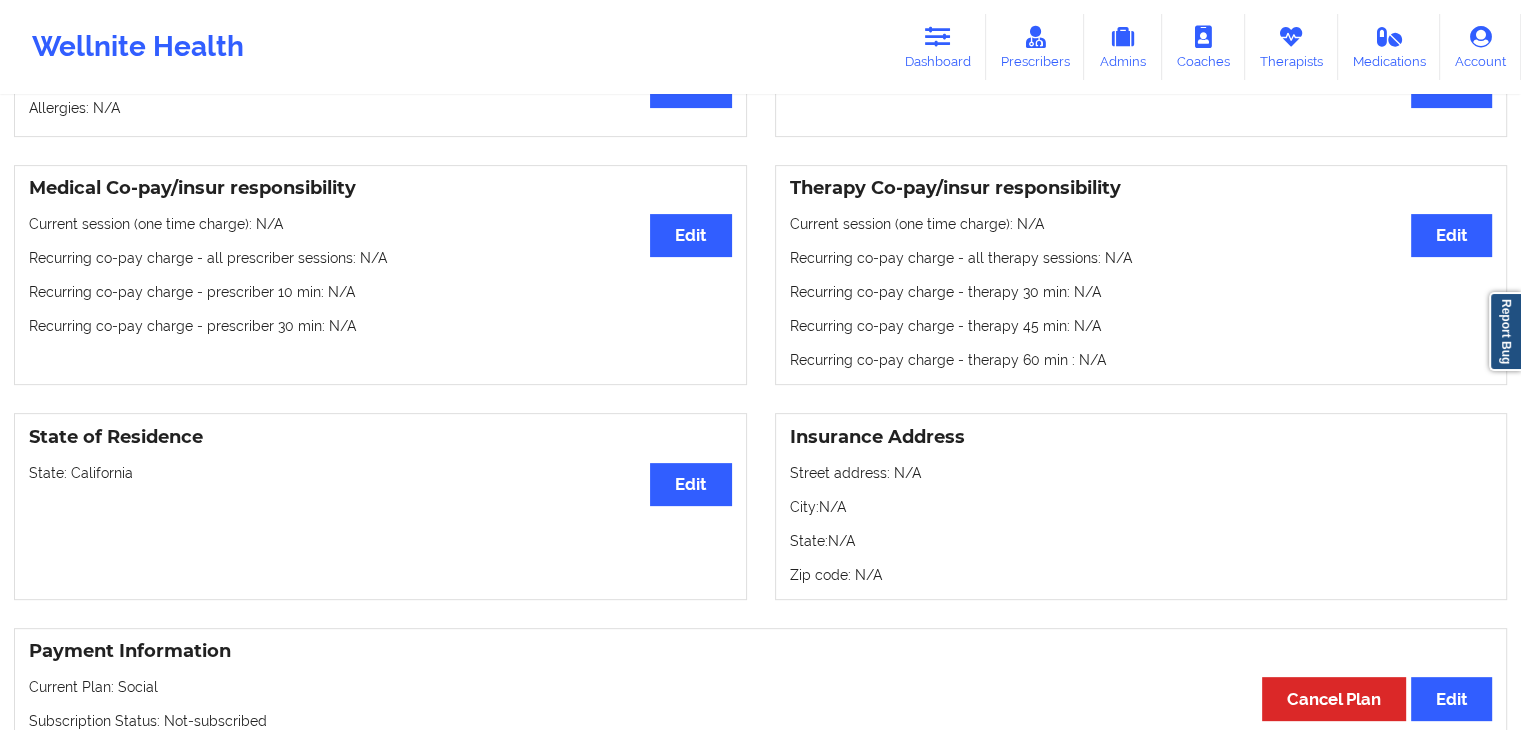 click on "Current session (one time charge): N/A" at bounding box center [380, 224] 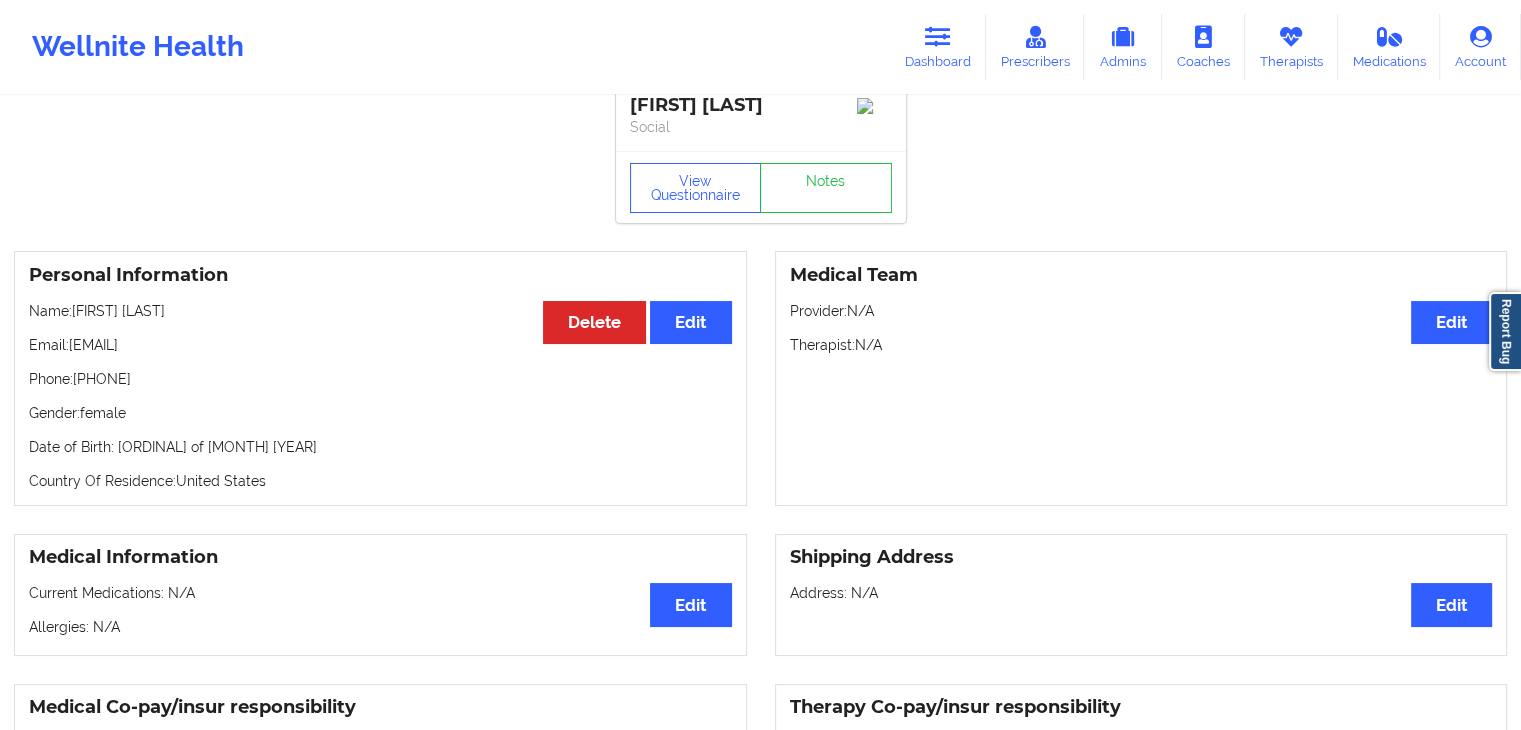 scroll, scrollTop: 0, scrollLeft: 0, axis: both 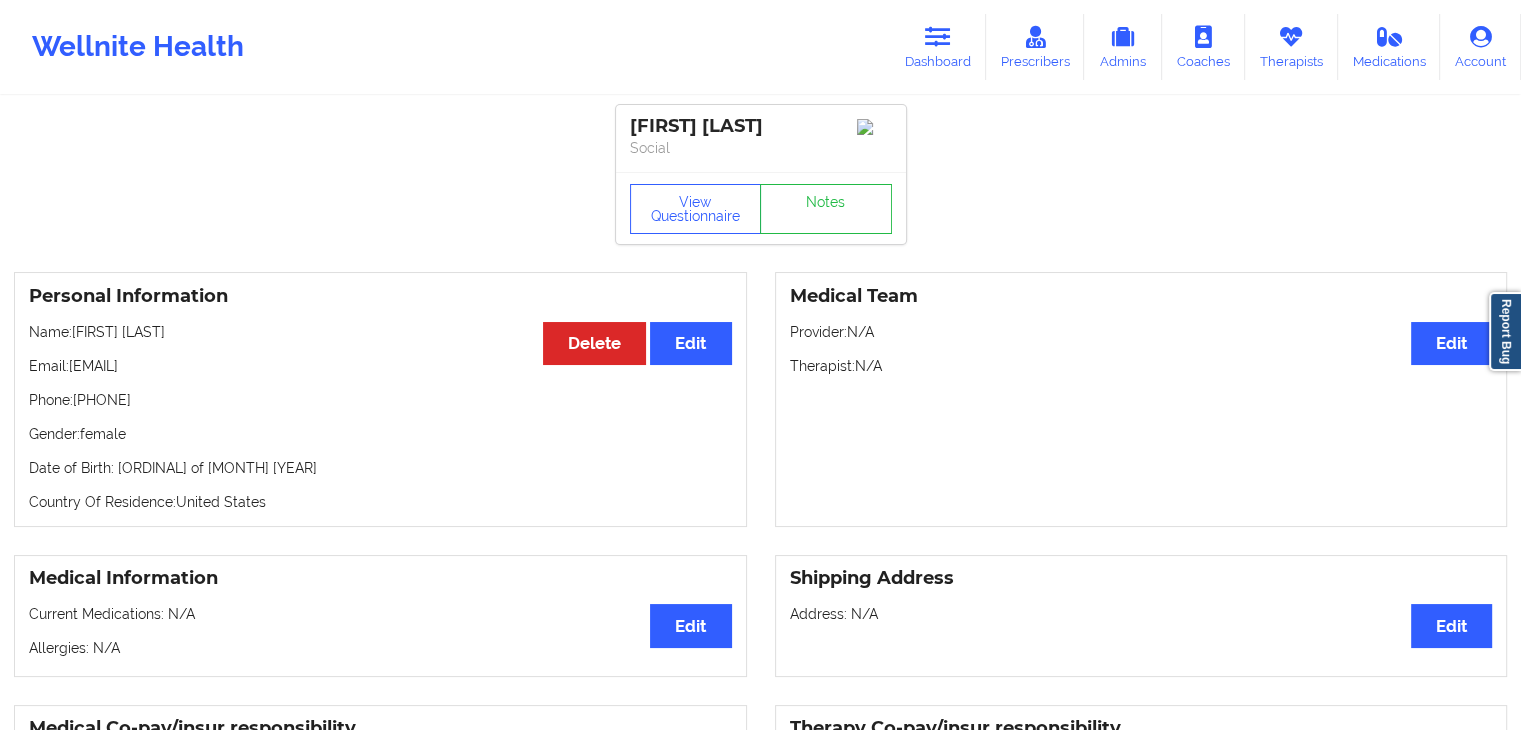 drag, startPoint x: 25, startPoint y: 405, endPoint x: 173, endPoint y: 407, distance: 148.01352 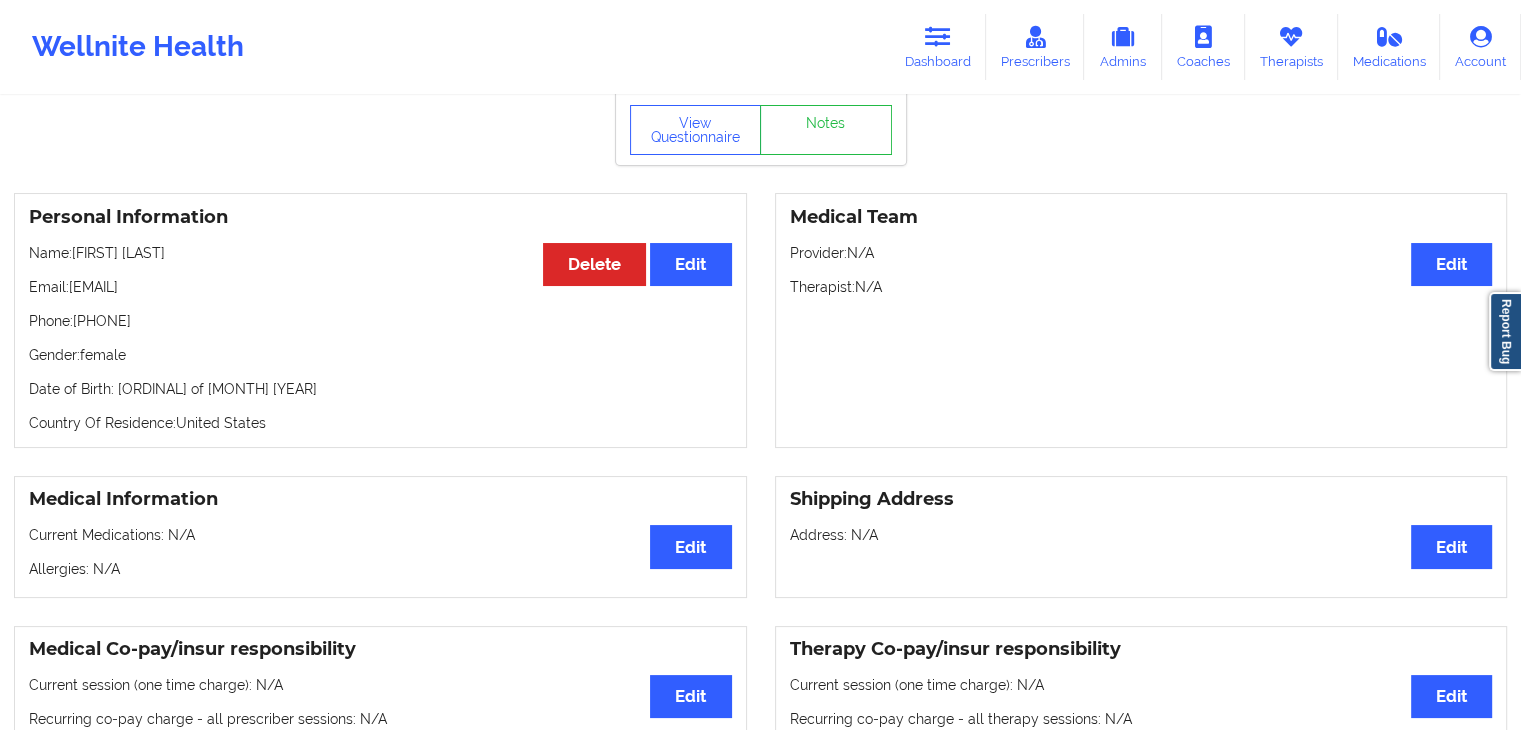 scroll, scrollTop: 0, scrollLeft: 0, axis: both 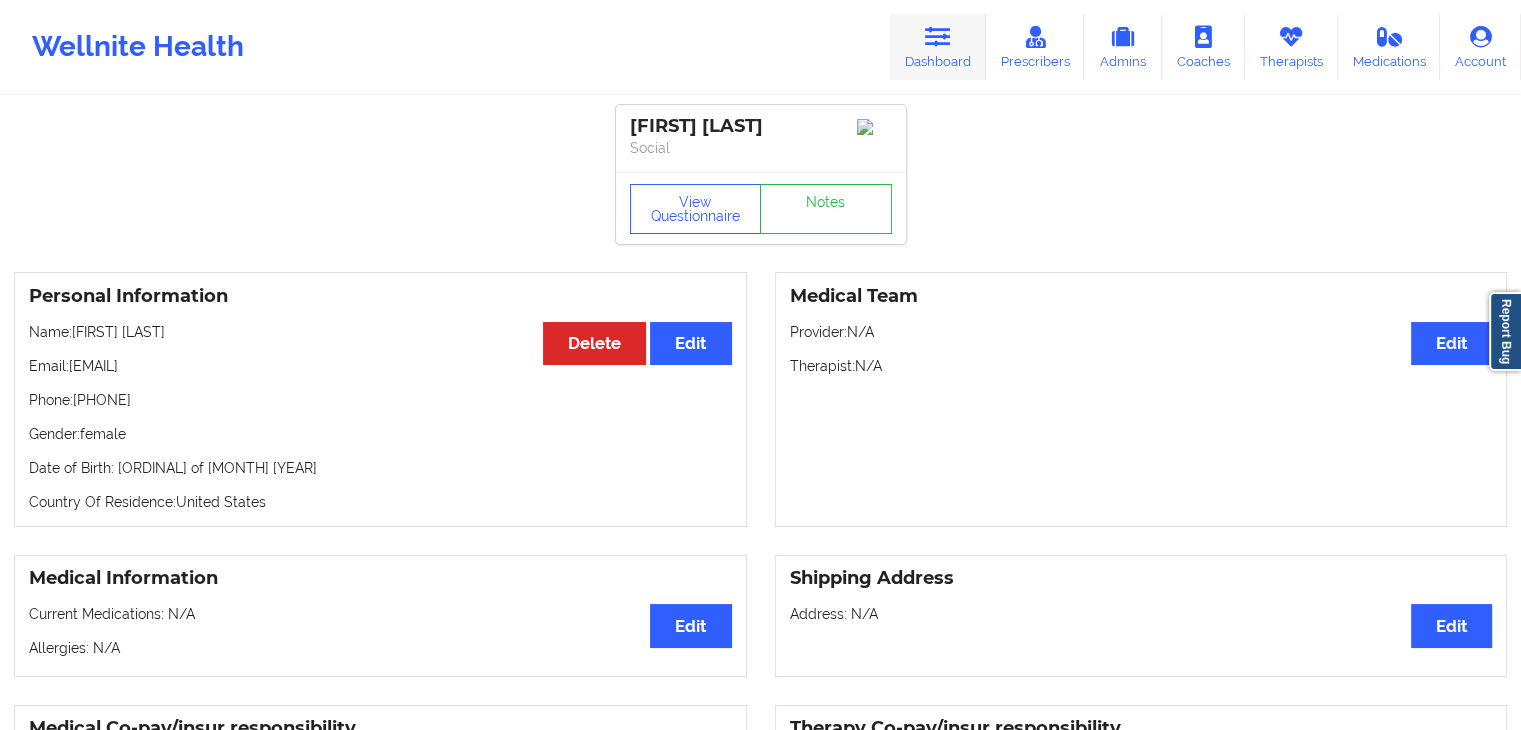 click on "Dashboard" at bounding box center [938, 47] 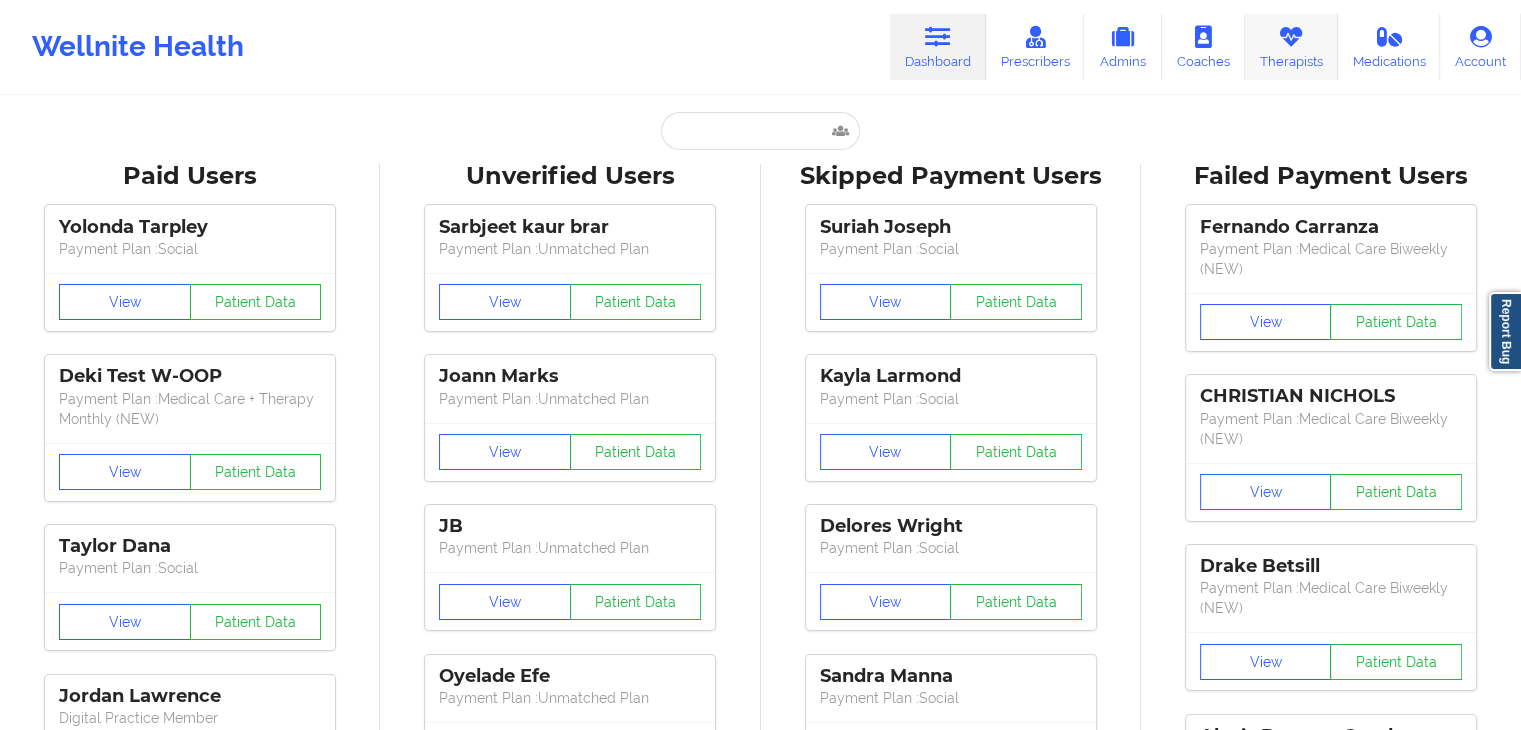 click on "Therapists" at bounding box center [1291, 47] 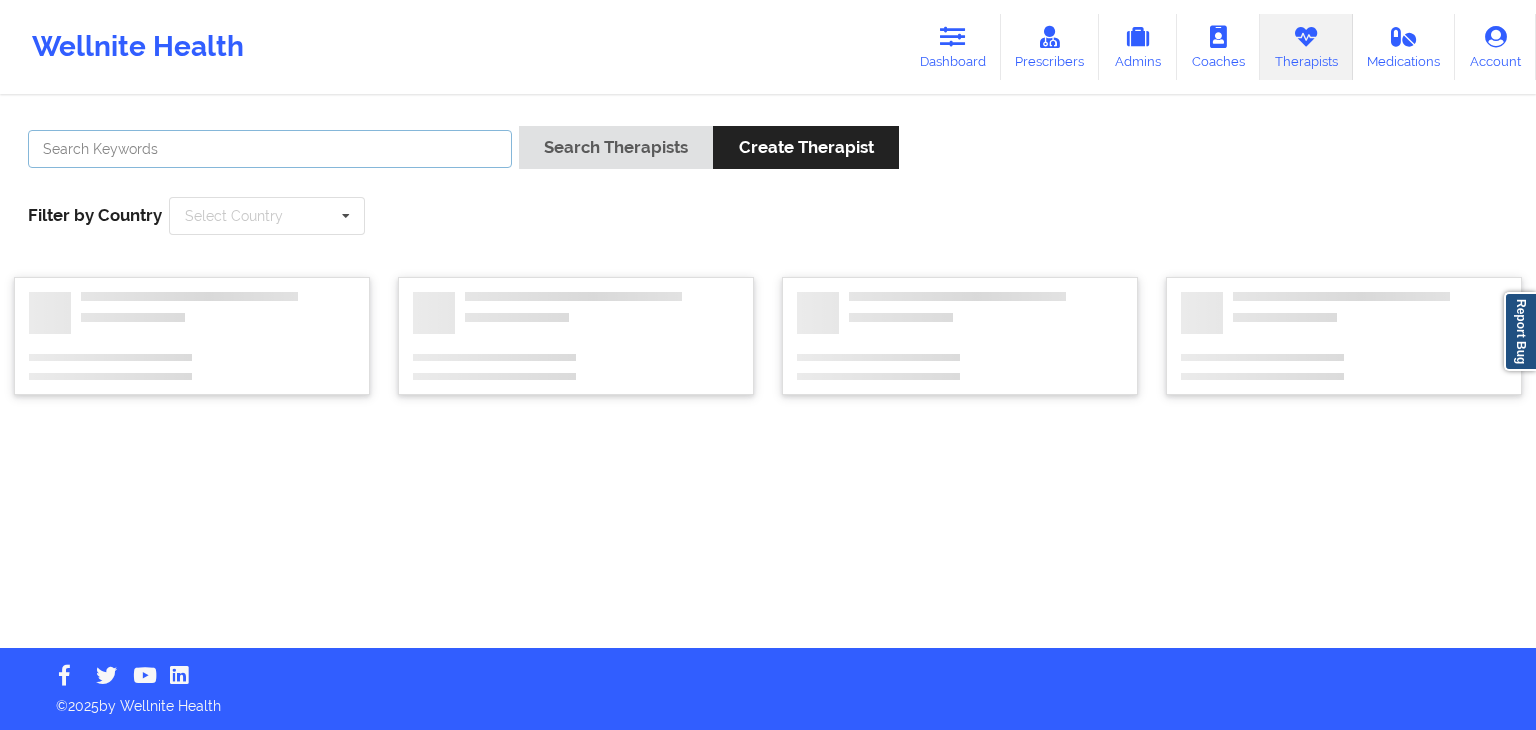 click at bounding box center (270, 149) 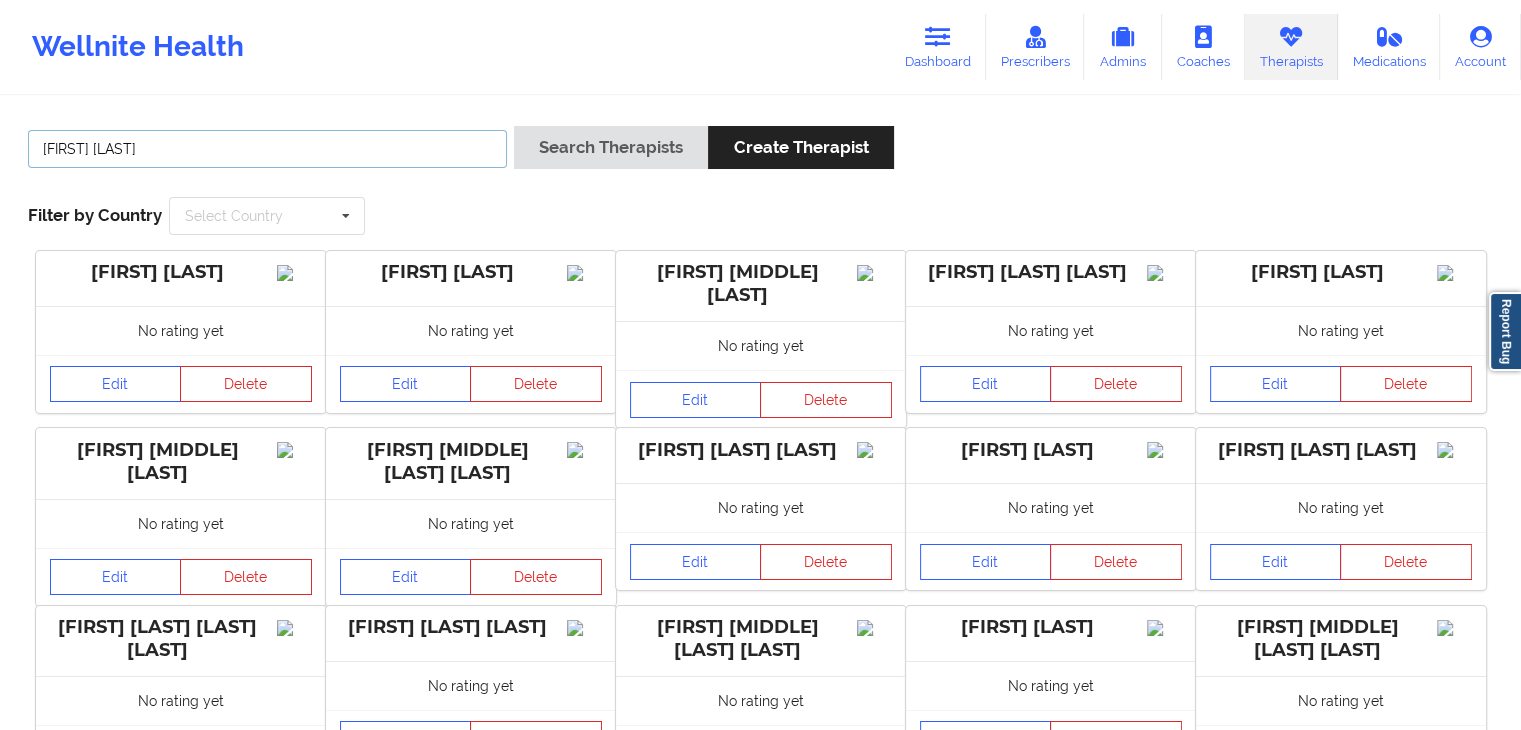 type on "[FIRST] [LAST]" 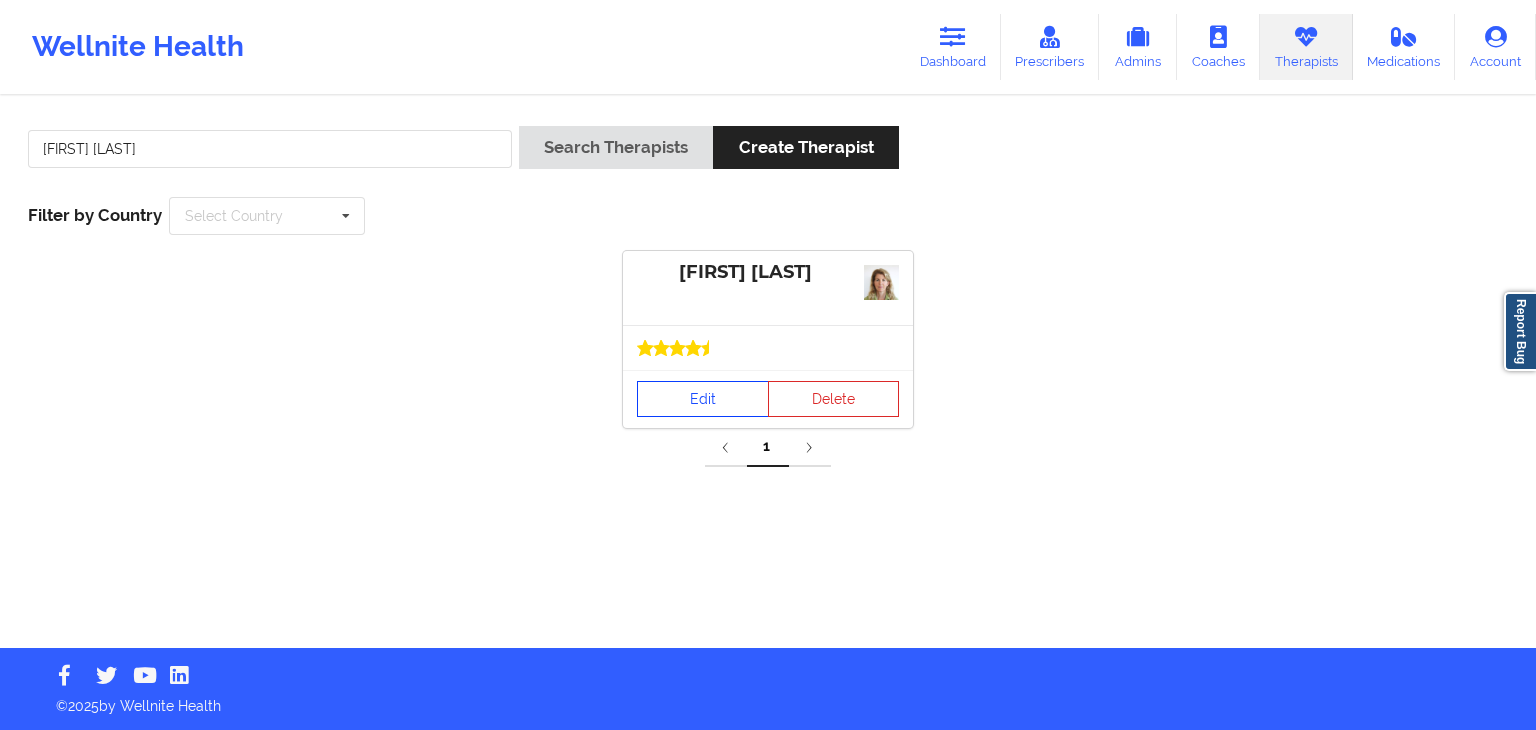 click on "Edit" at bounding box center (703, 399) 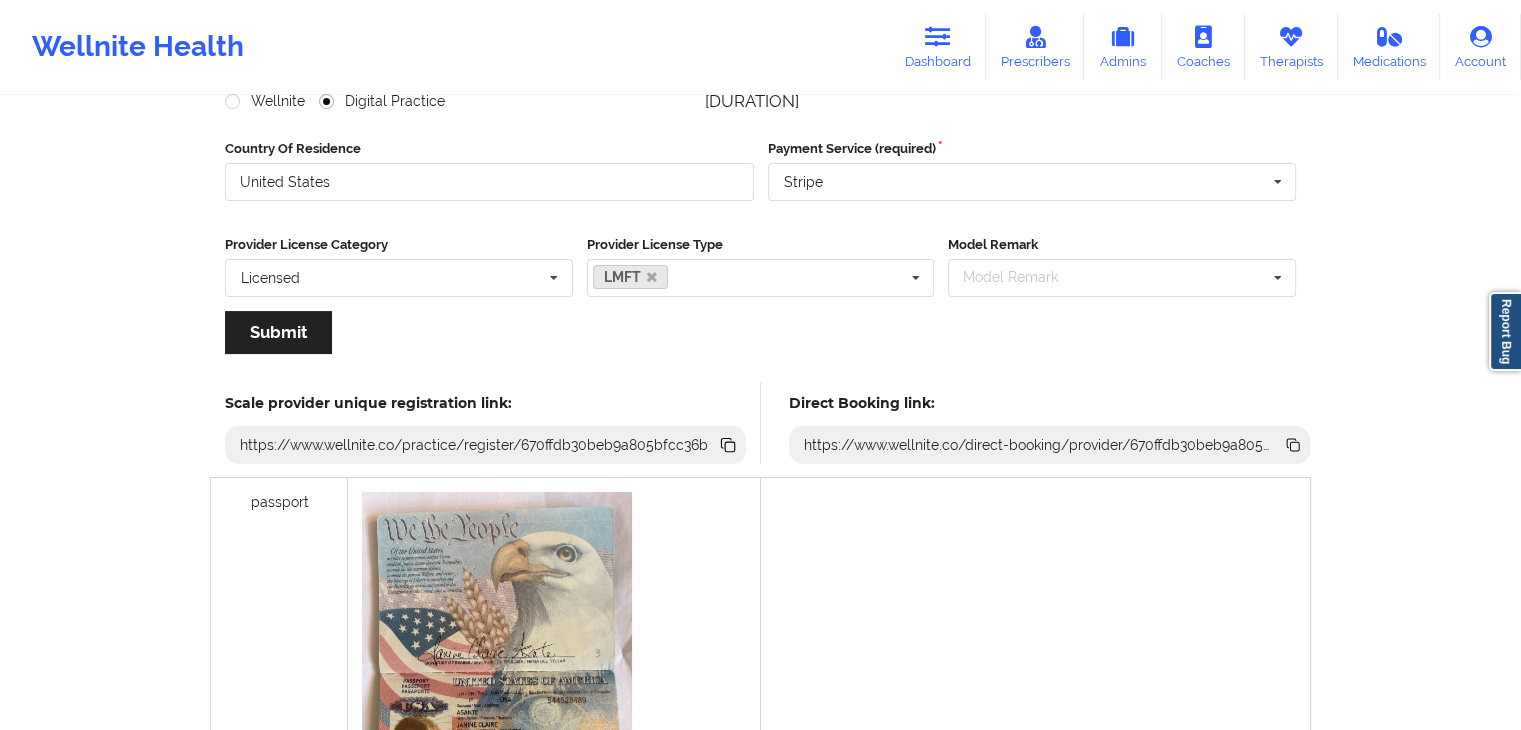 scroll, scrollTop: 300, scrollLeft: 0, axis: vertical 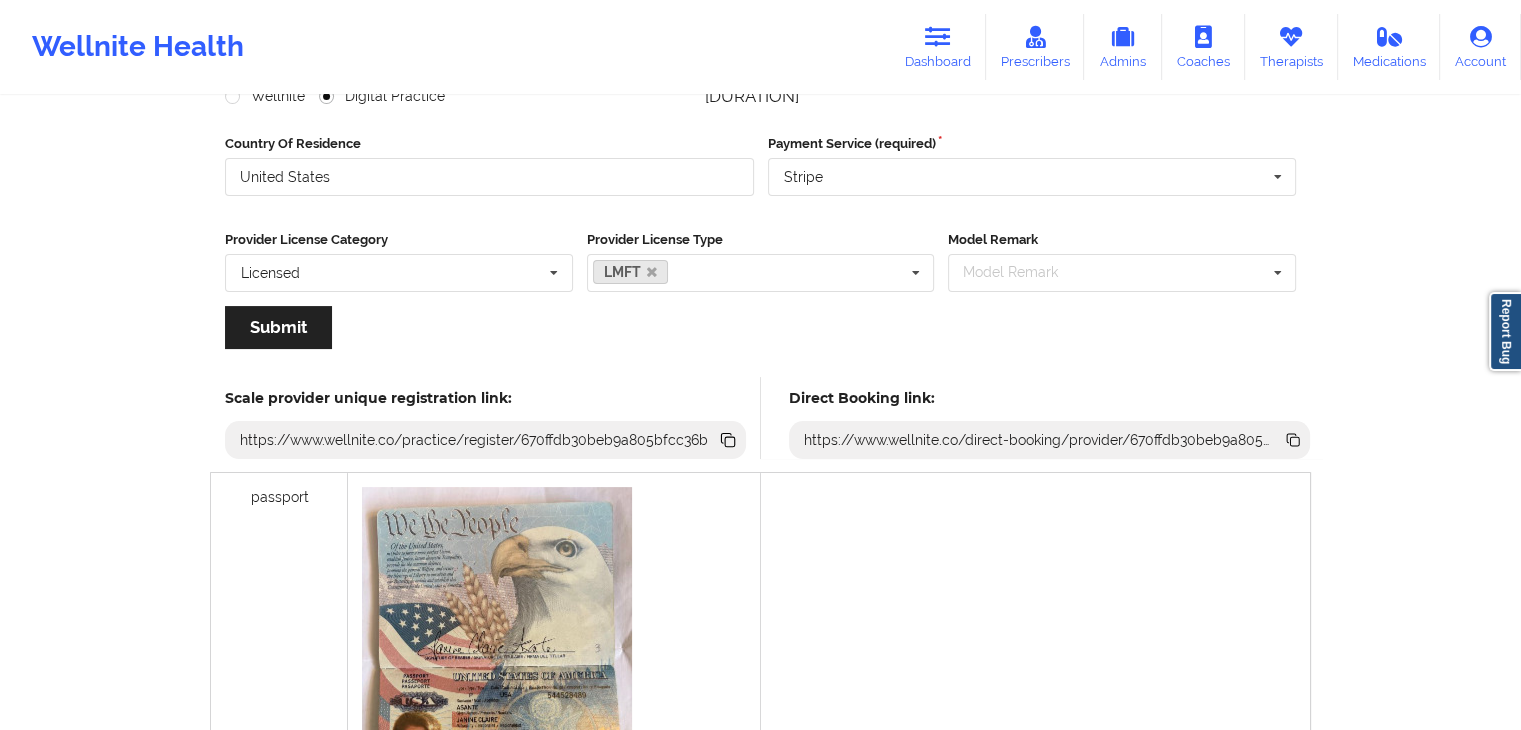 click 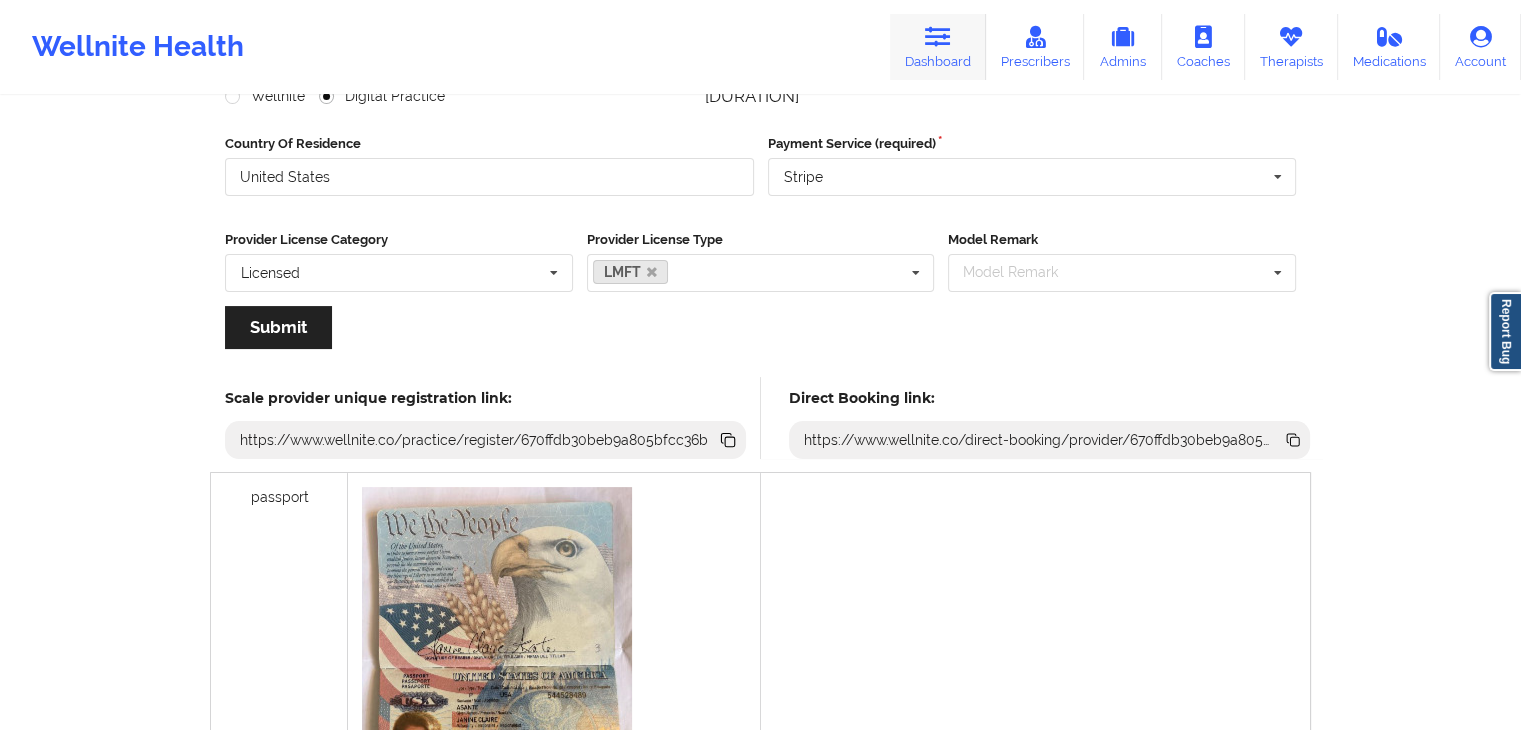 click at bounding box center [938, 37] 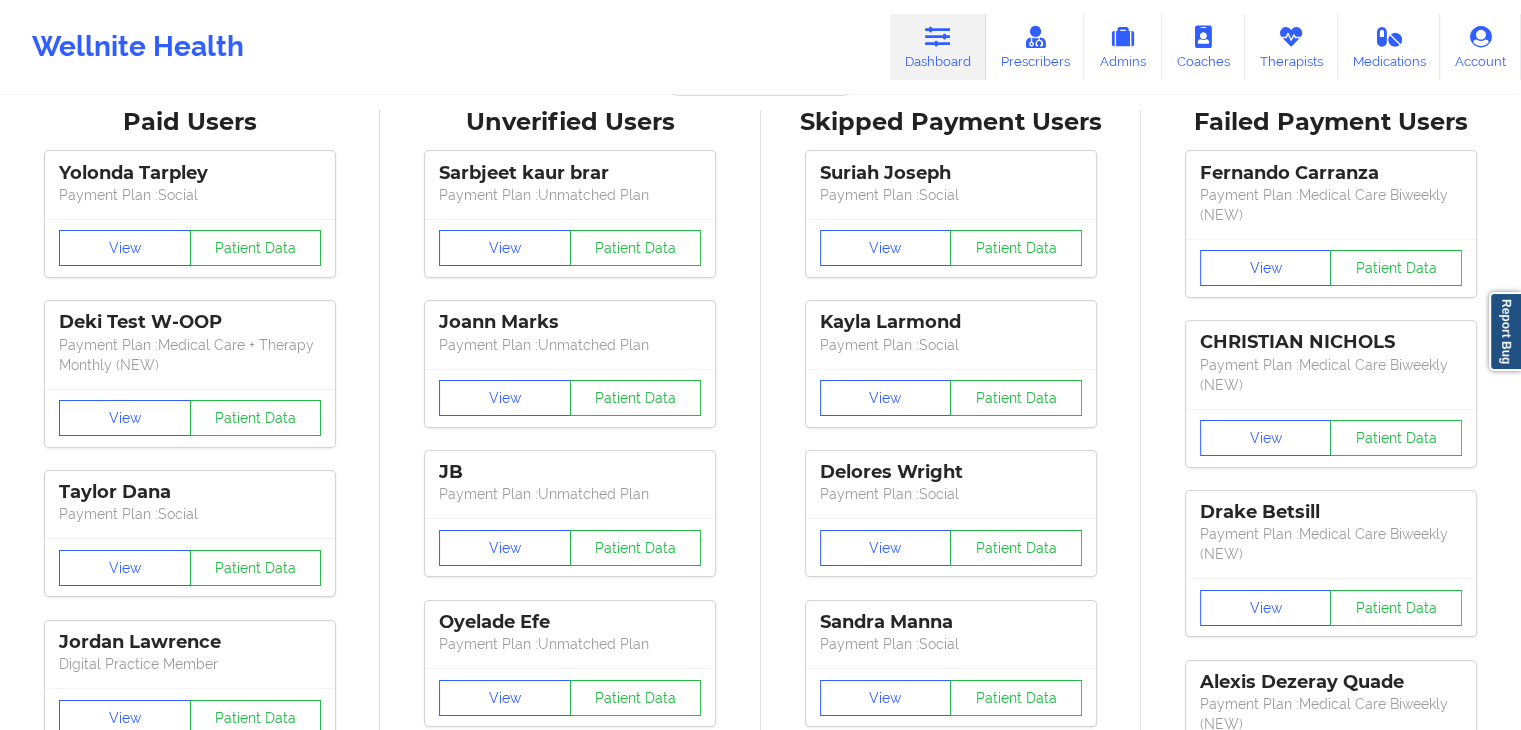 scroll, scrollTop: 0, scrollLeft: 0, axis: both 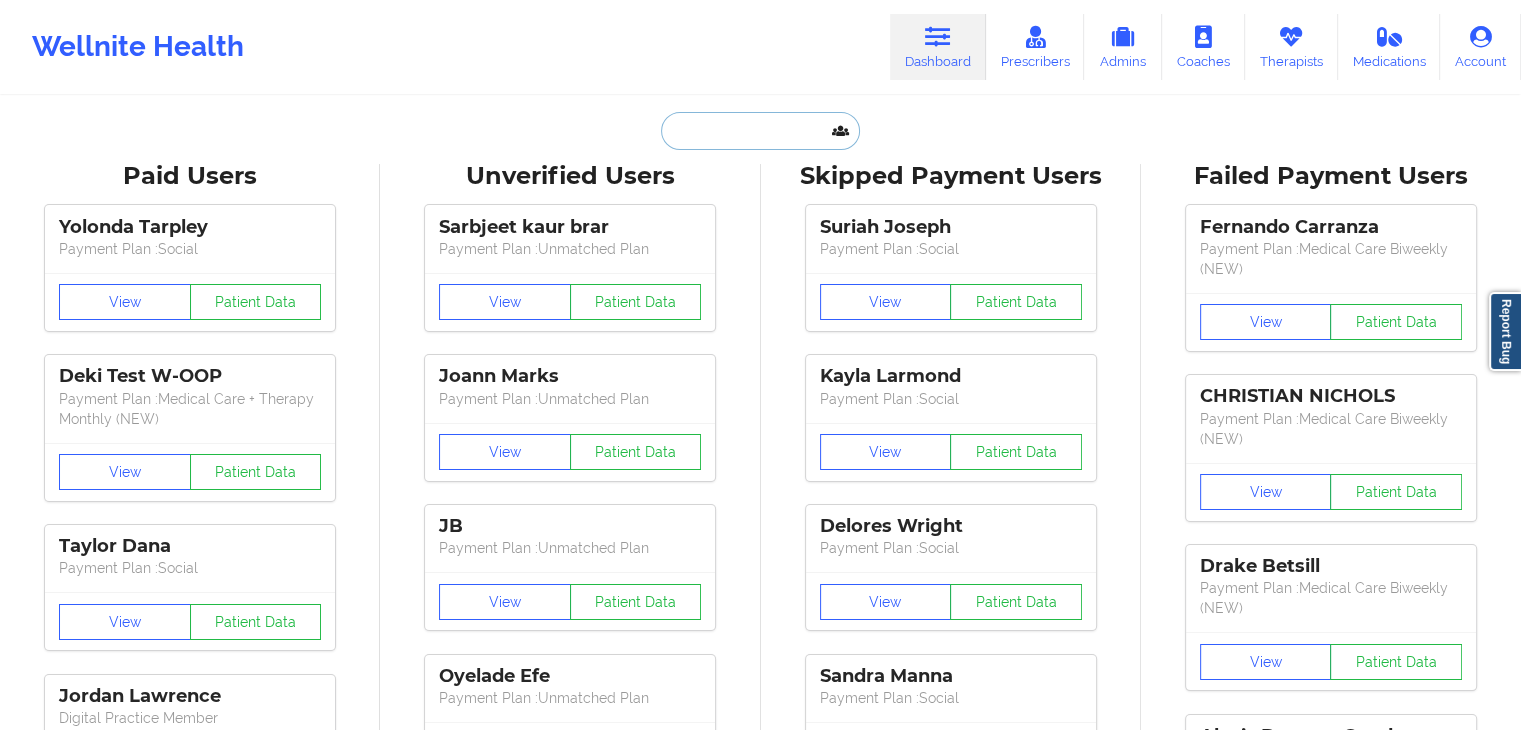 click at bounding box center (760, 131) 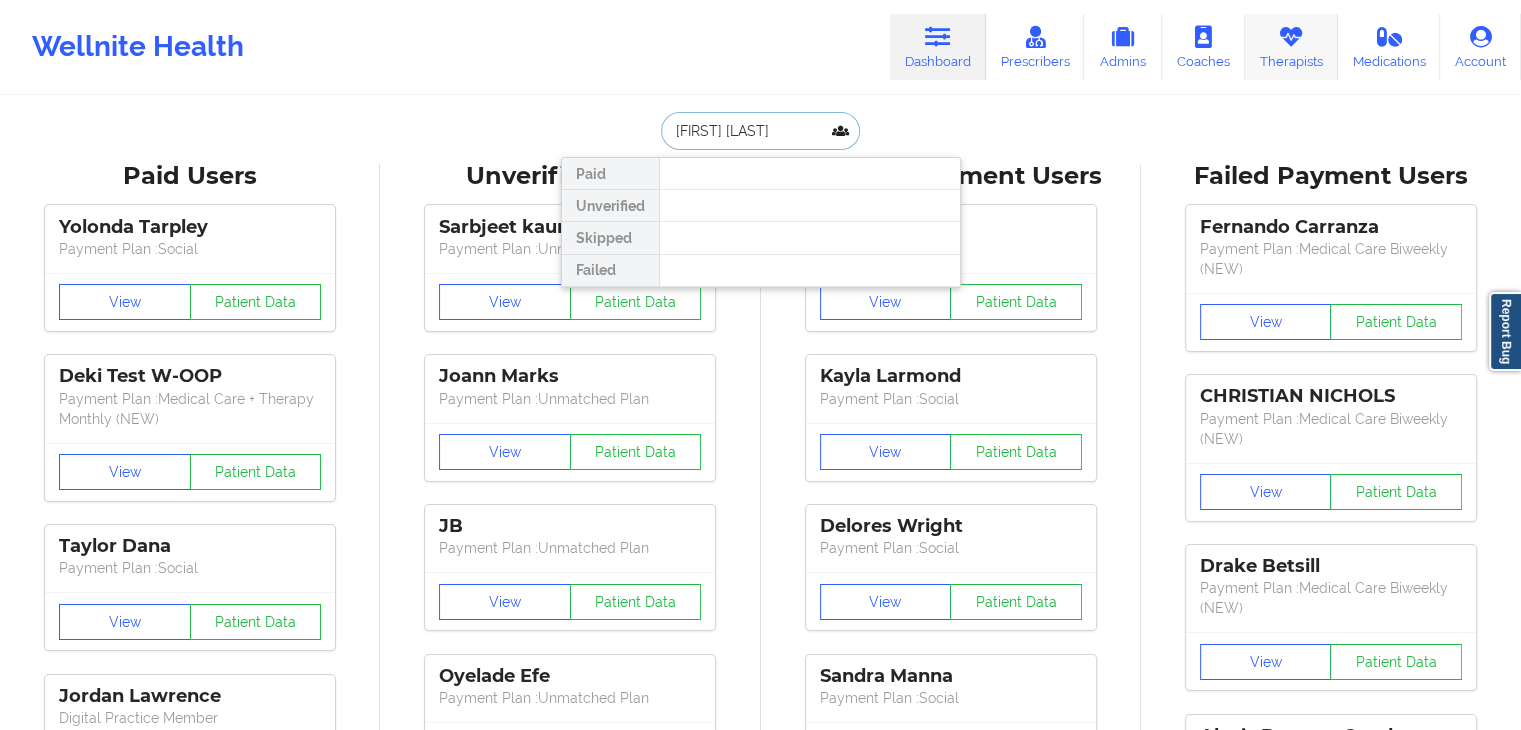 type on "[FIRST] [LAST]" 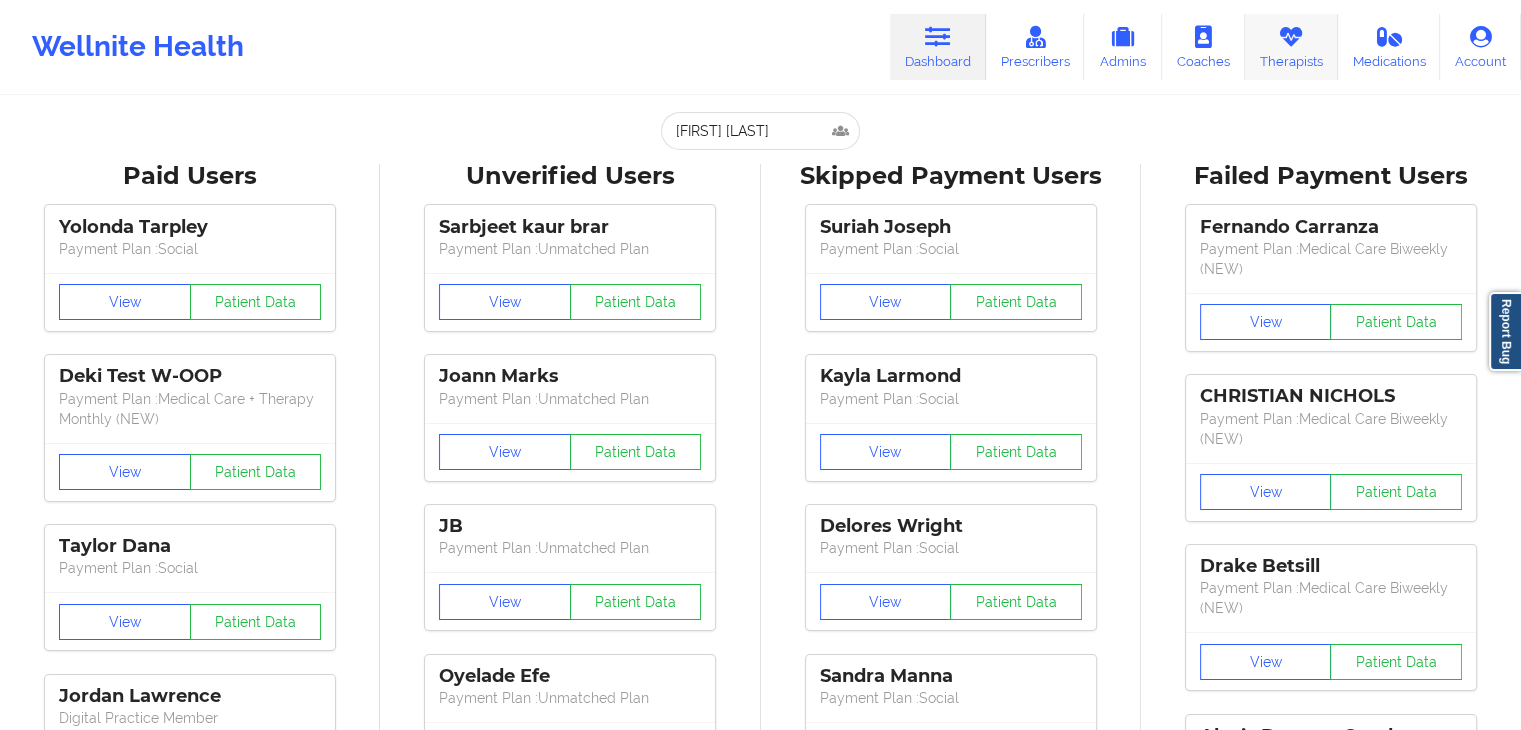 click on "Therapists" at bounding box center (1291, 47) 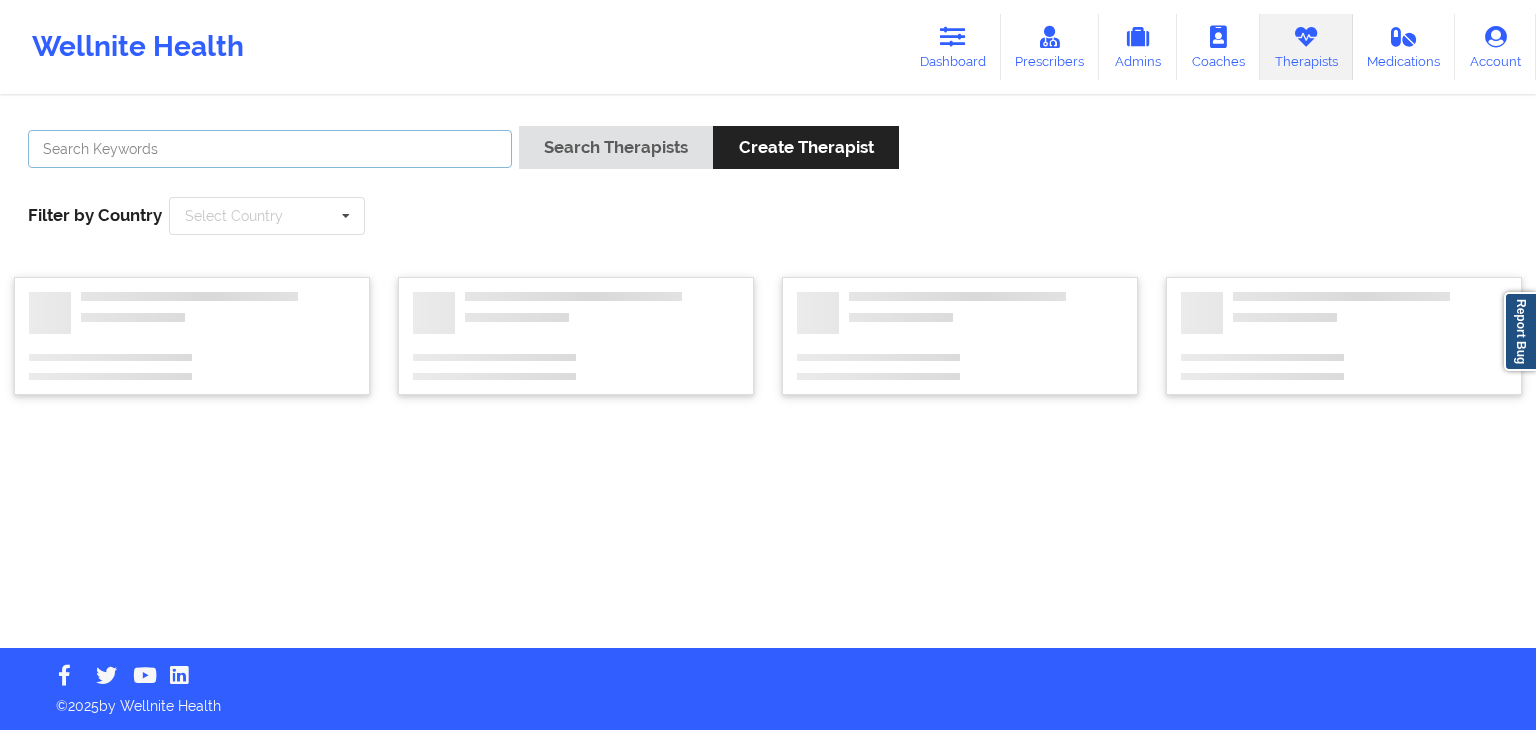 click at bounding box center [270, 149] 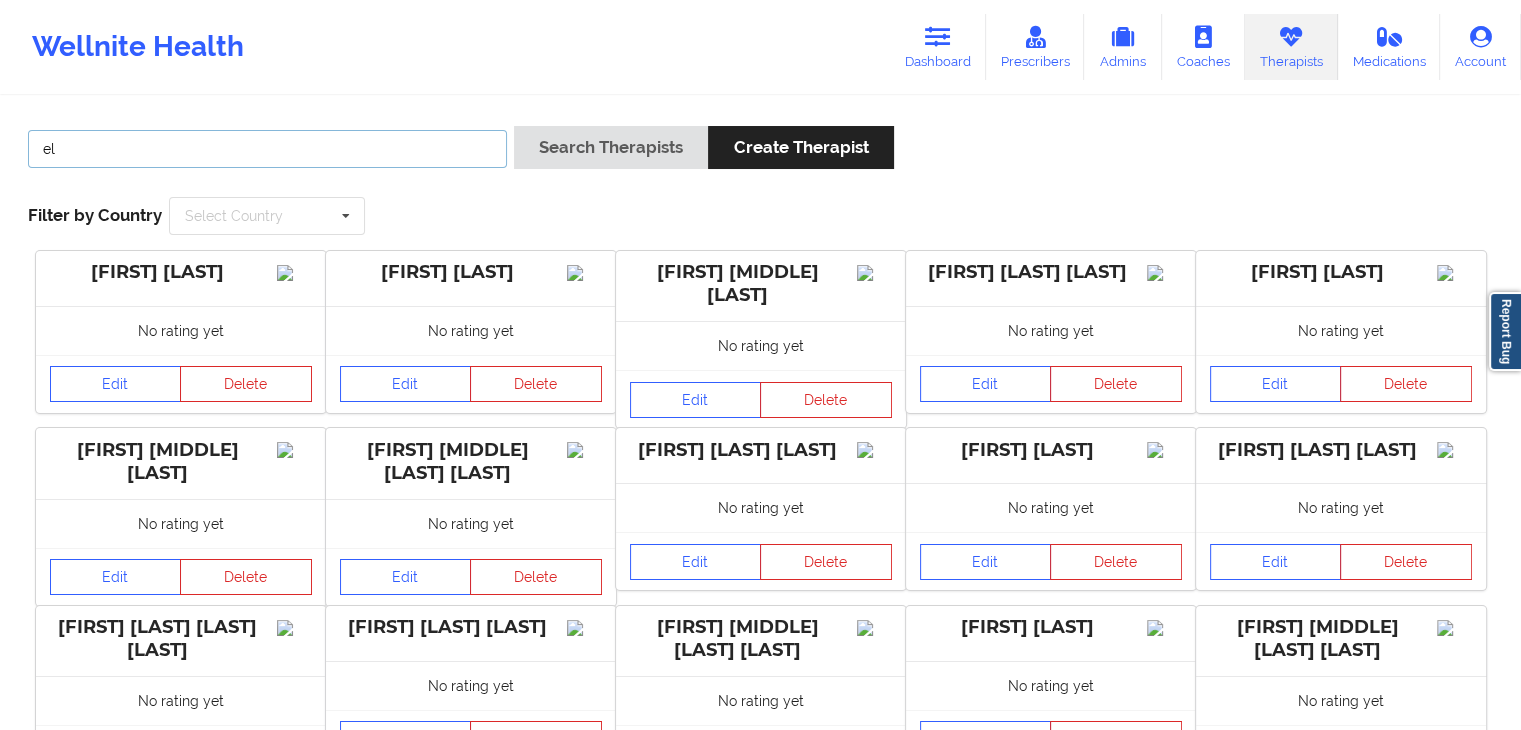 type on "[FIRST] [LAST]" 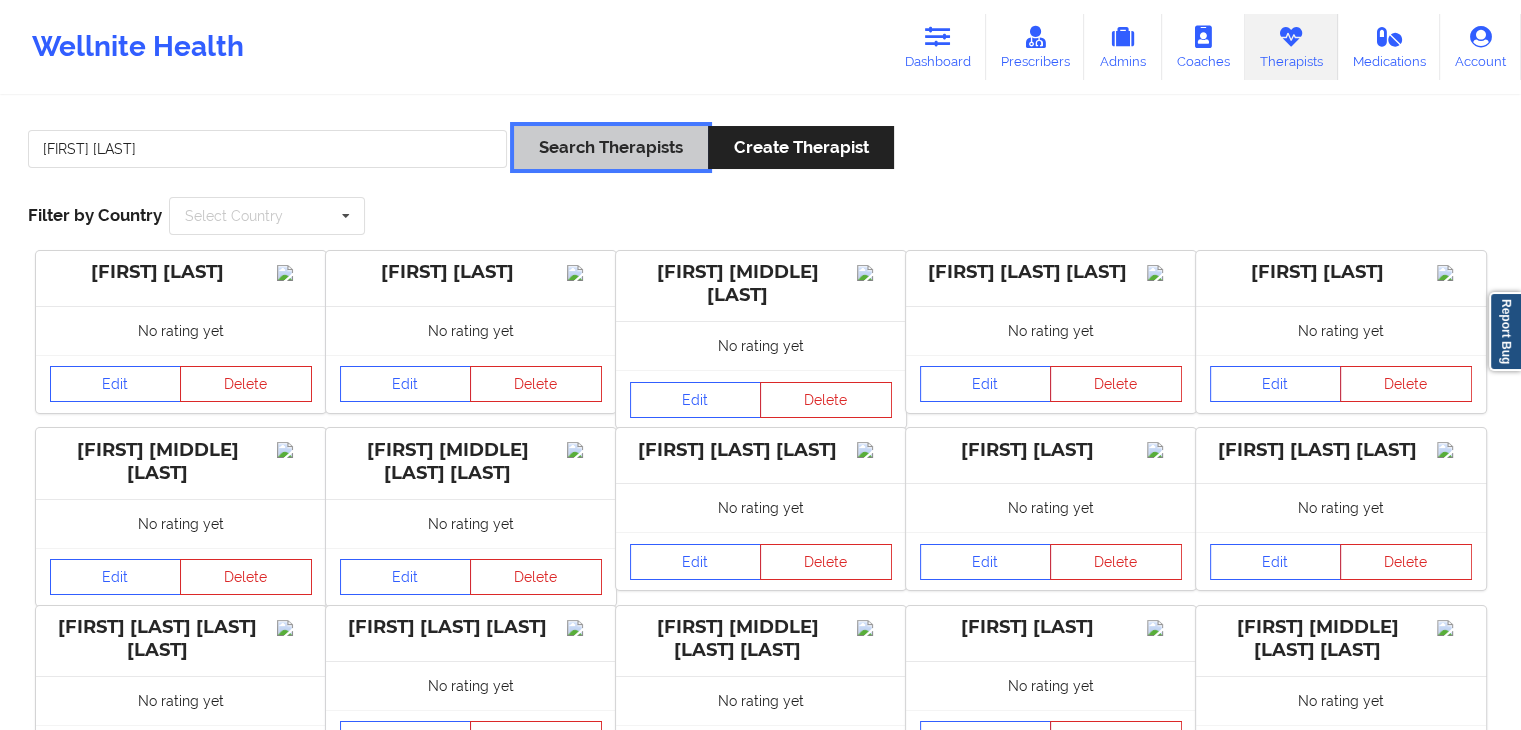 click on "Search Therapists" at bounding box center [611, 147] 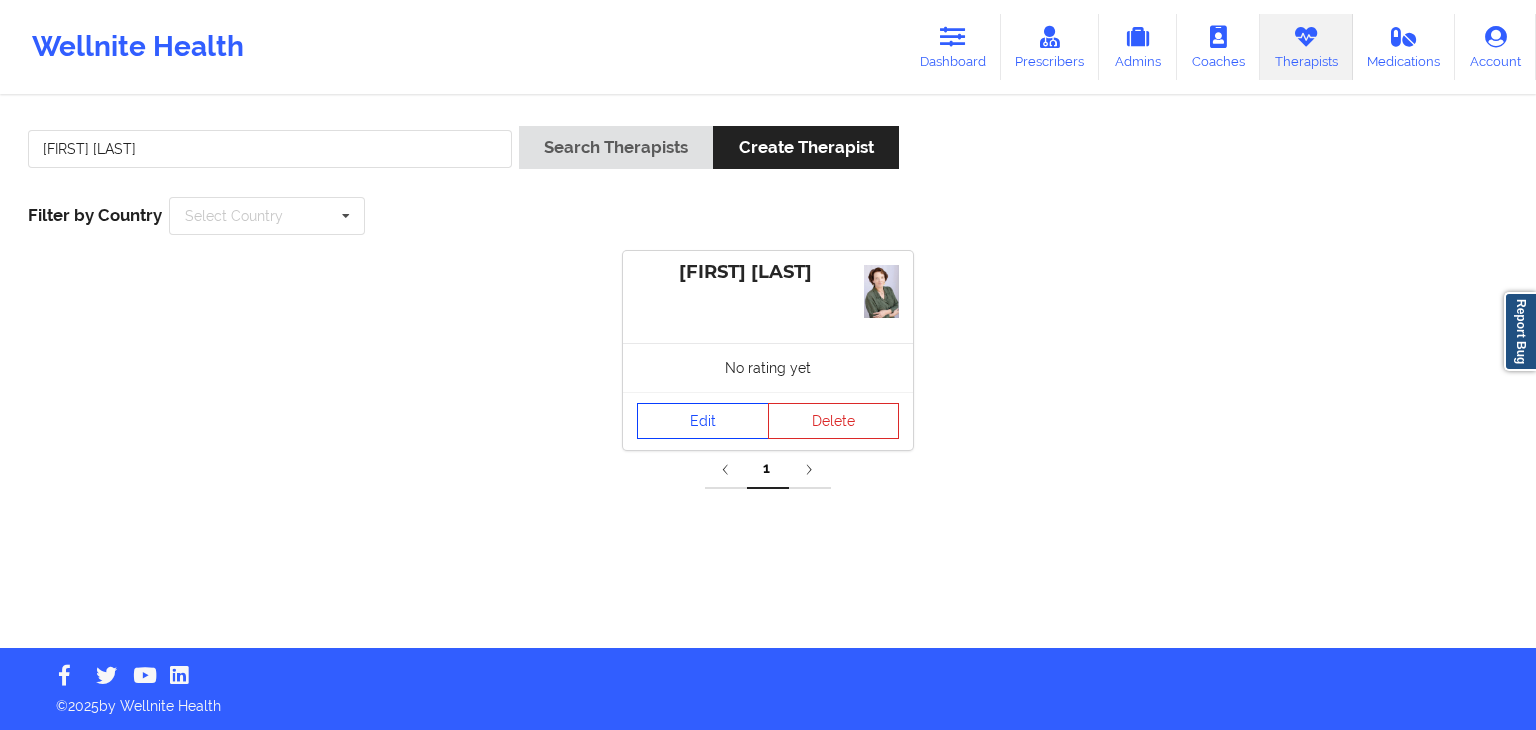 click on "Edit" at bounding box center [703, 421] 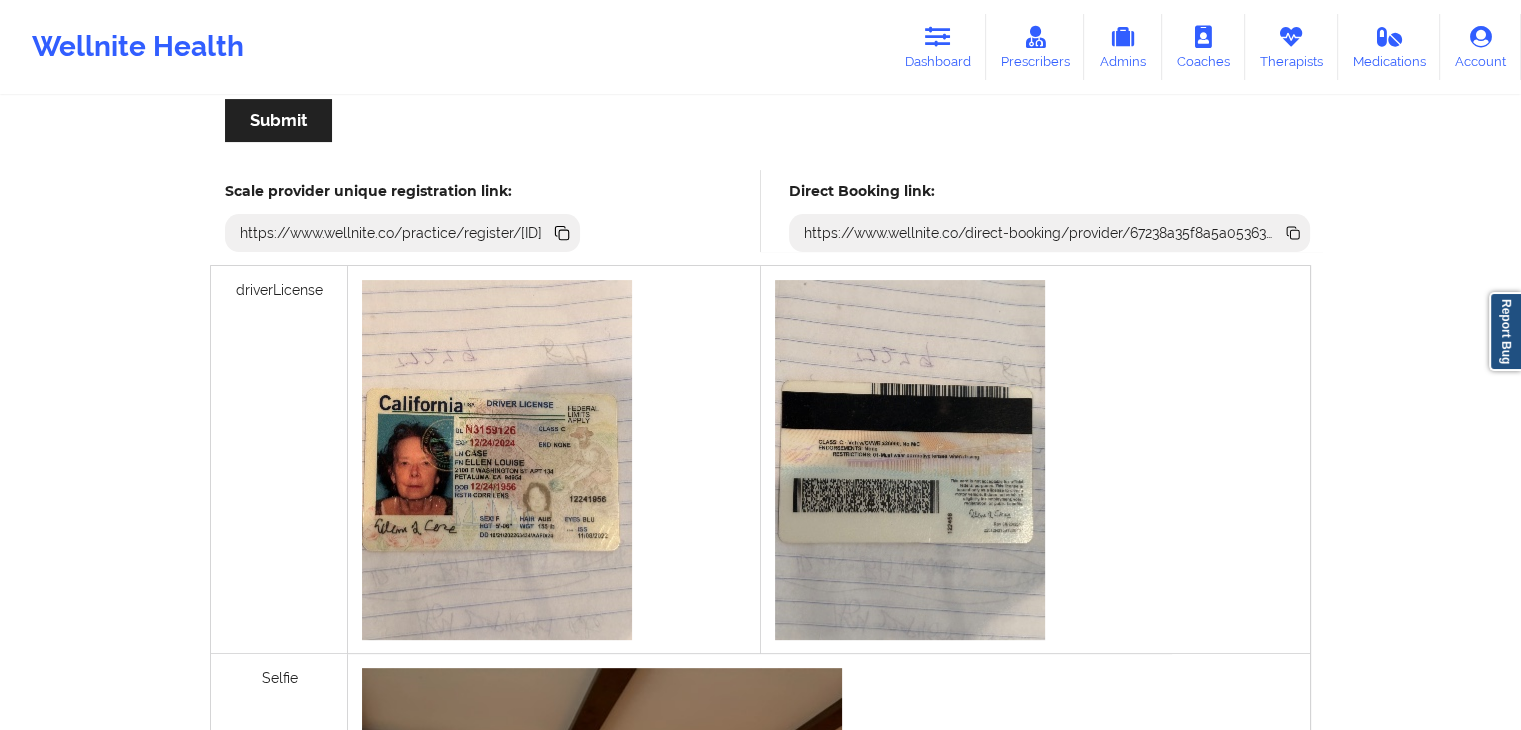 scroll, scrollTop: 505, scrollLeft: 0, axis: vertical 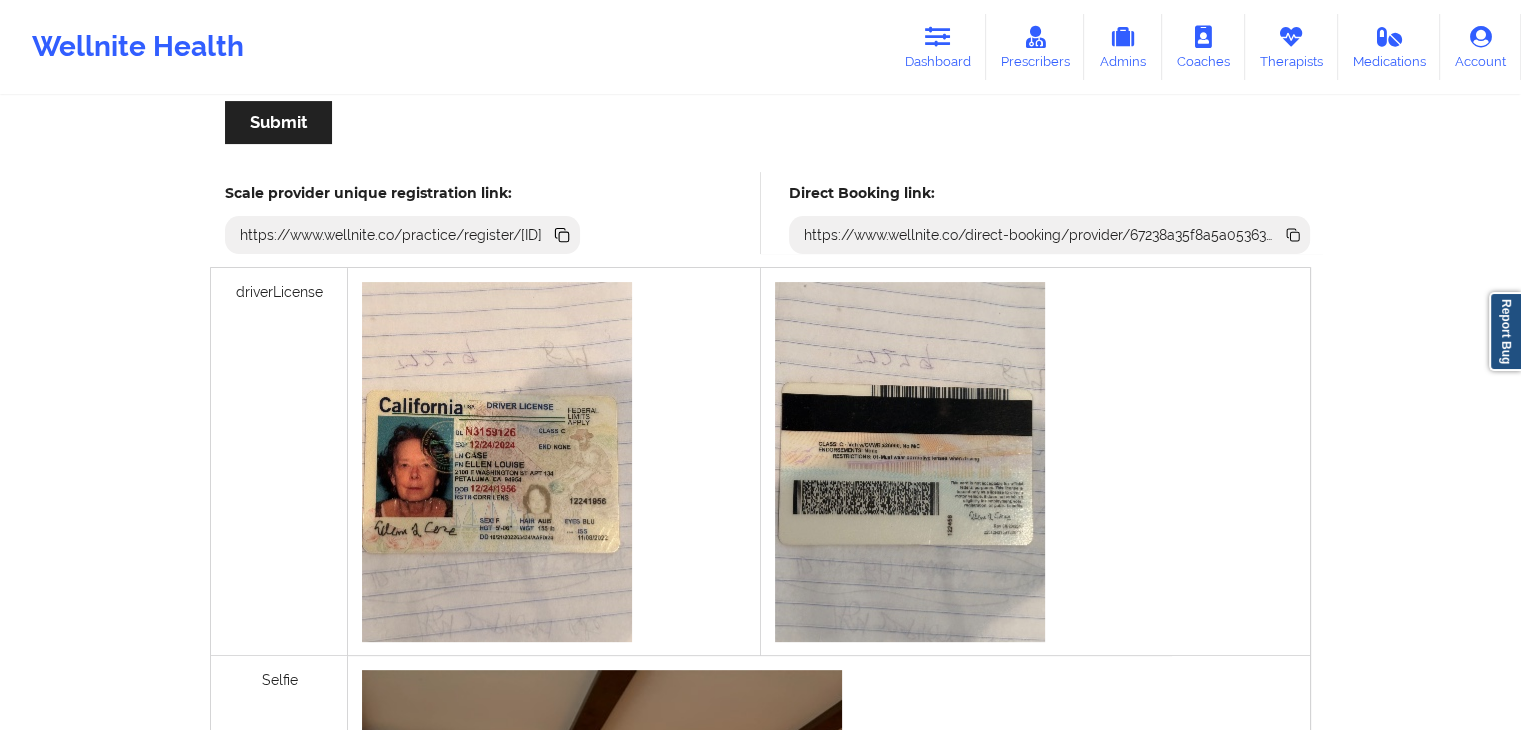 click 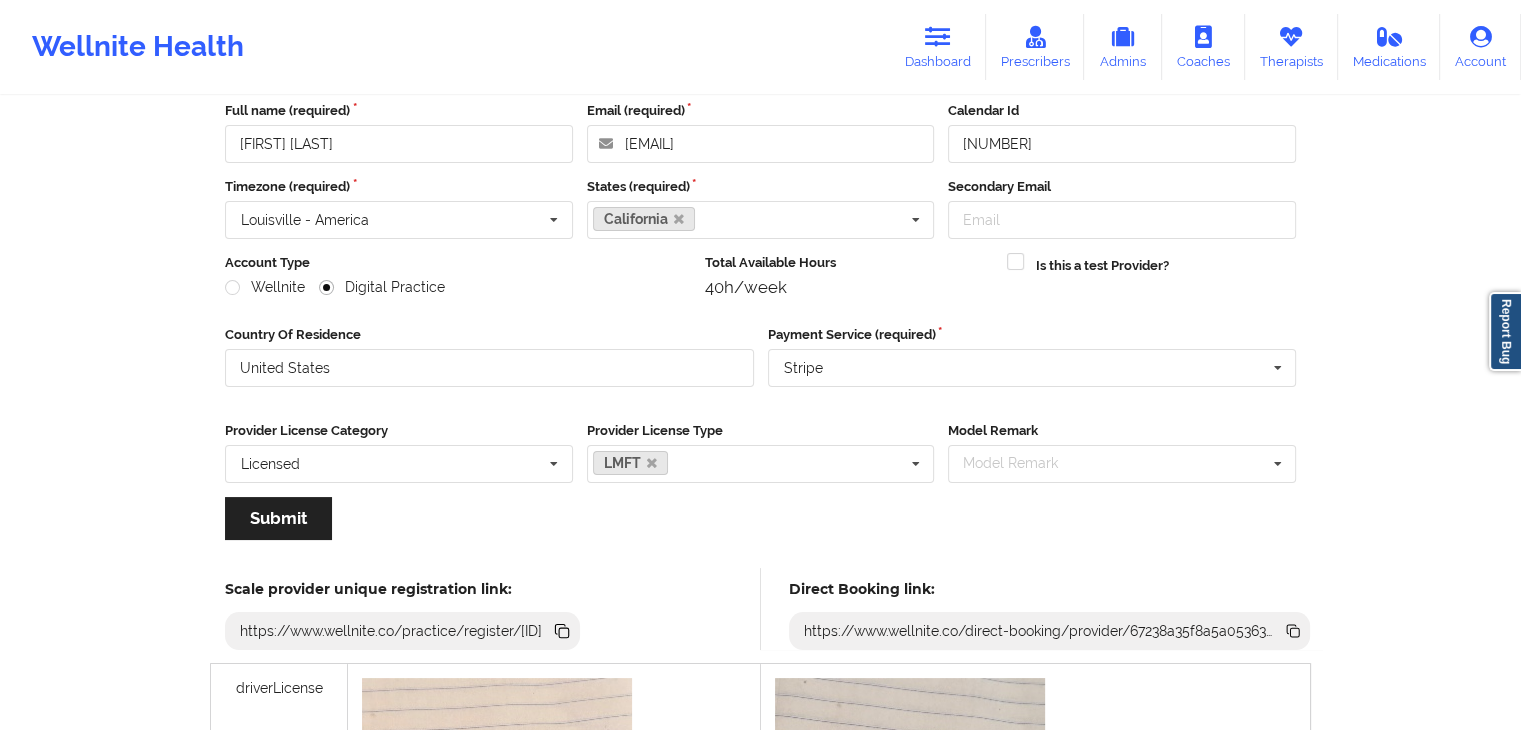 scroll, scrollTop: 0, scrollLeft: 0, axis: both 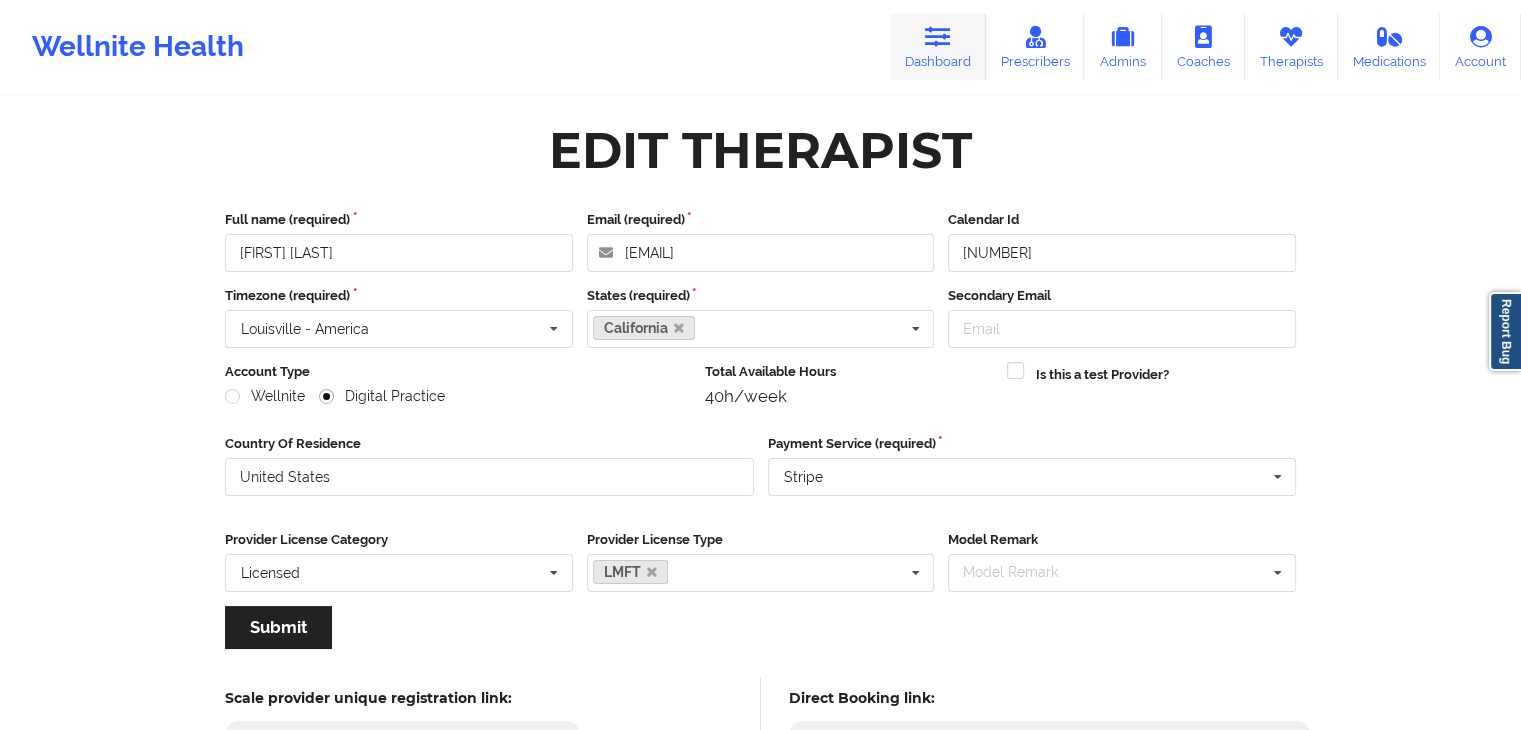 click on "Dashboard" at bounding box center [938, 47] 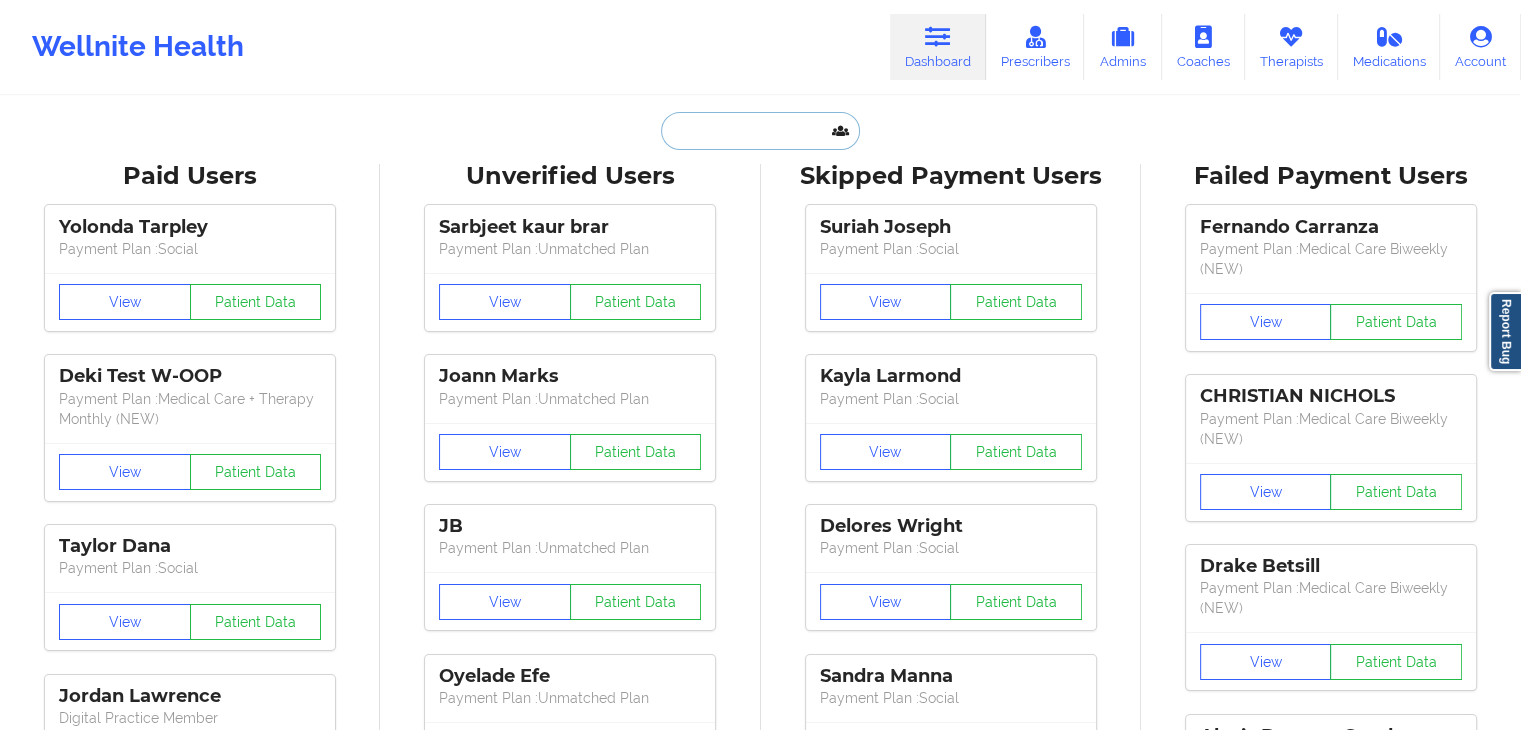 click at bounding box center (760, 131) 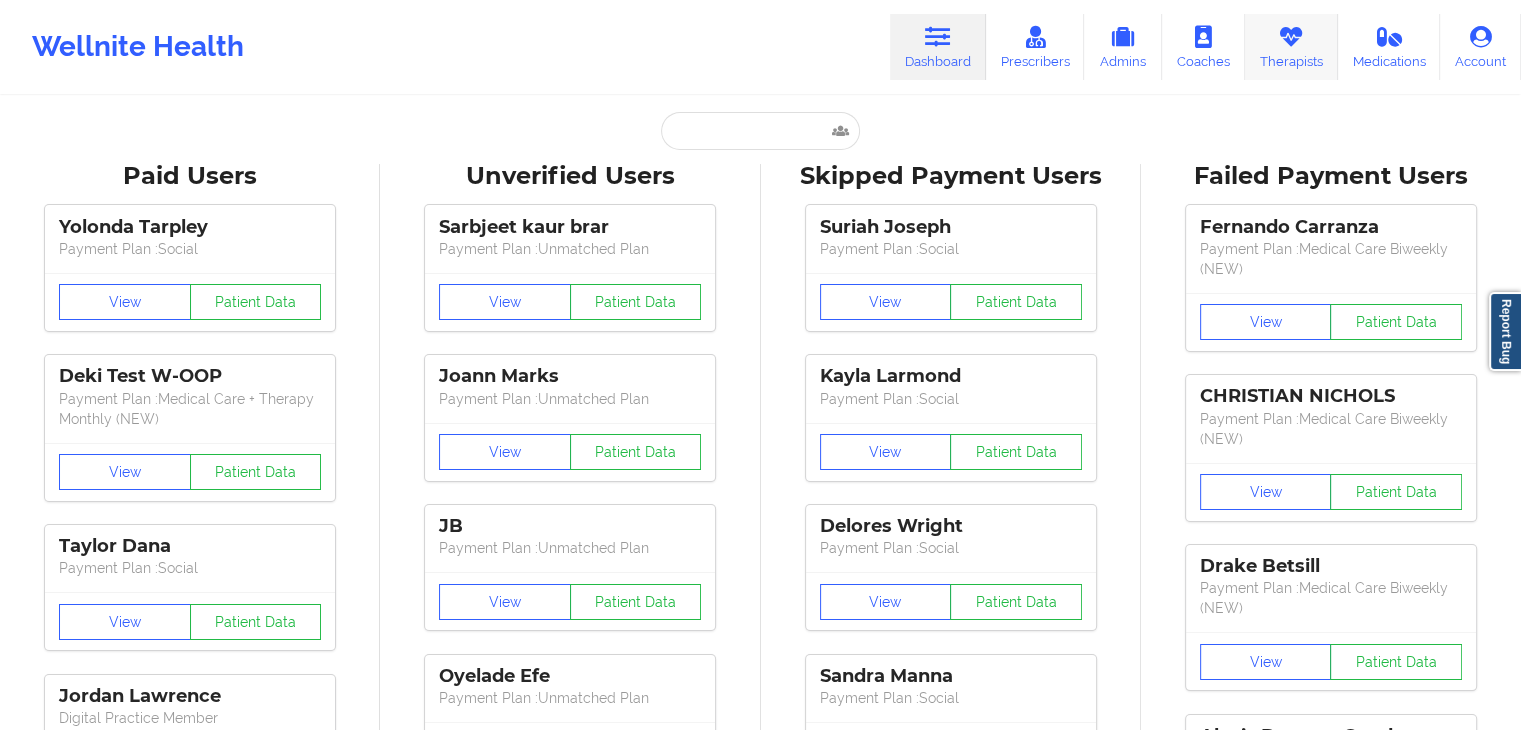 click on "Therapists" at bounding box center [1291, 47] 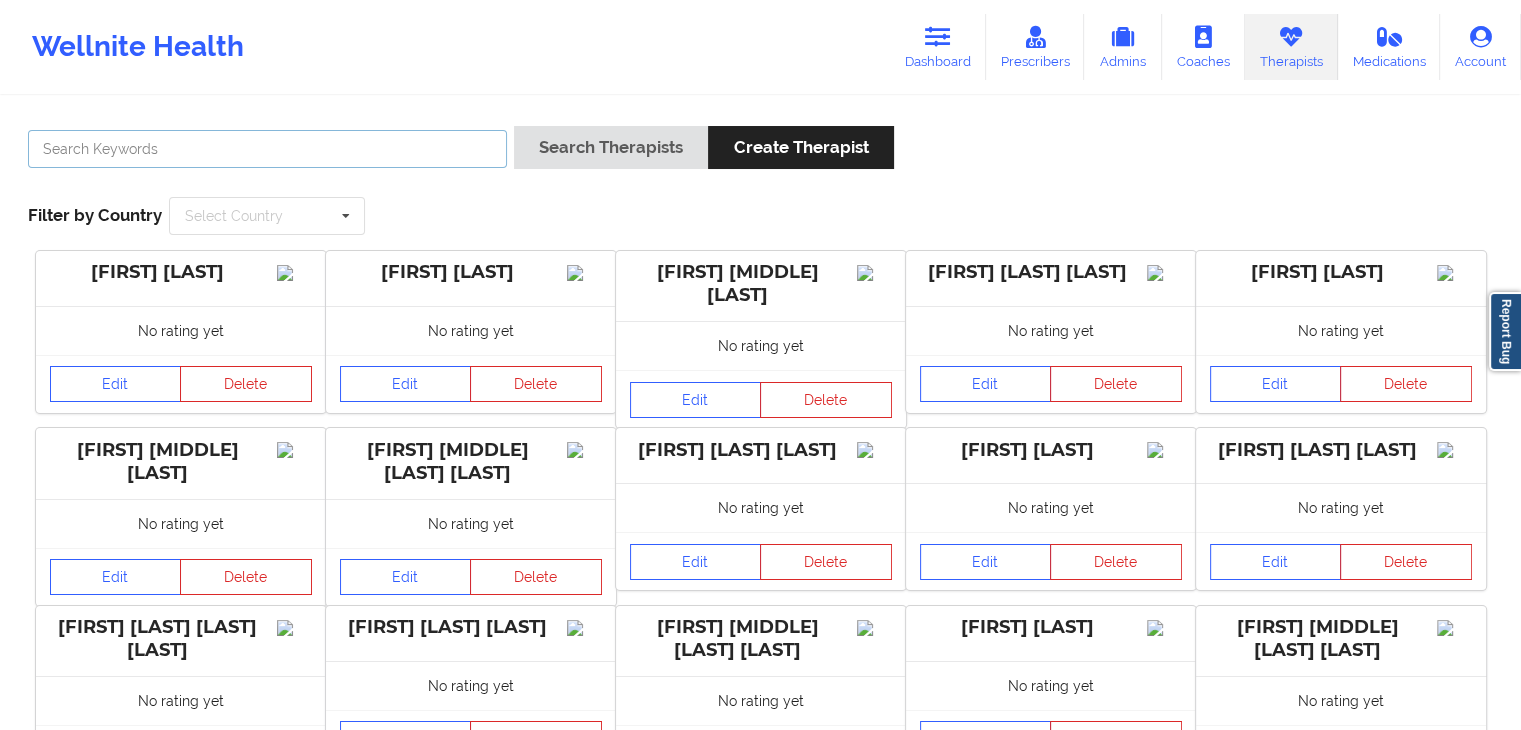 click at bounding box center [267, 149] 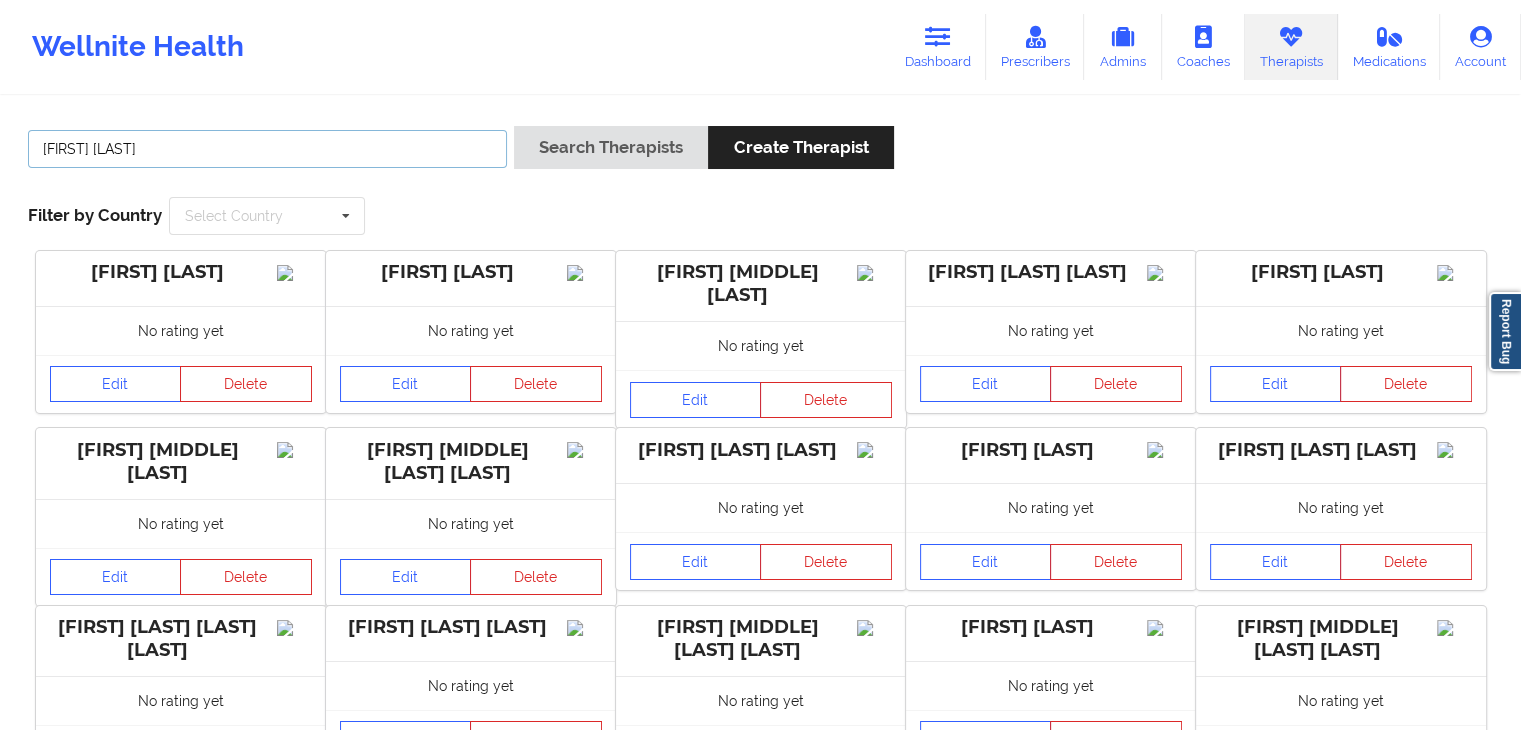 type on "[FIRST] [LAST]" 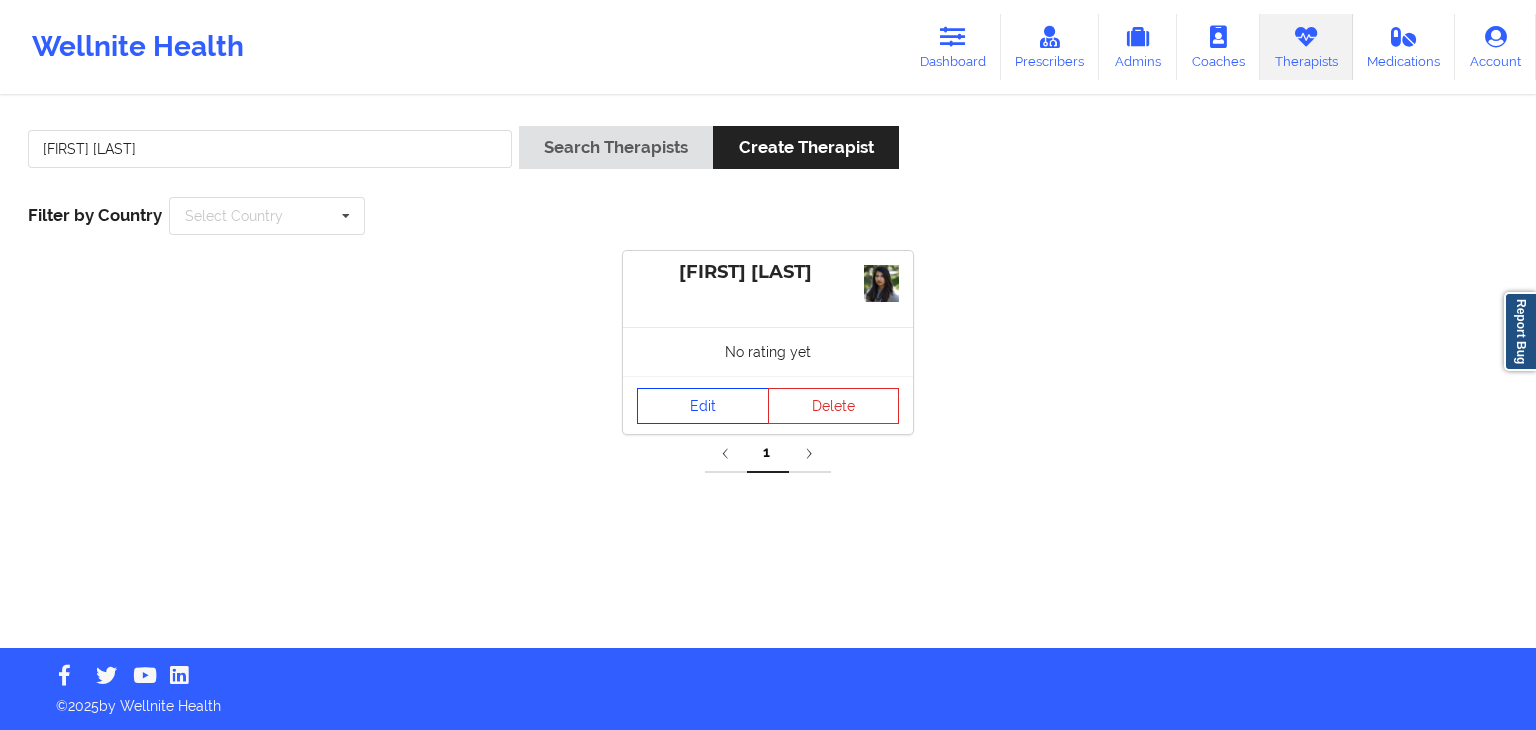 click on "Edit" at bounding box center (703, 406) 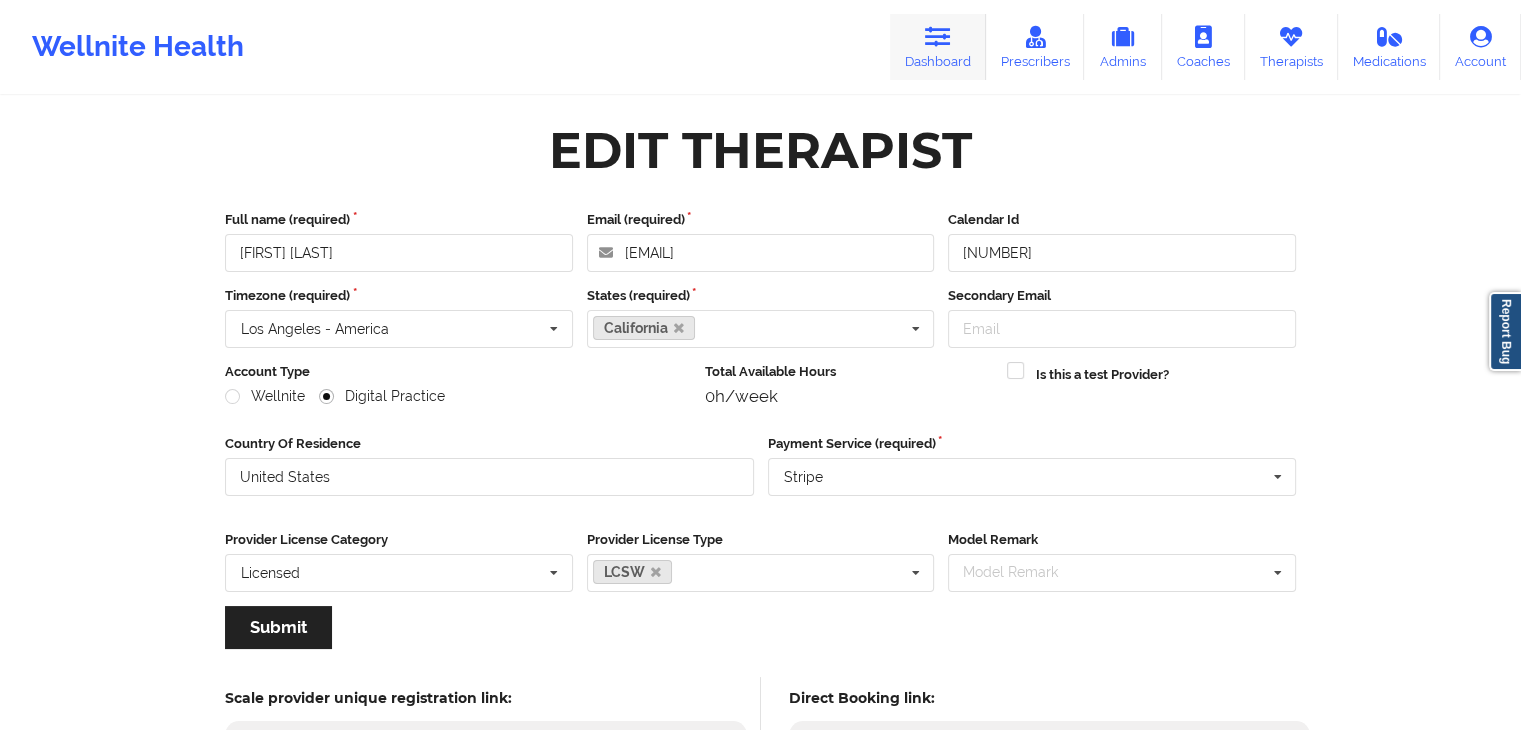 click at bounding box center [938, 37] 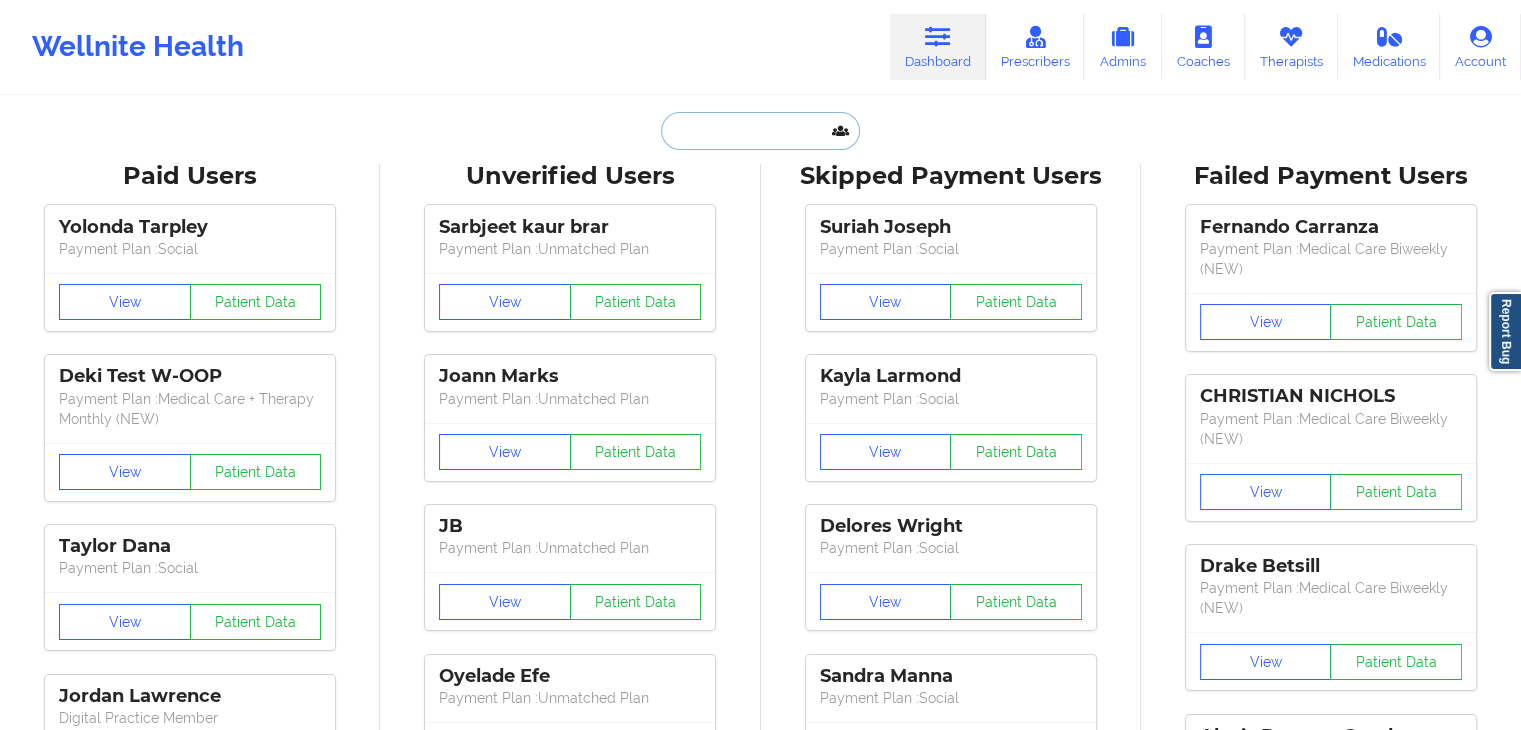 click at bounding box center [760, 131] 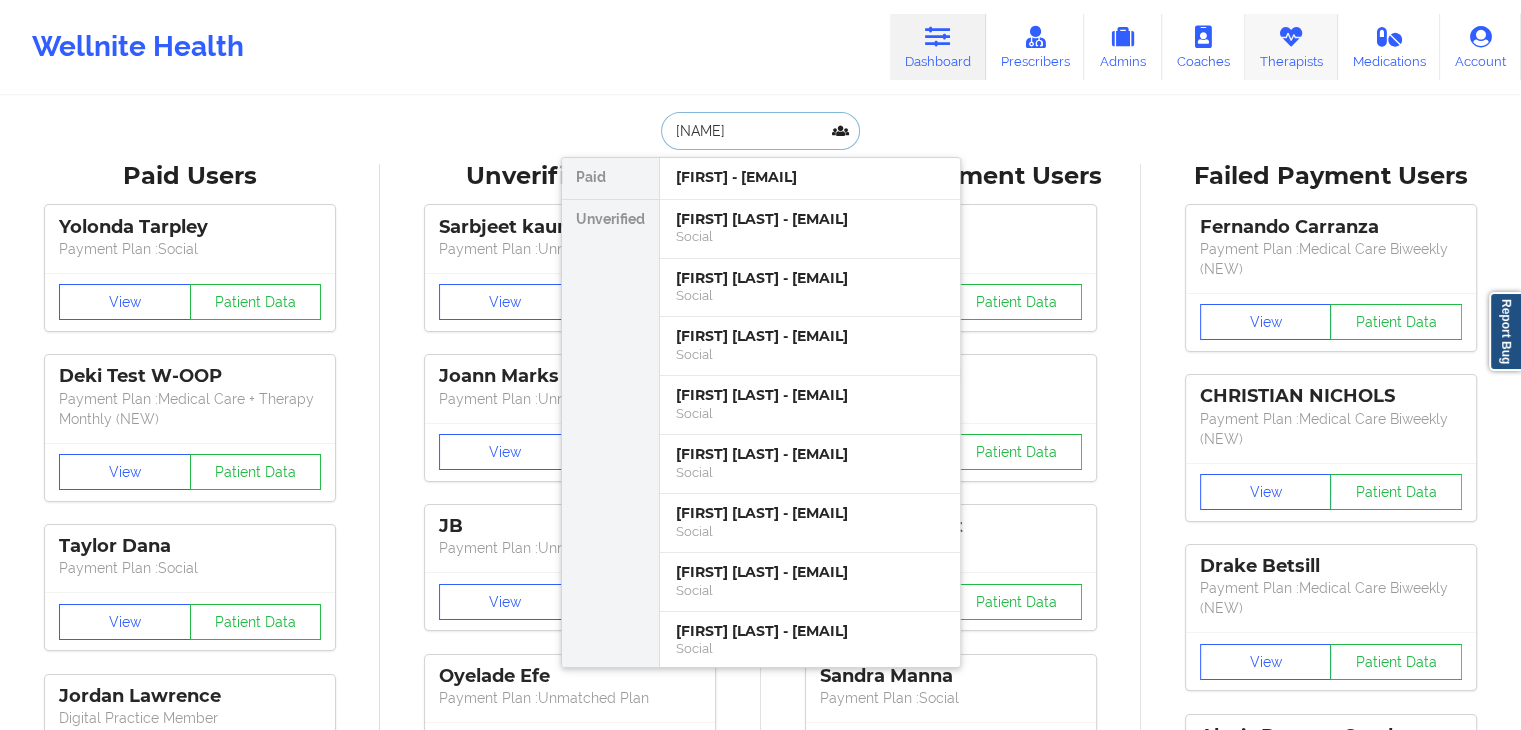 type on "[NAME]" 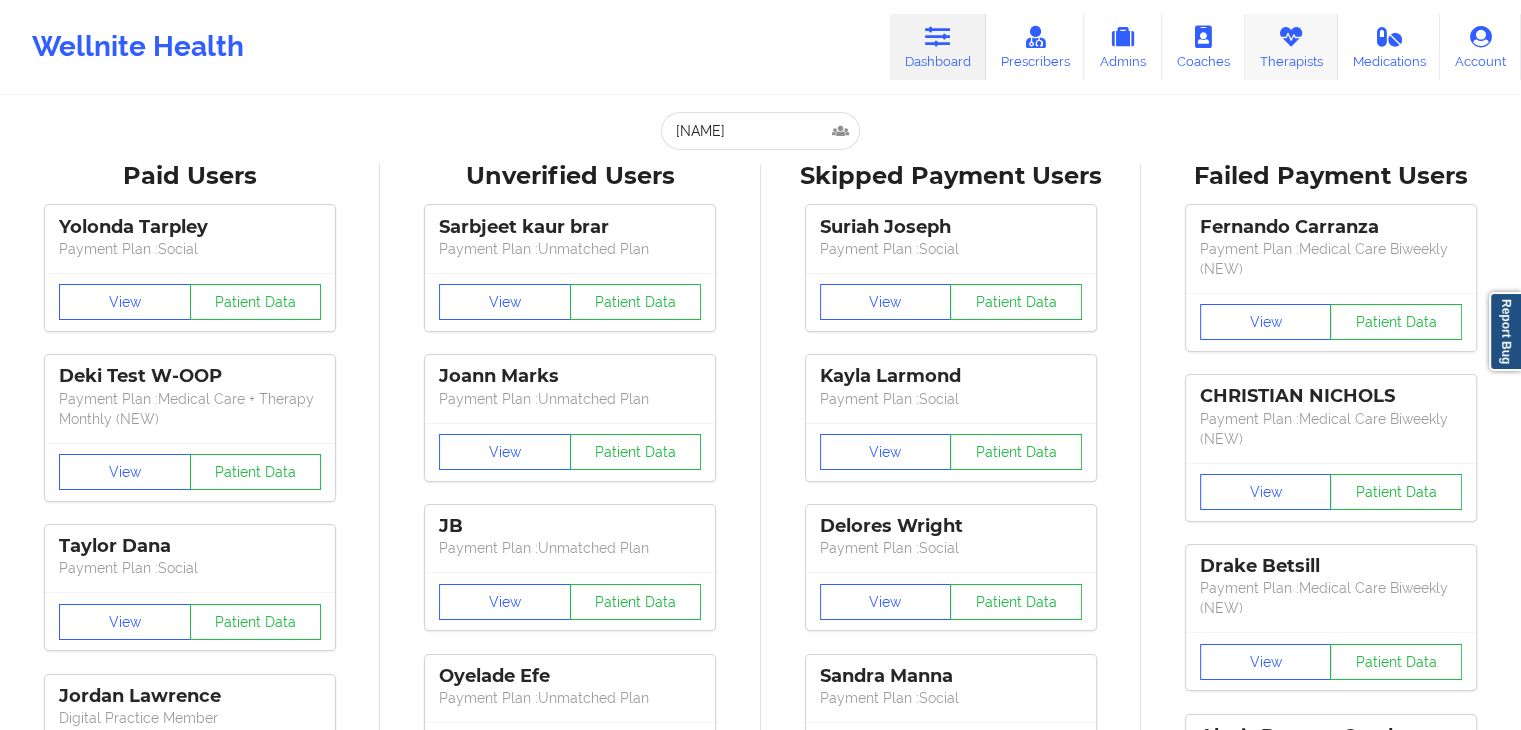 click on "Therapists" at bounding box center (1291, 47) 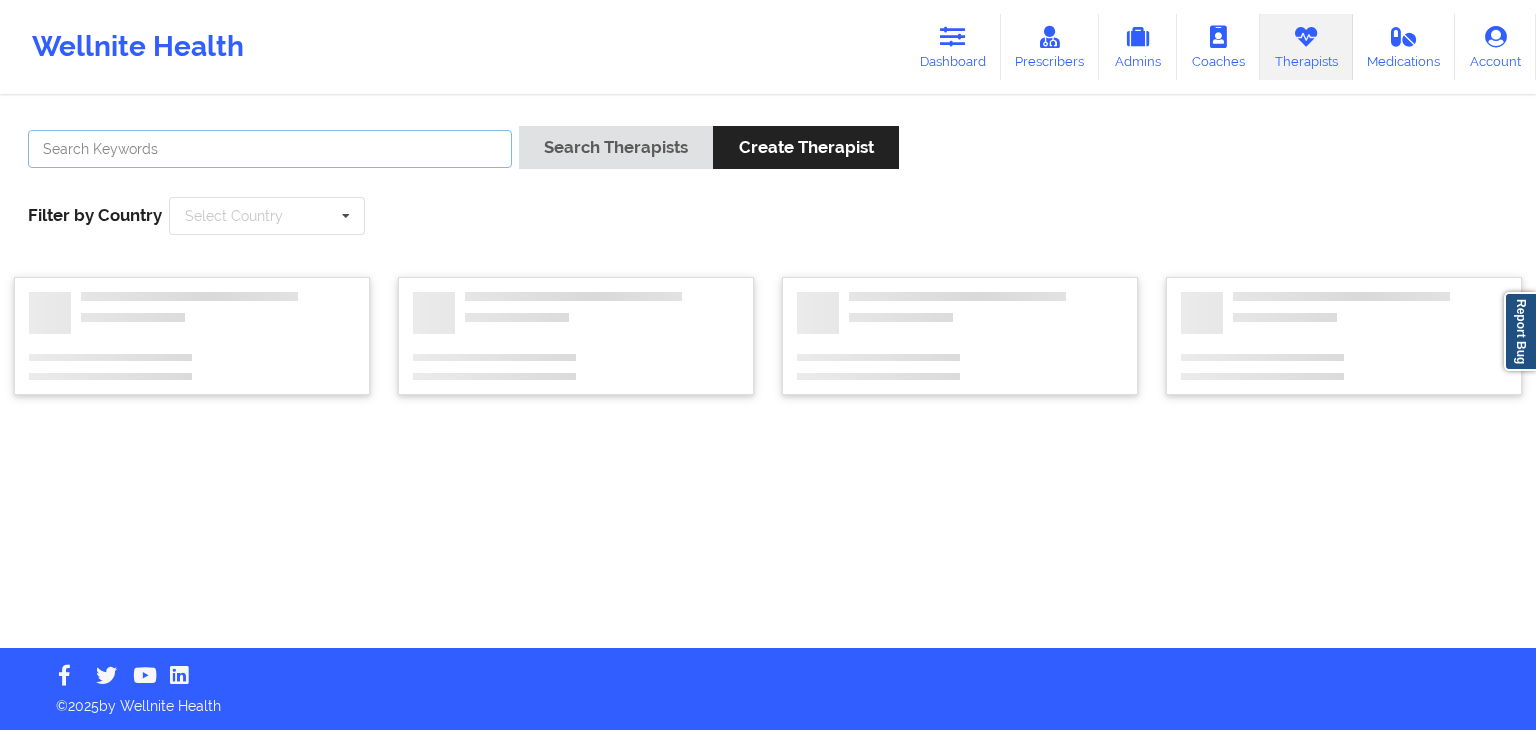click at bounding box center [270, 149] 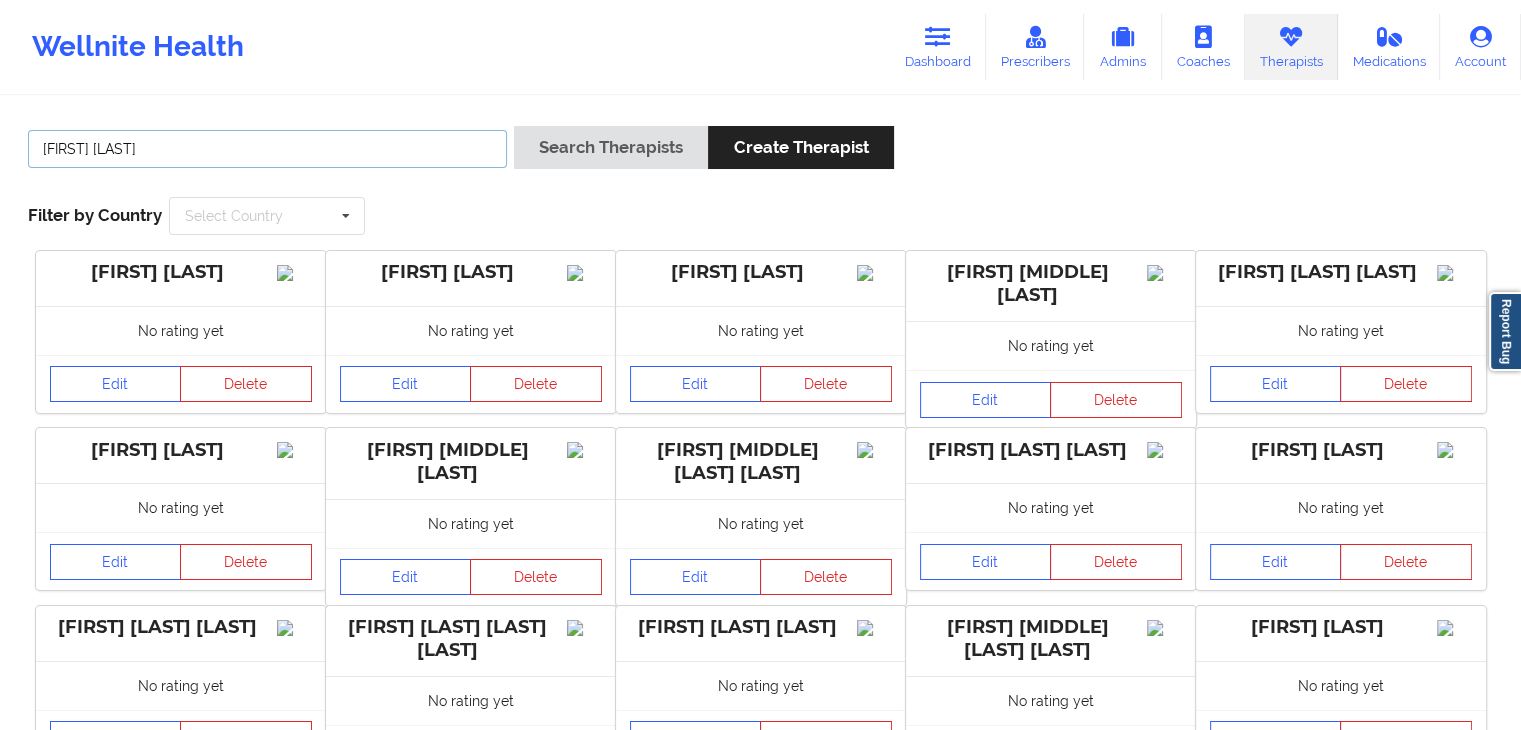 type on "[FIRST] [LAST]" 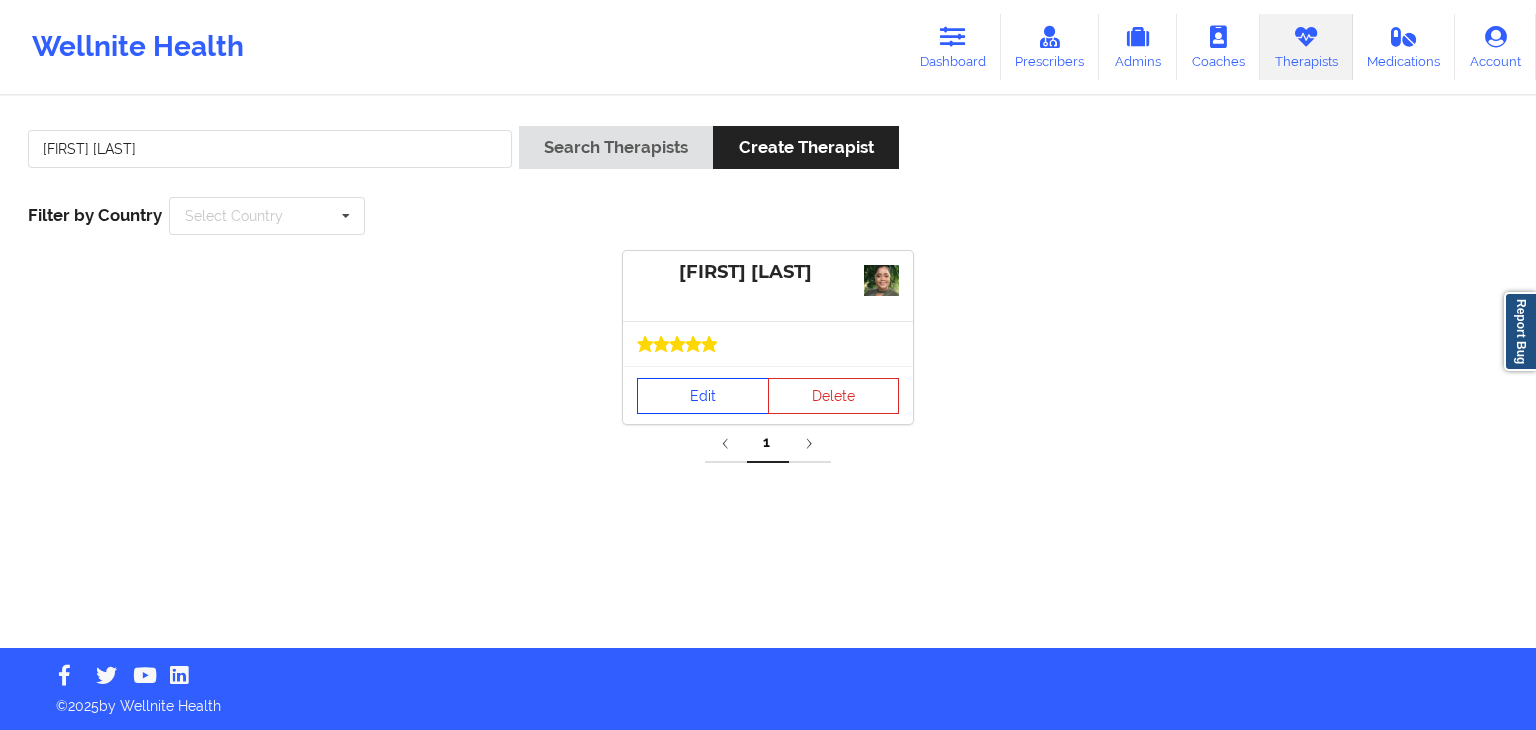 click on "Edit" at bounding box center [703, 396] 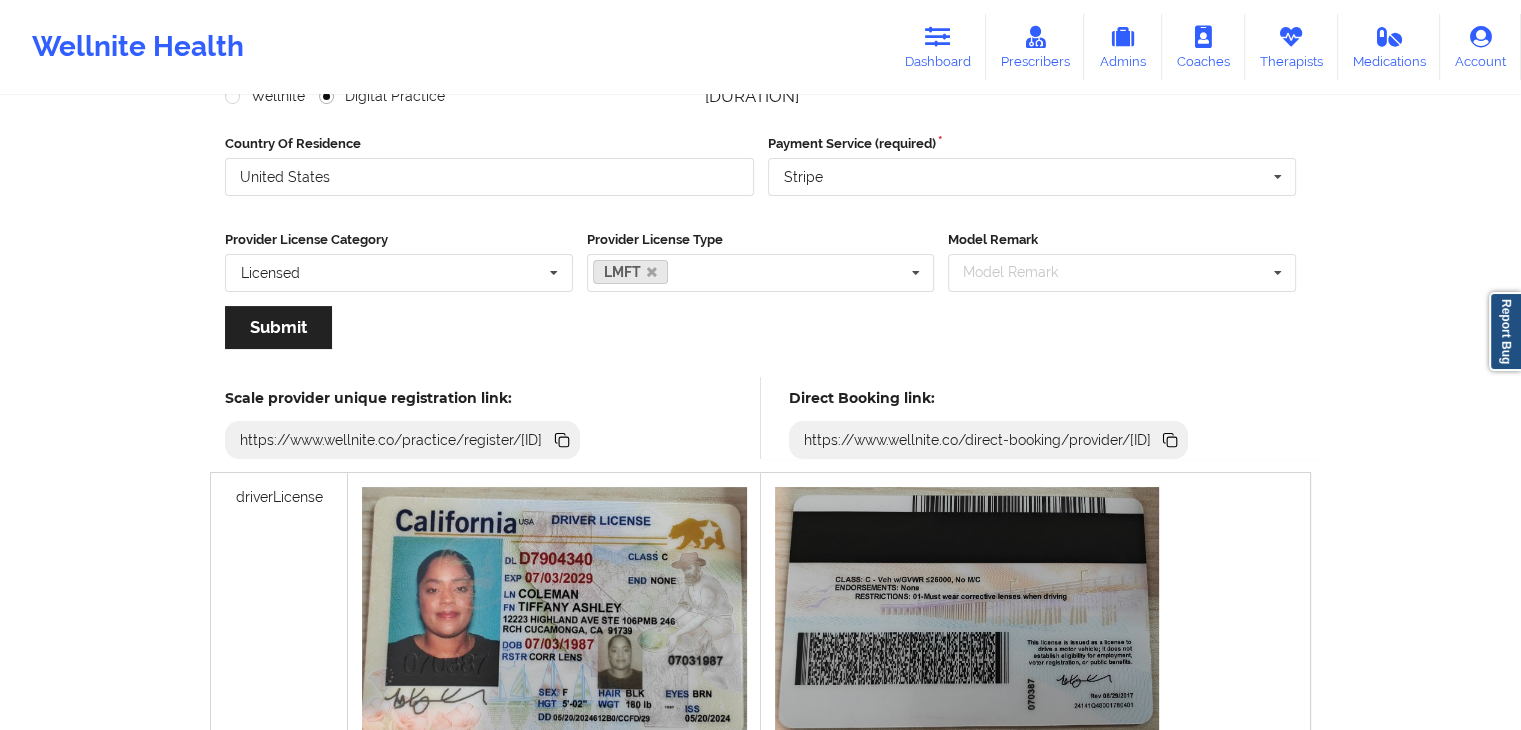 scroll, scrollTop: 306, scrollLeft: 0, axis: vertical 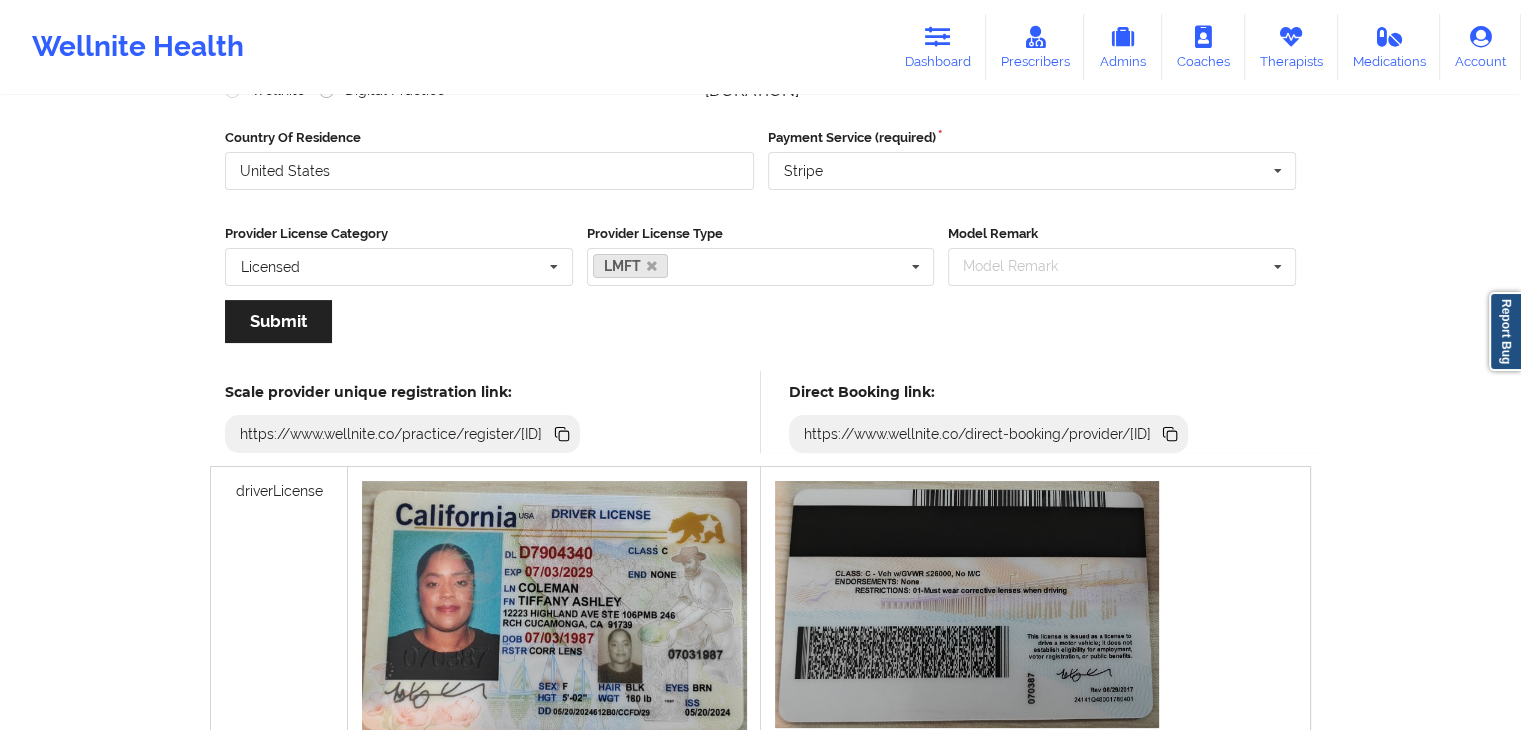 click 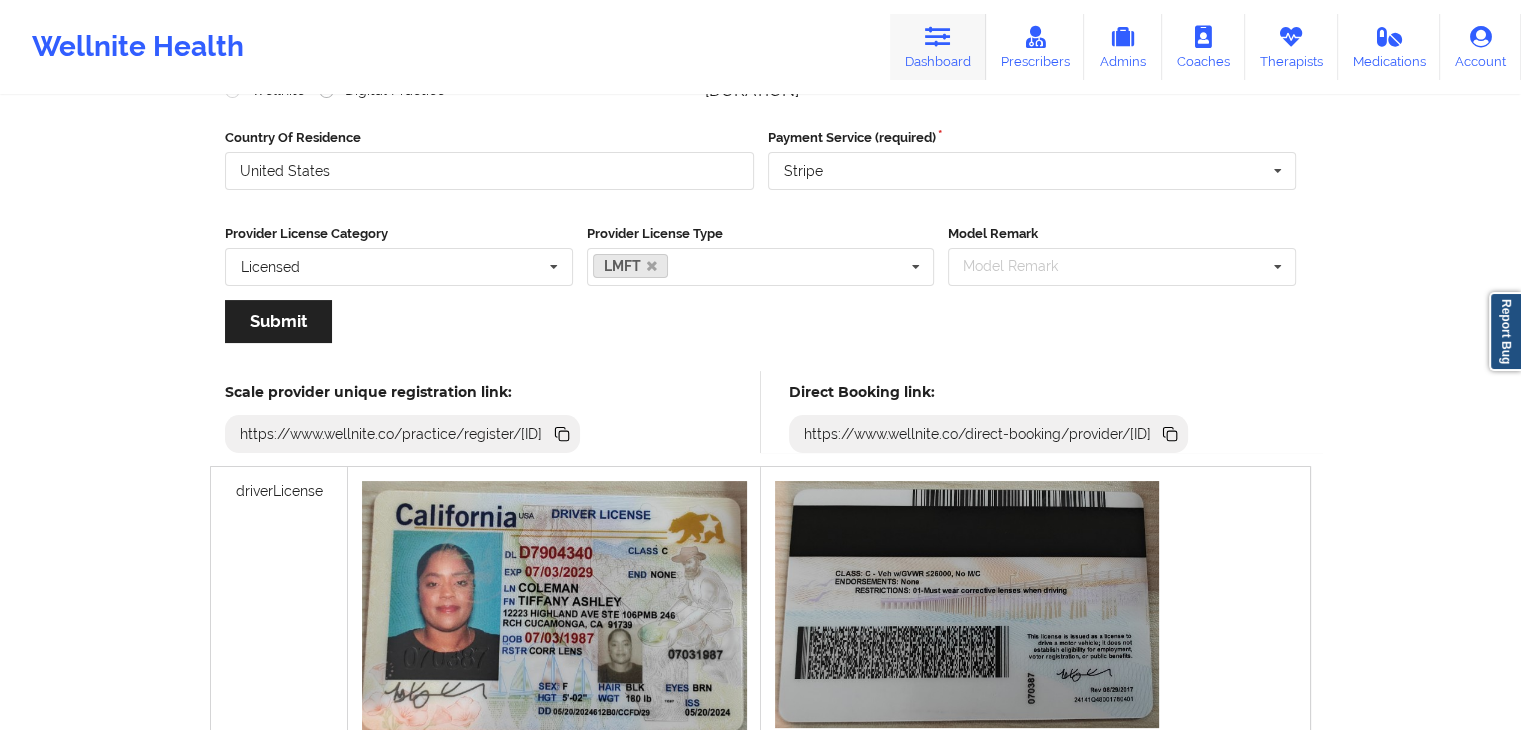 click on "Dashboard" at bounding box center [938, 47] 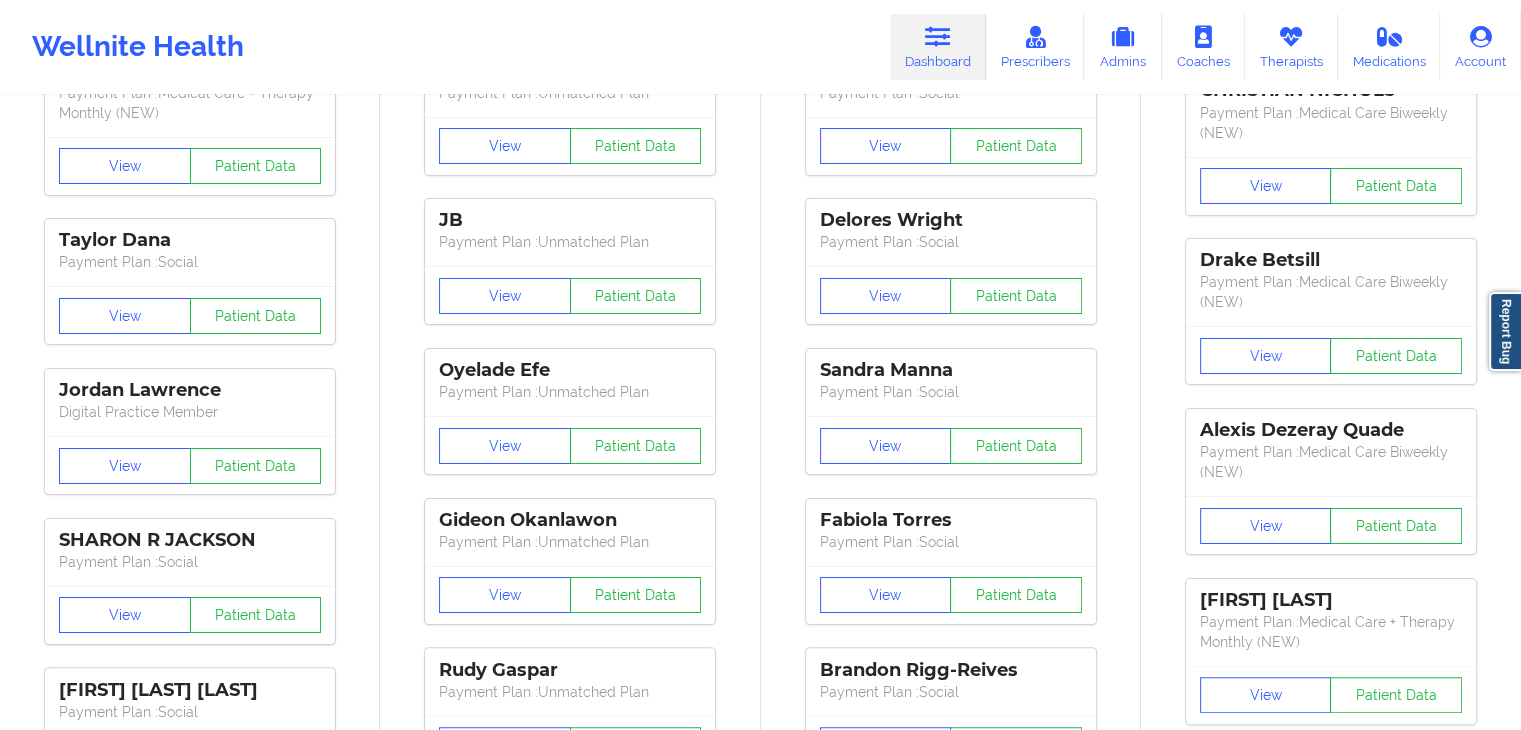 scroll, scrollTop: 0, scrollLeft: 0, axis: both 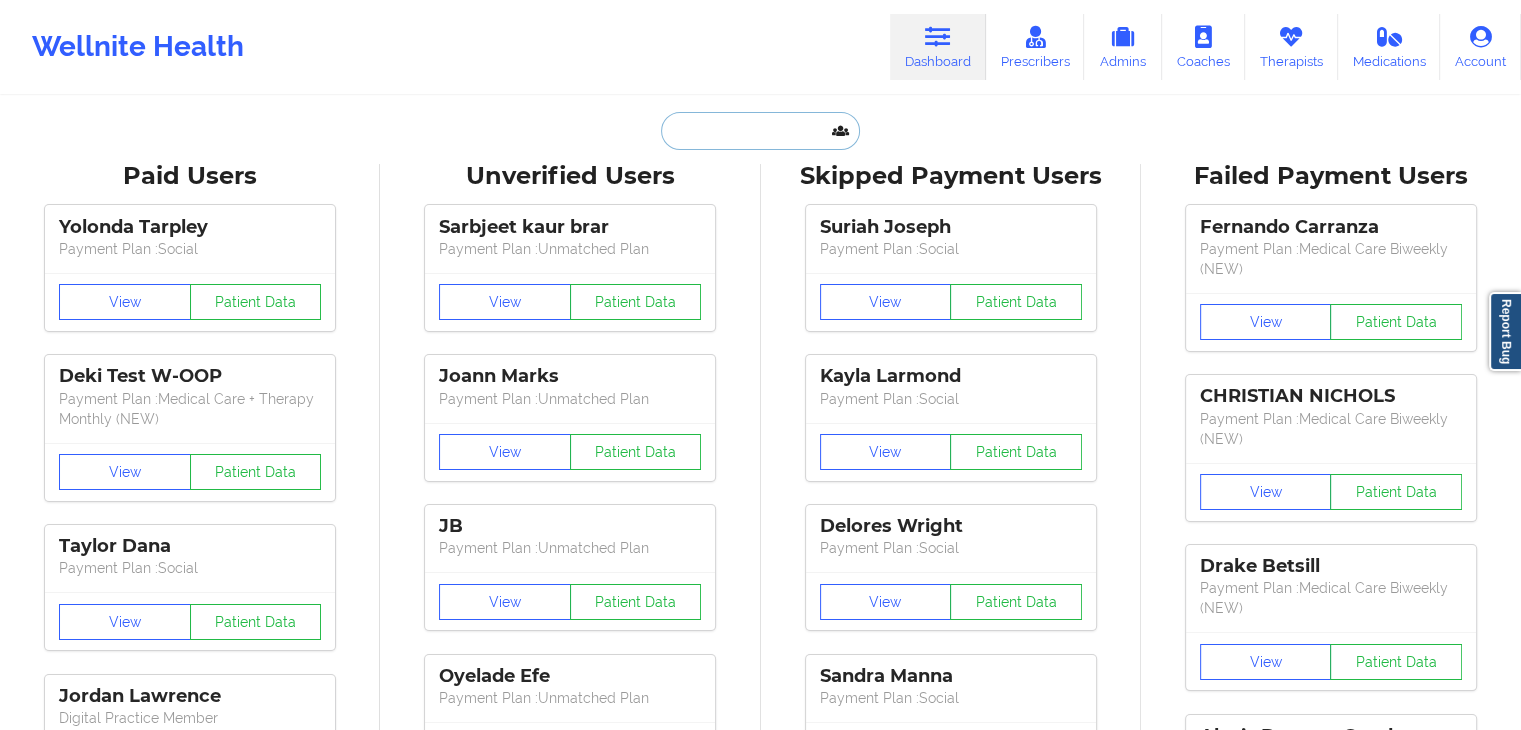 click at bounding box center [760, 131] 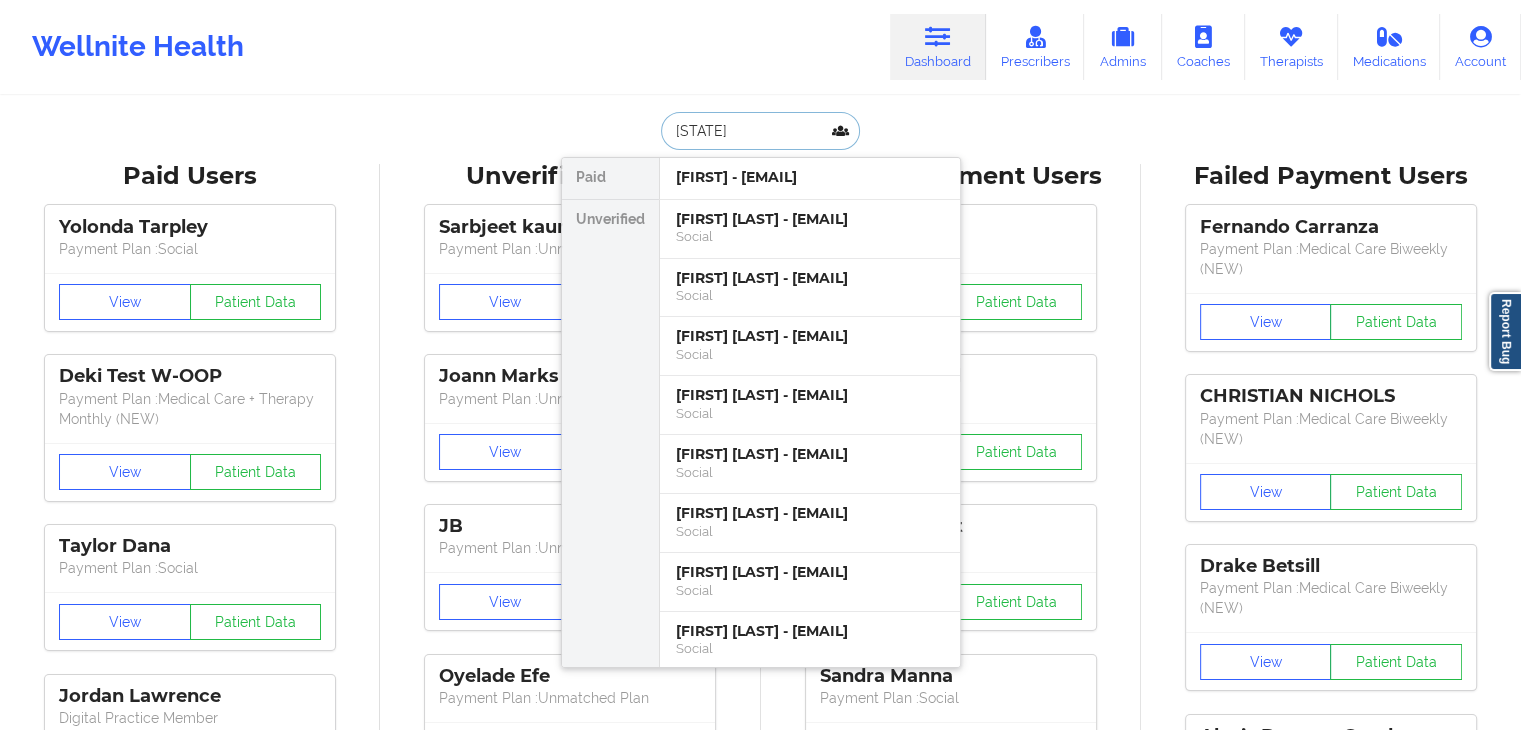 type on "v" 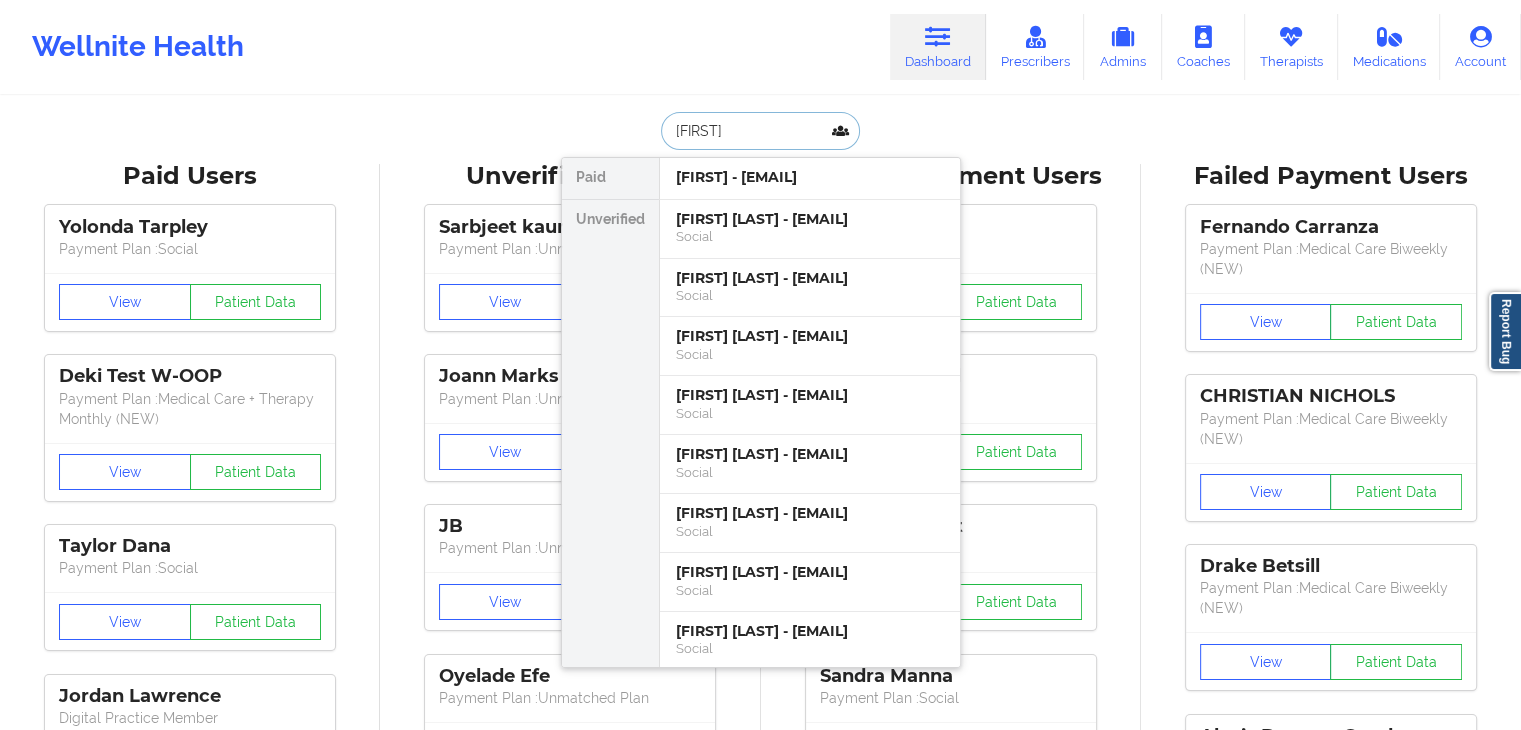 type on "[FIRST] [LAST]" 